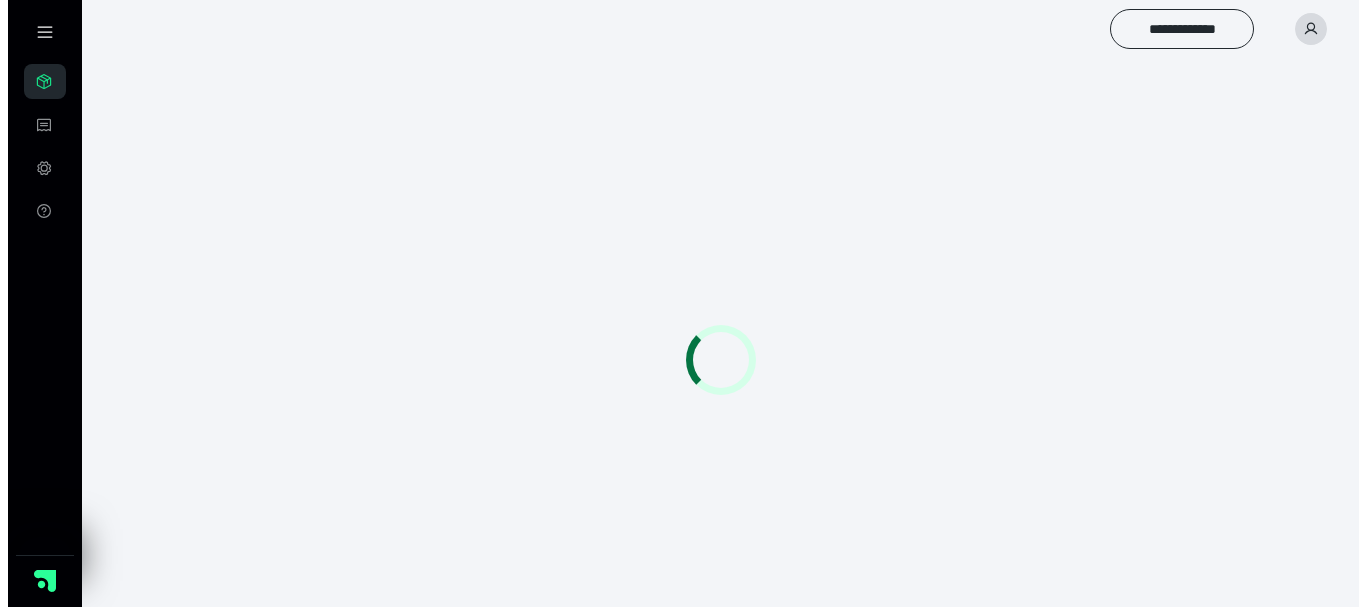 scroll, scrollTop: 0, scrollLeft: 0, axis: both 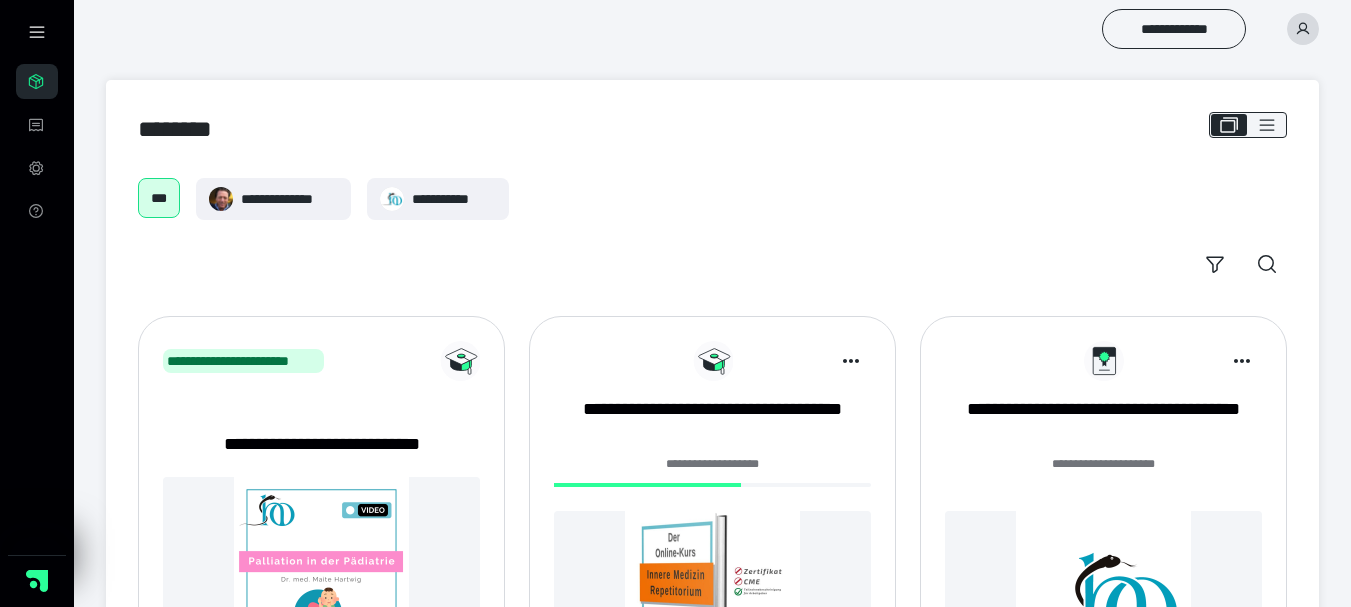 click on "**********" at bounding box center (712, 475) 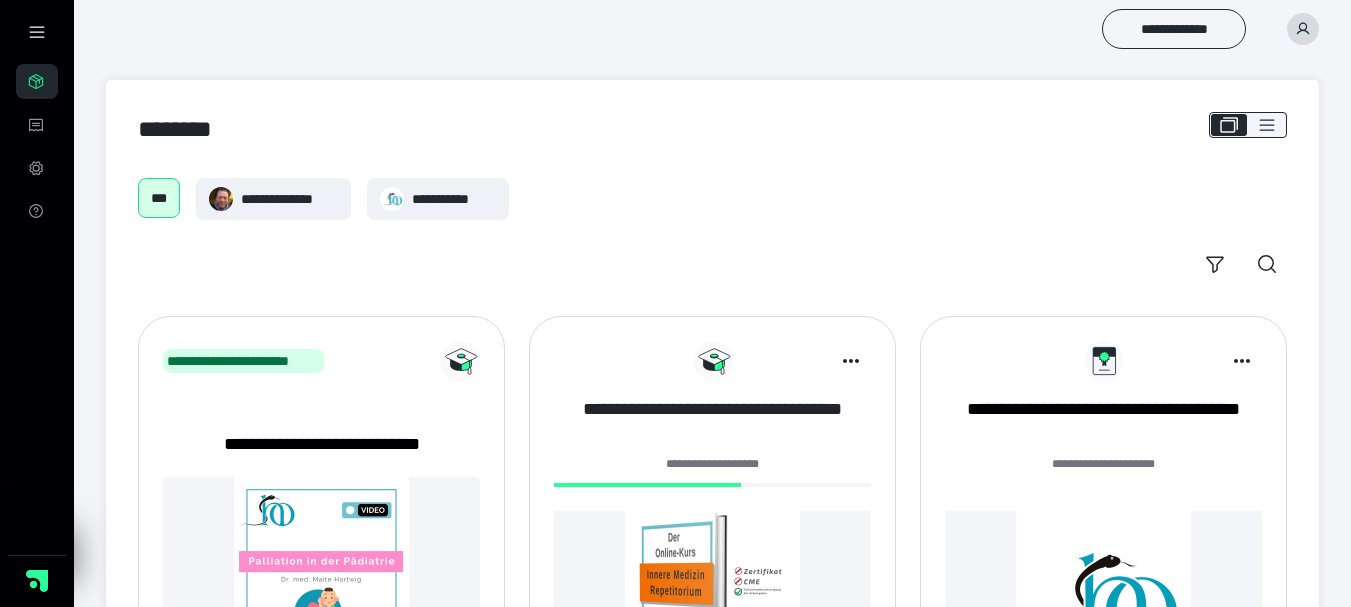 click on "**********" at bounding box center [712, 422] 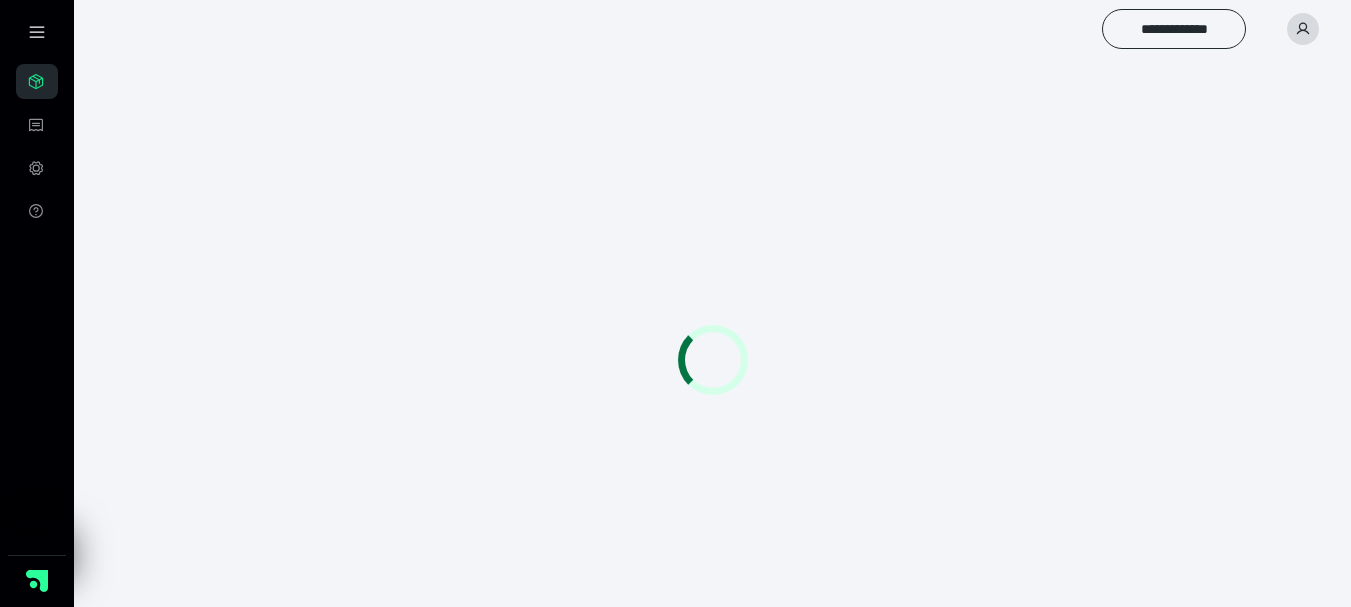 scroll, scrollTop: 0, scrollLeft: 0, axis: both 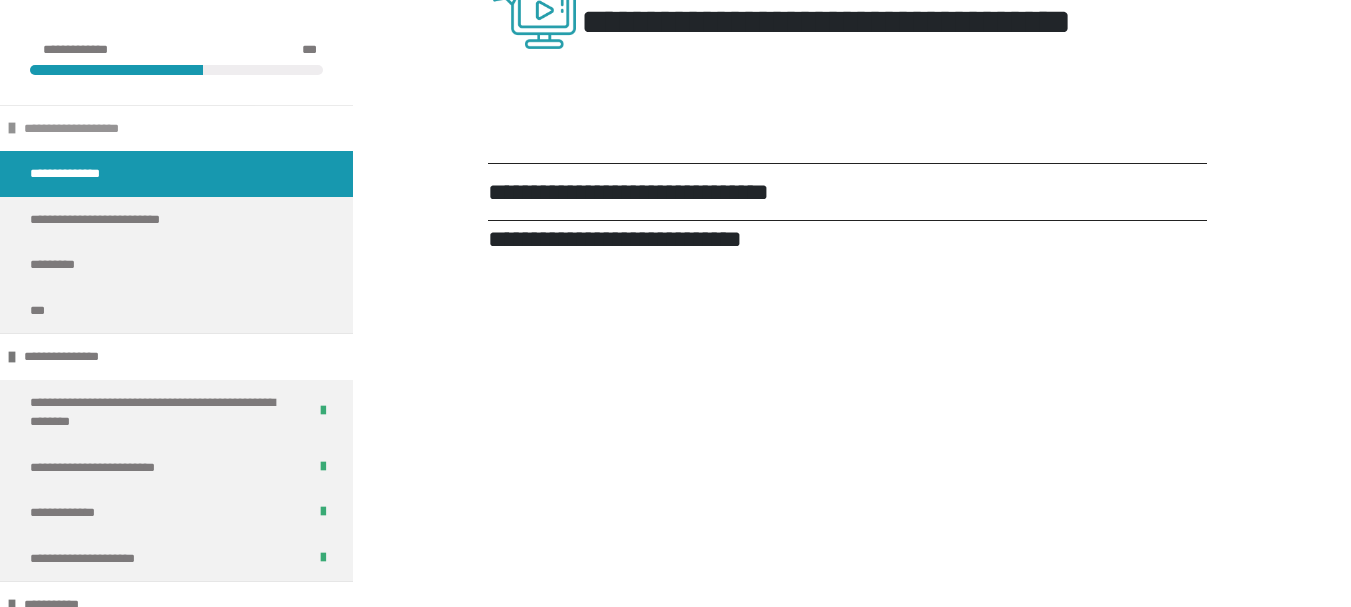 click at bounding box center (12, 128) 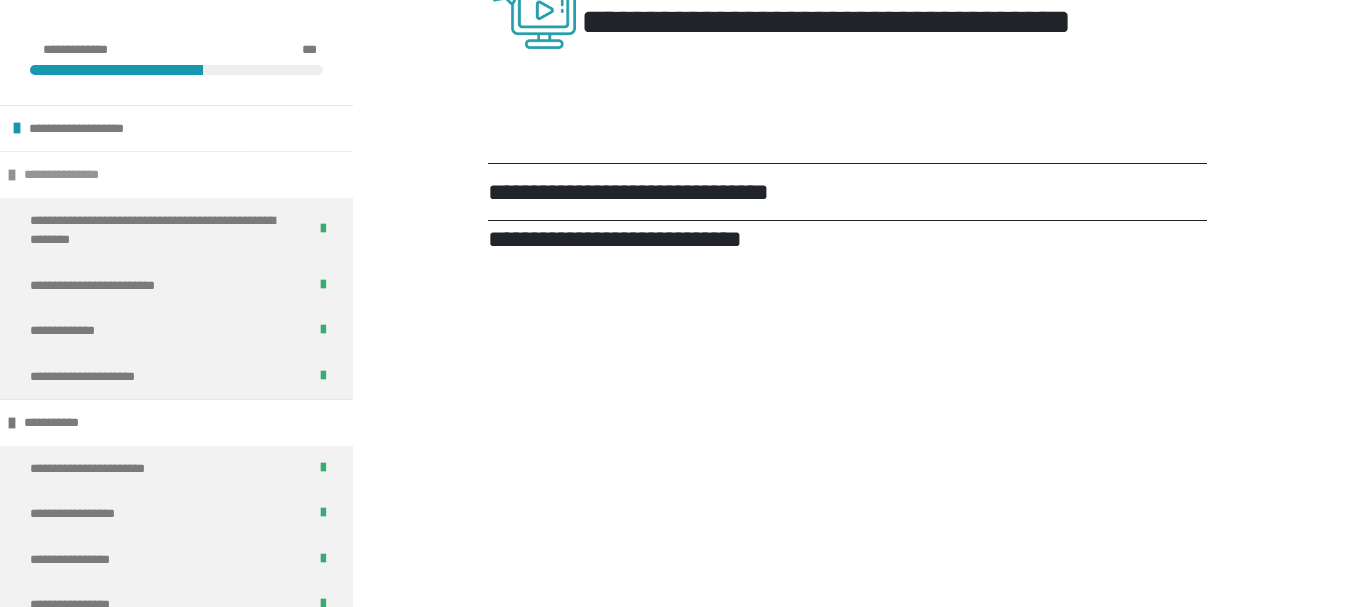 click at bounding box center [12, 175] 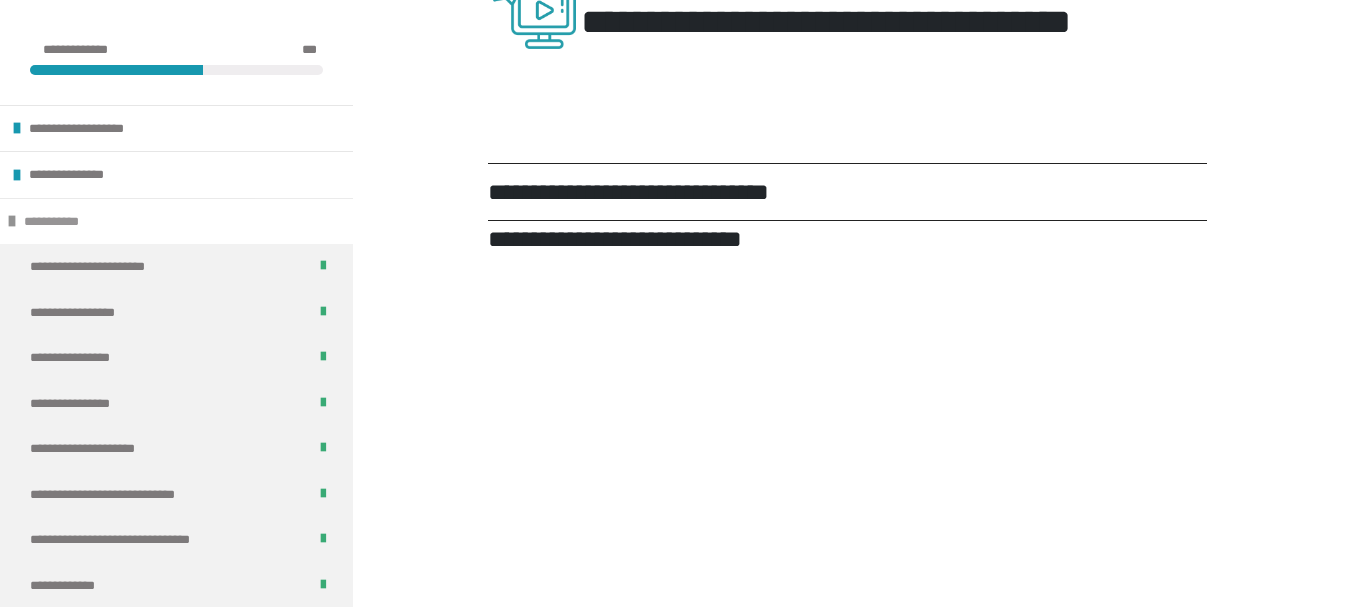 click at bounding box center (12, 221) 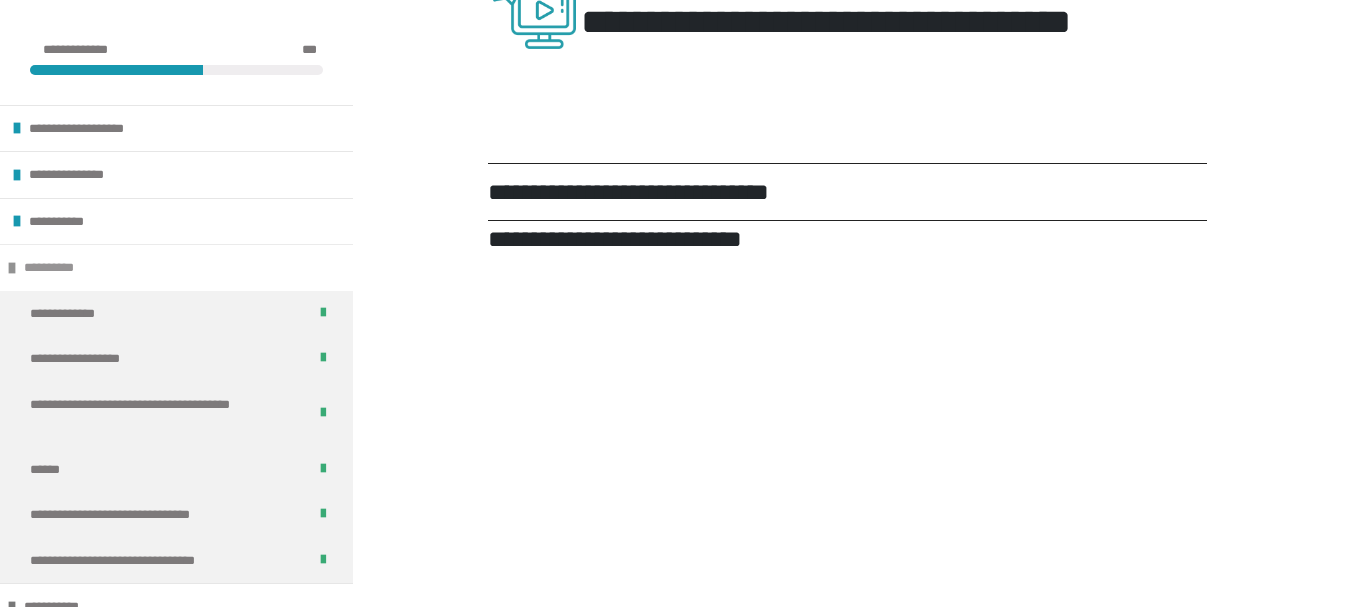 click at bounding box center [12, 268] 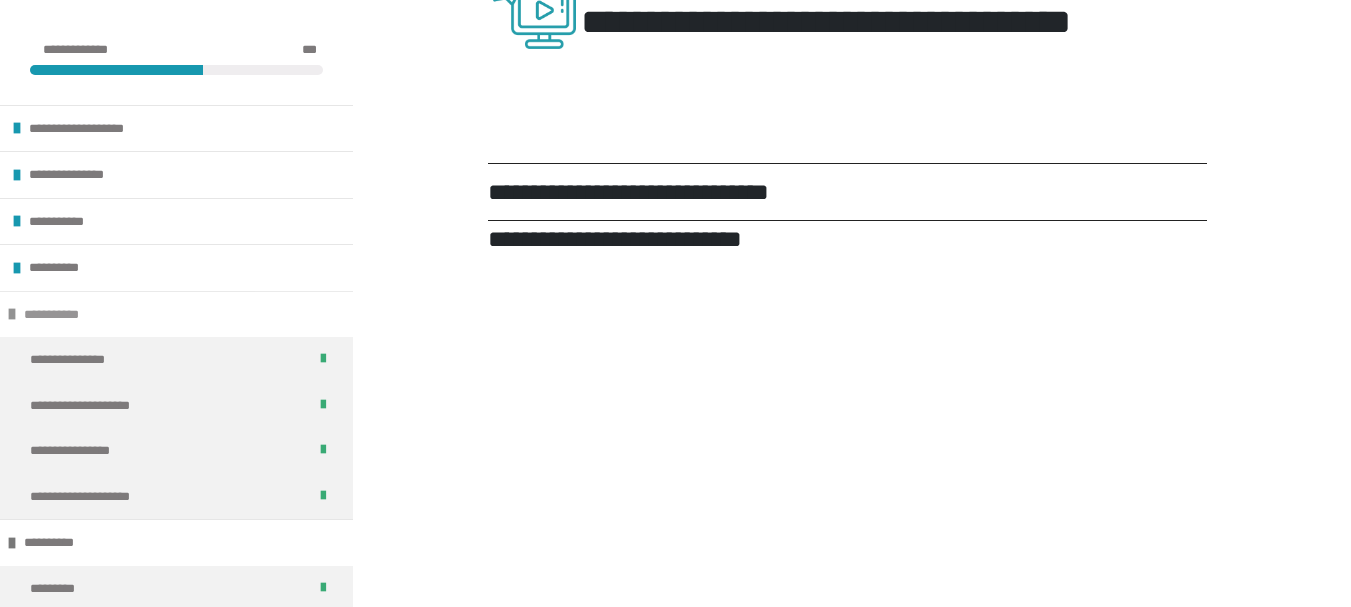 click at bounding box center (12, 314) 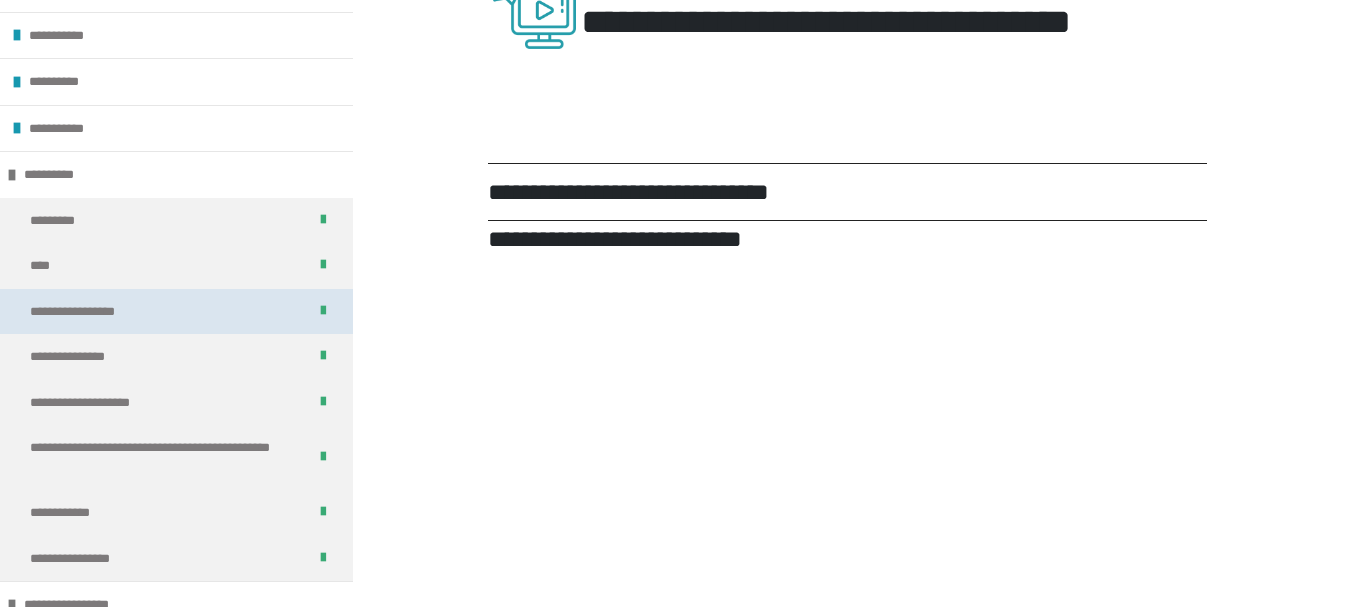 scroll, scrollTop: 200, scrollLeft: 0, axis: vertical 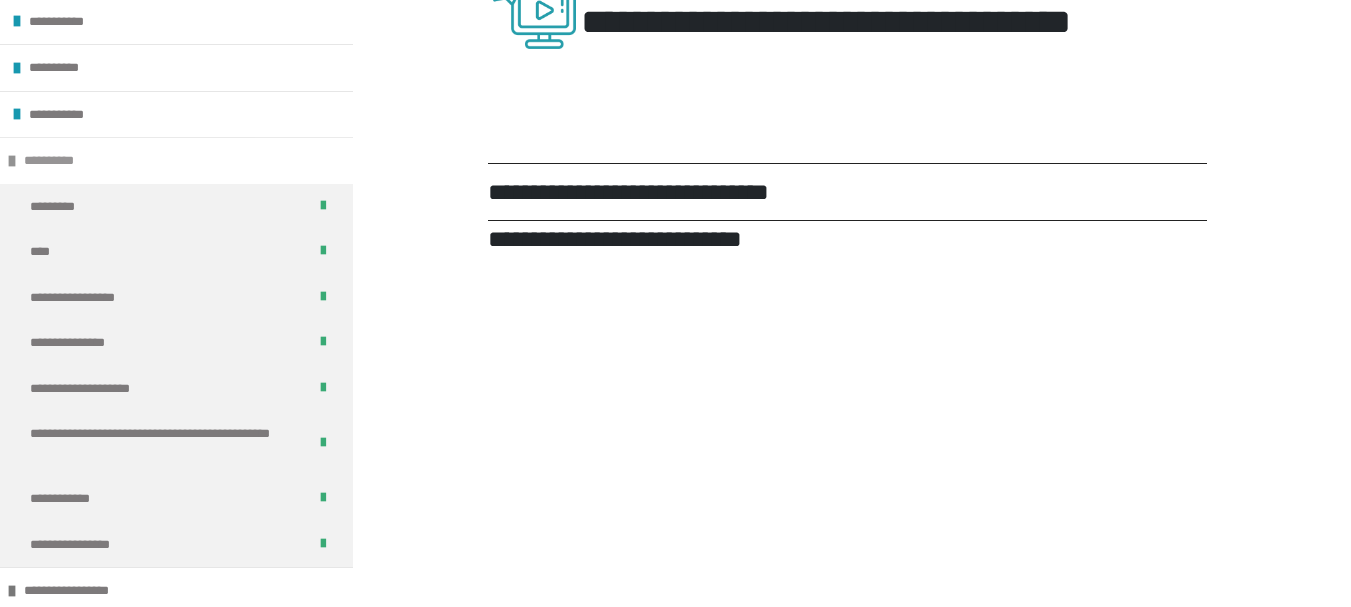 click at bounding box center [12, 161] 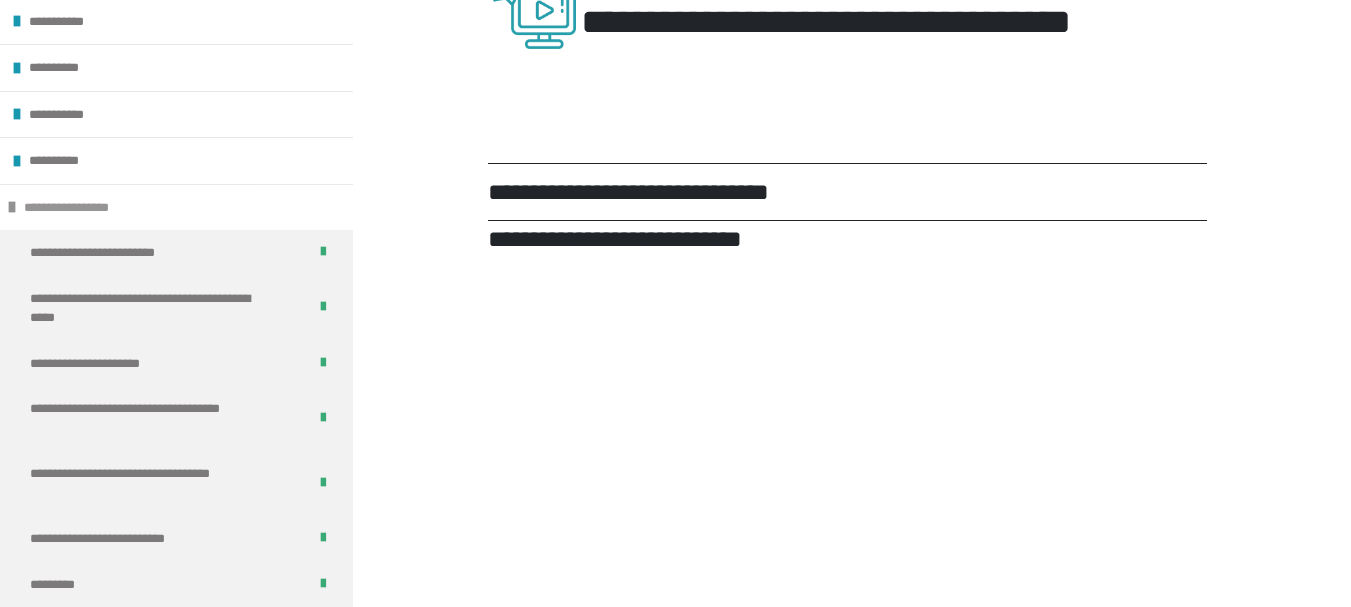 click at bounding box center [12, 207] 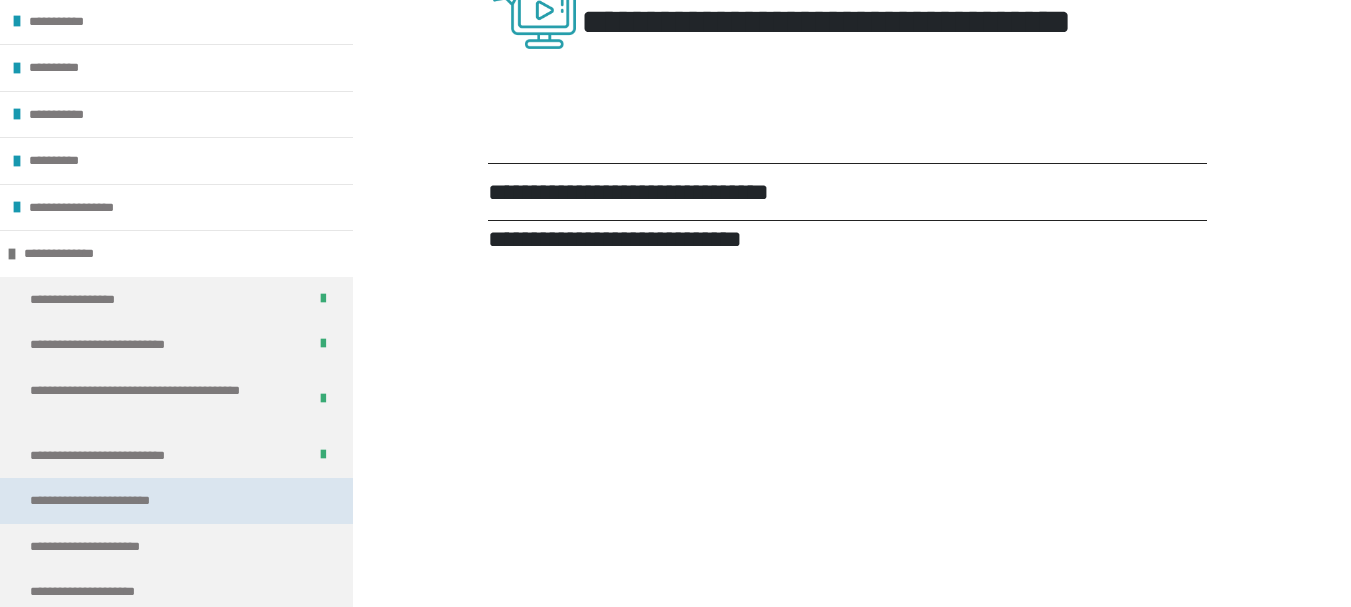 click on "**********" at bounding box center [119, 501] 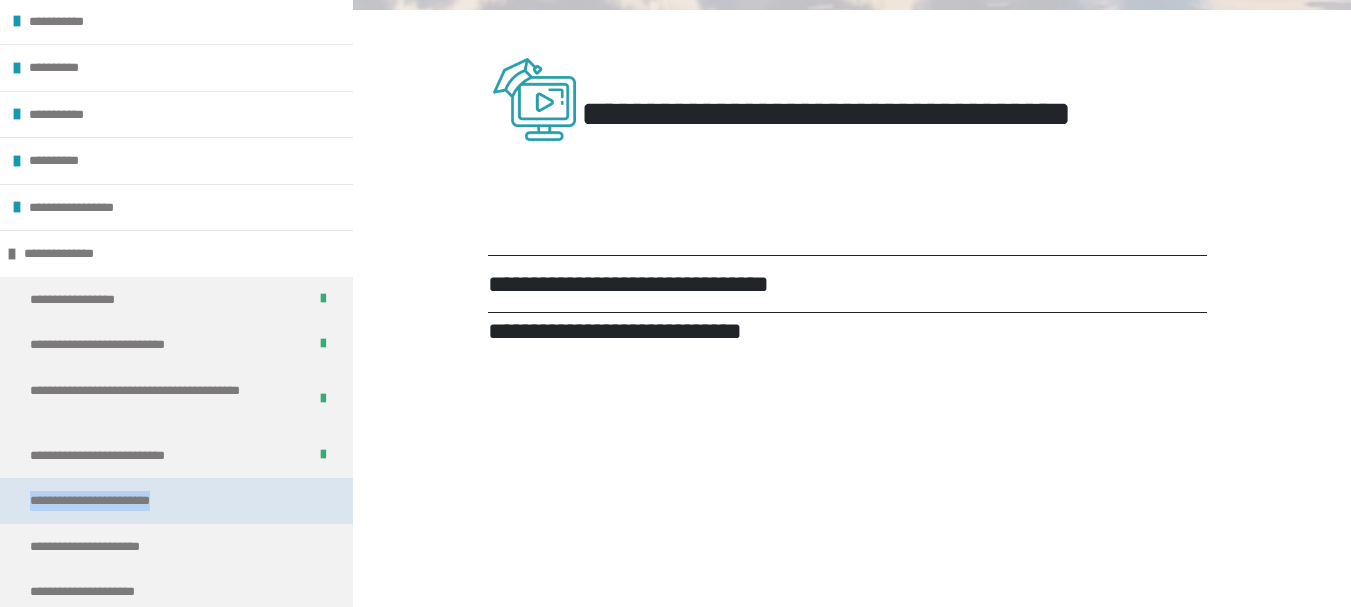 click on "**********" at bounding box center (119, 501) 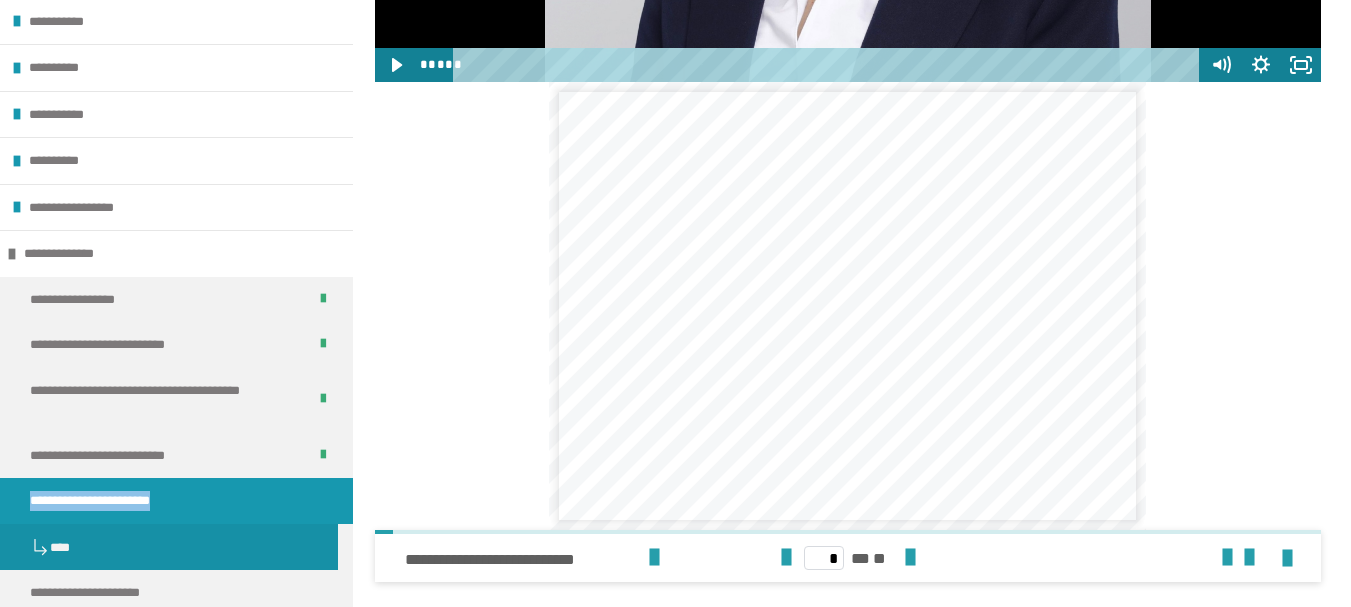 scroll, scrollTop: 3800, scrollLeft: 0, axis: vertical 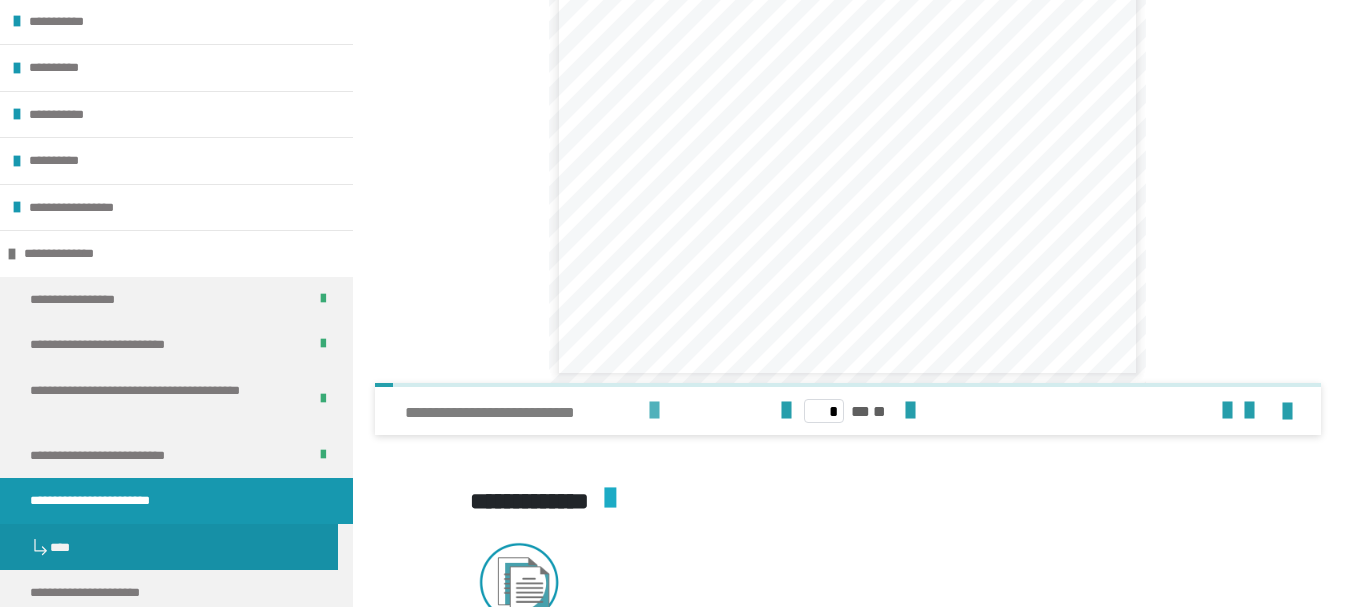 click at bounding box center (654, 411) 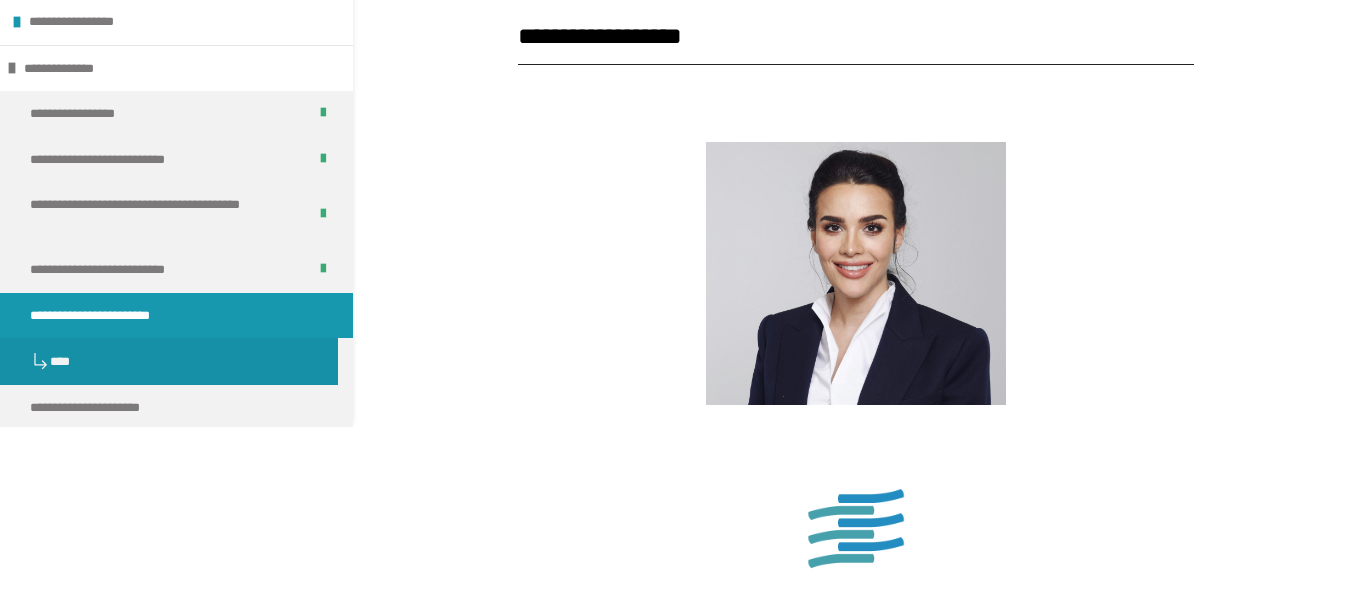 scroll, scrollTop: 83, scrollLeft: 0, axis: vertical 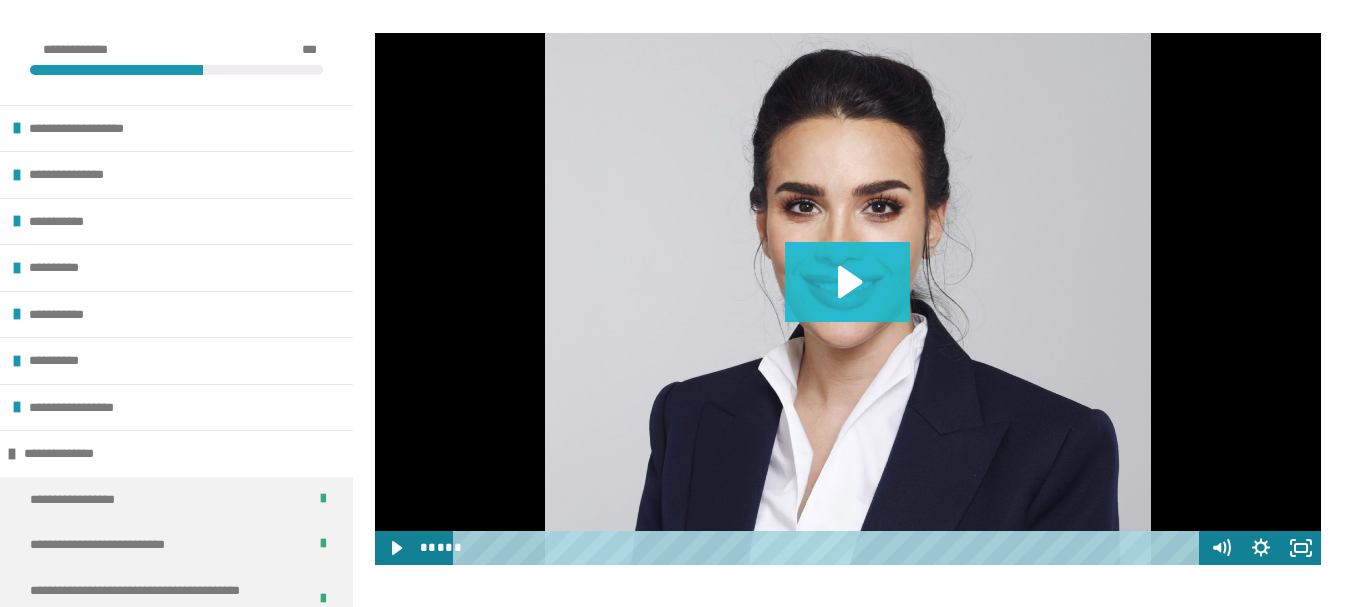 click 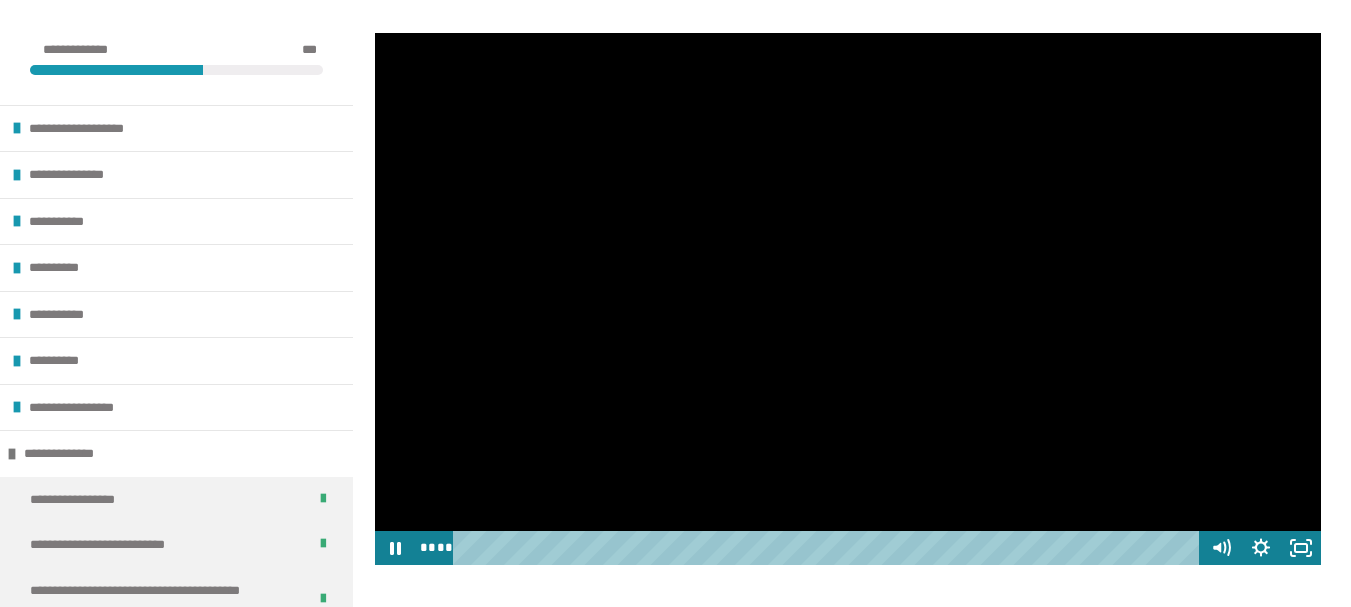 type 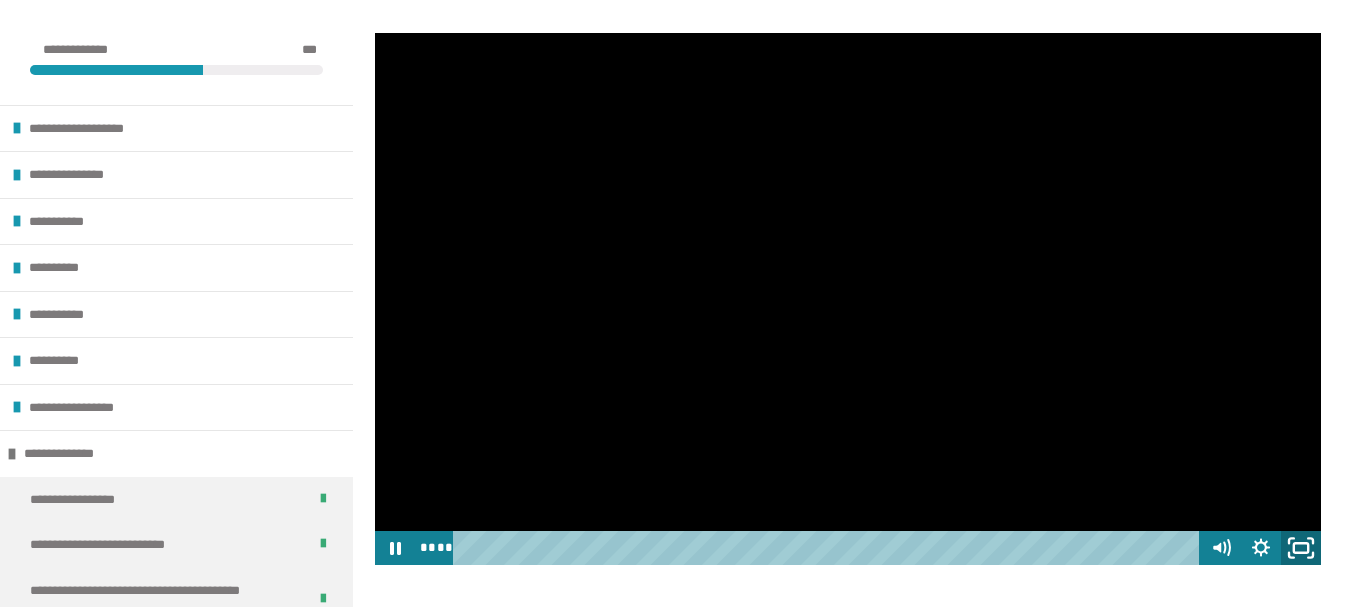 click 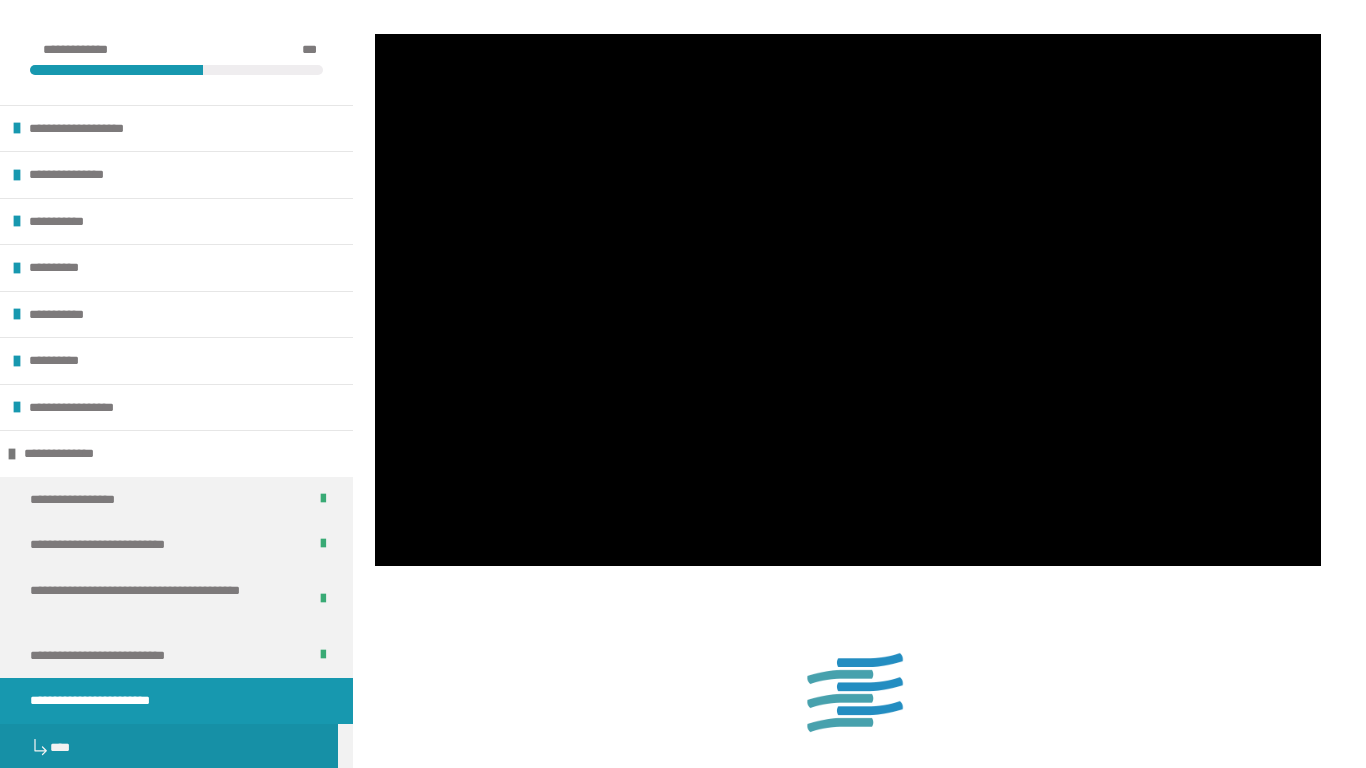 type 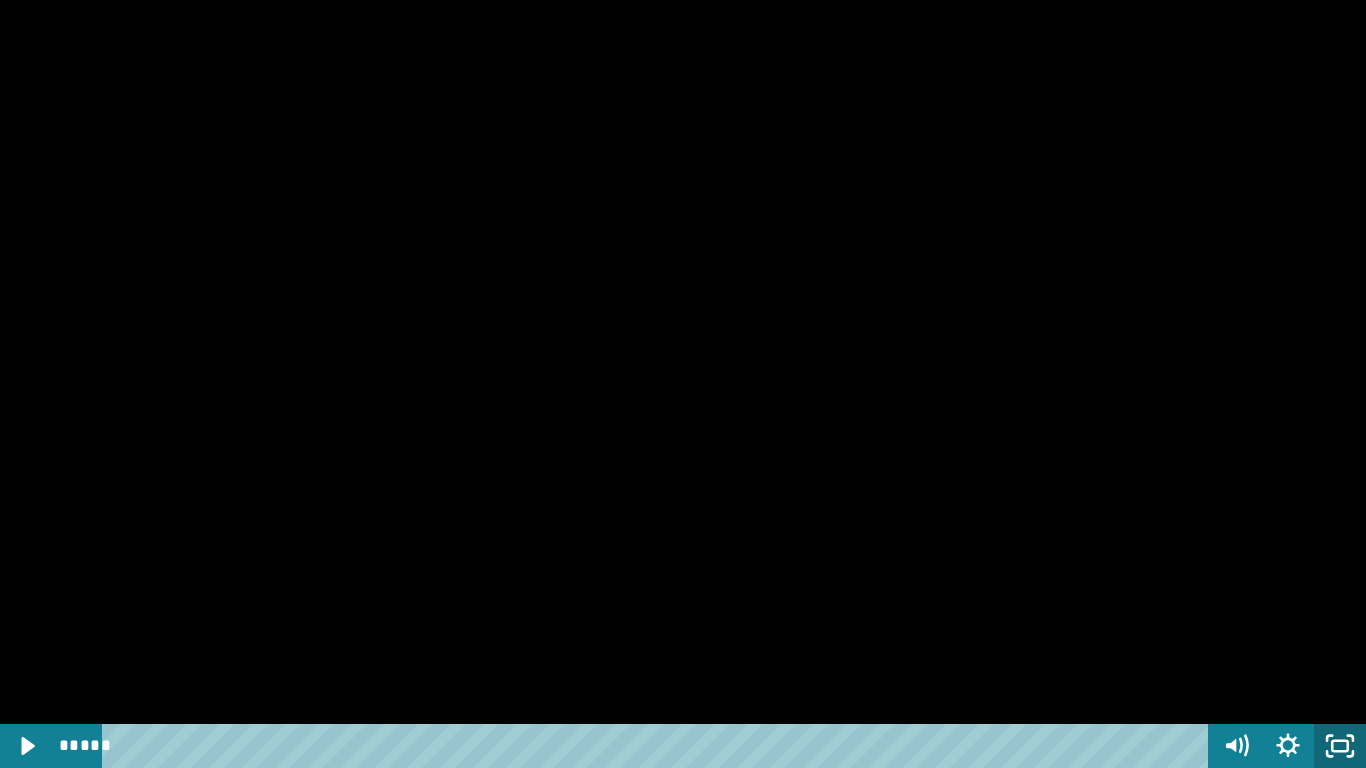 click 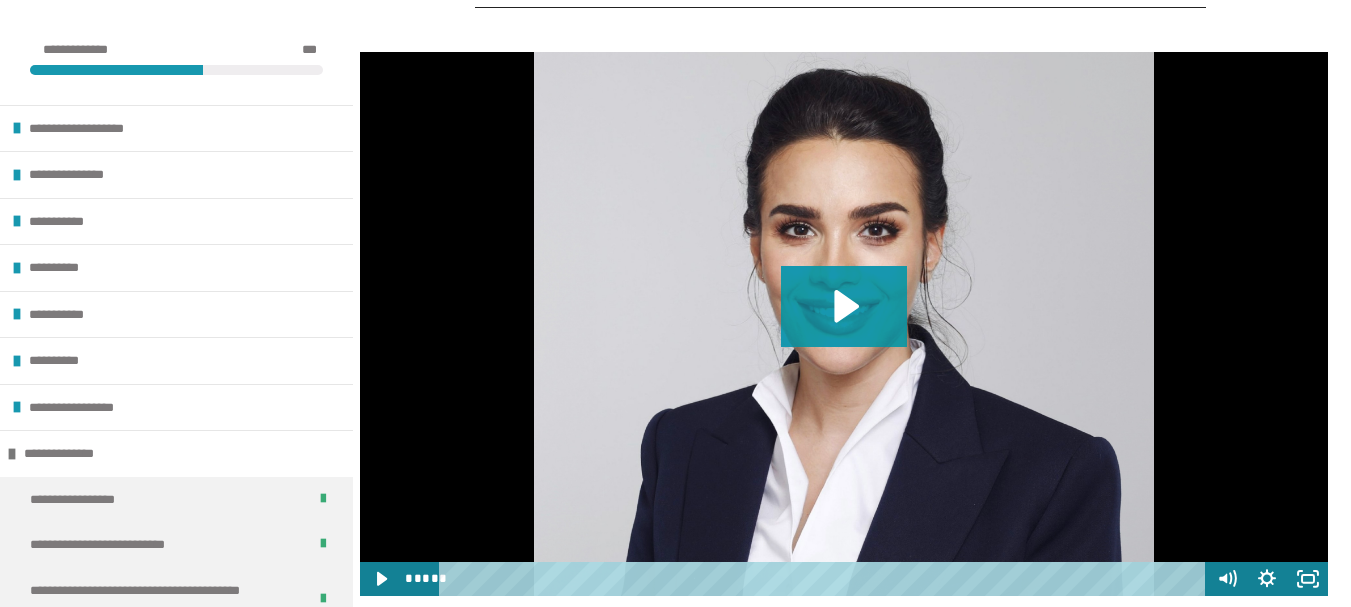 scroll, scrollTop: 2337, scrollLeft: 0, axis: vertical 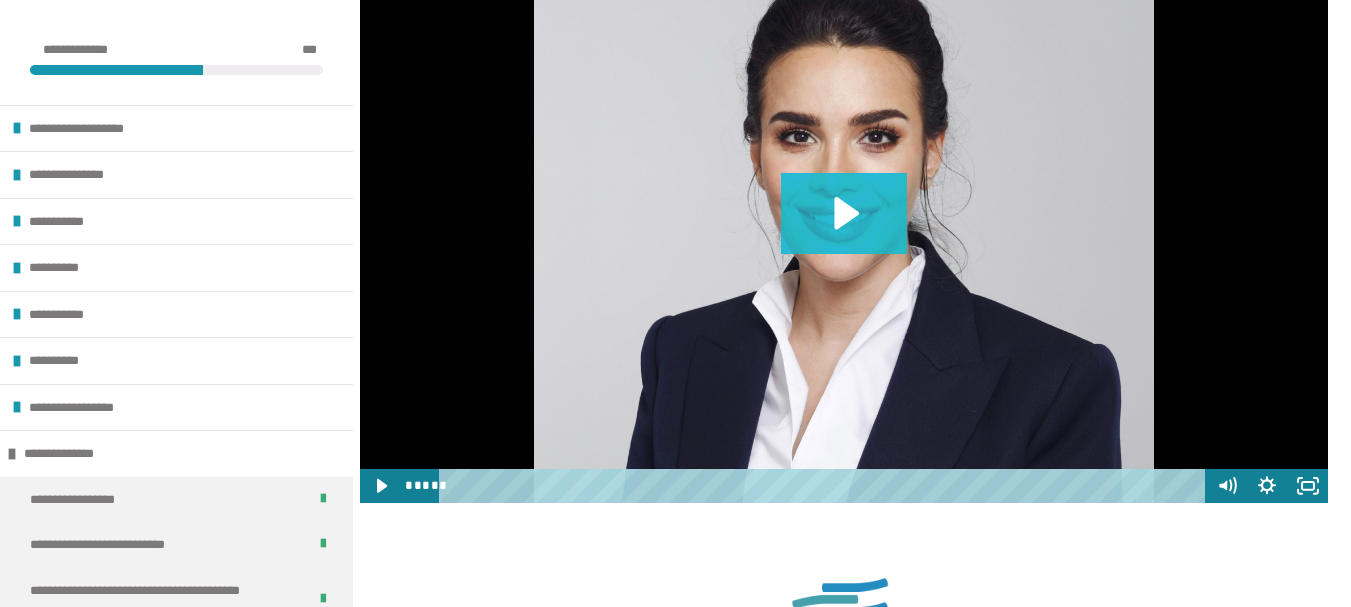 click 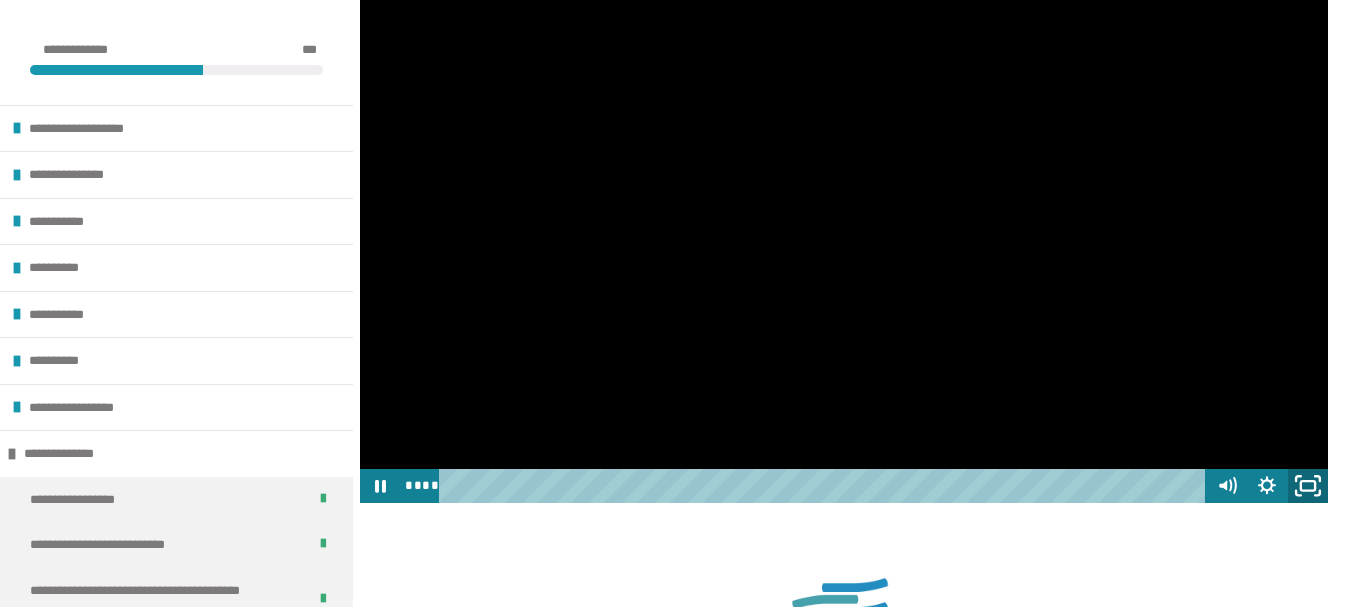 click 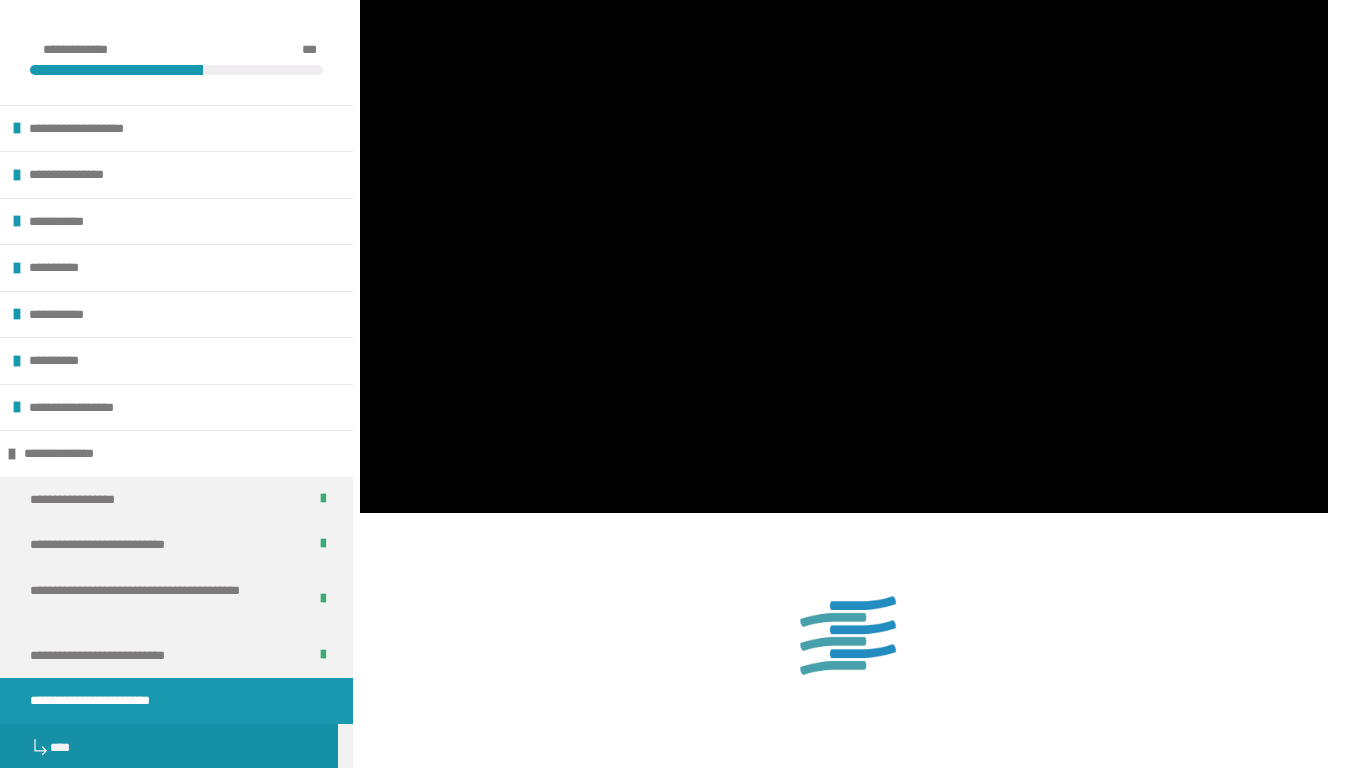 type 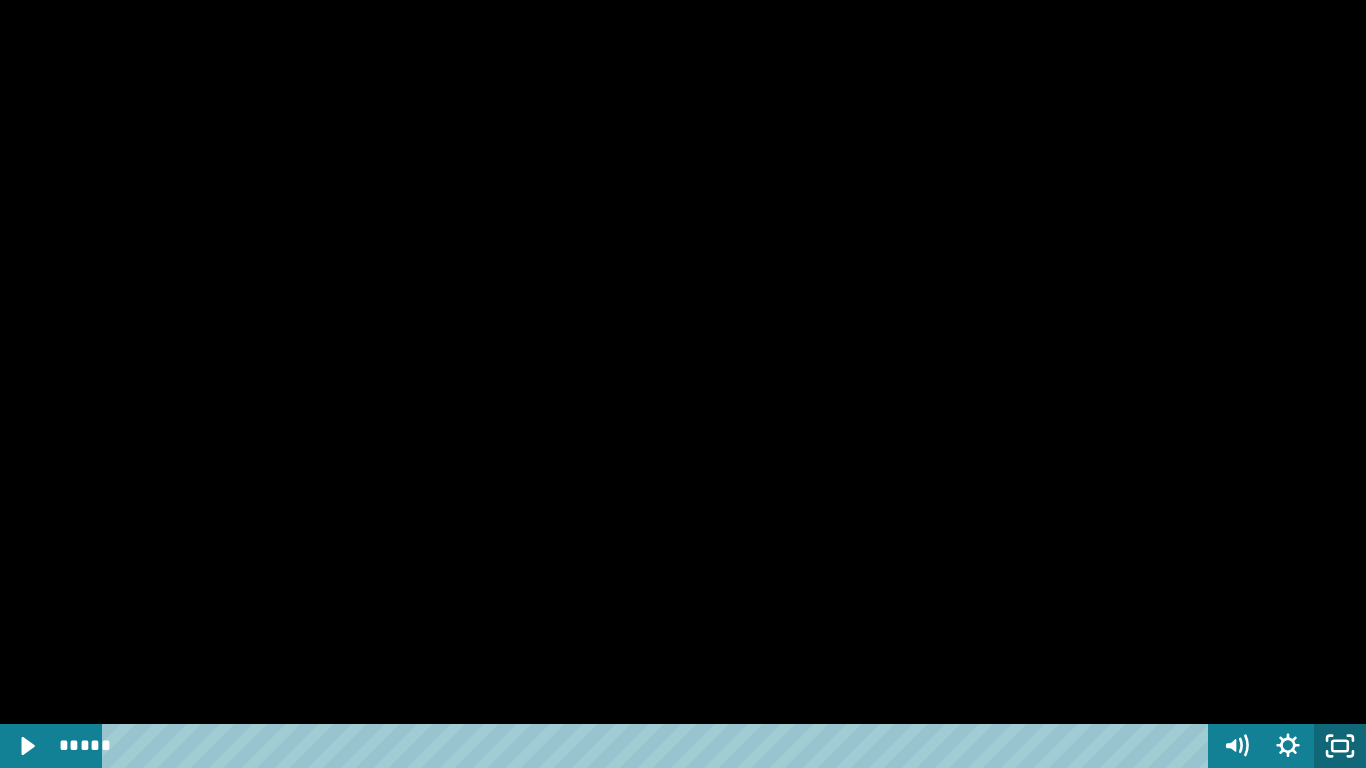 click 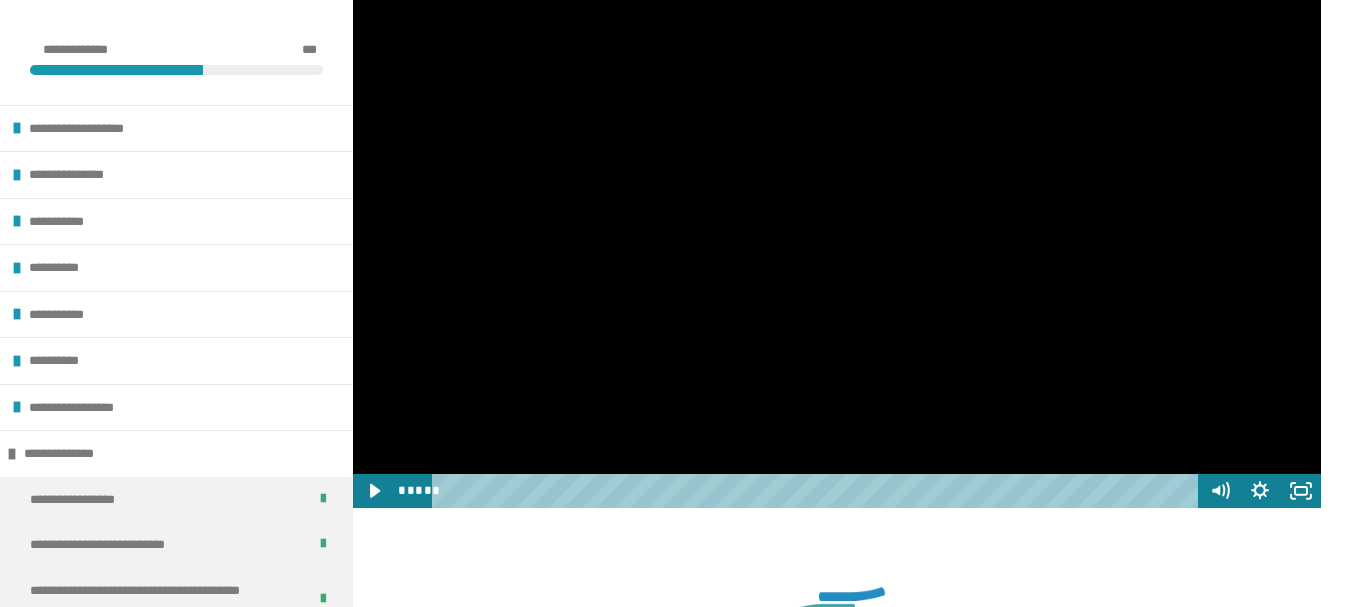click at bounding box center (837, 235) 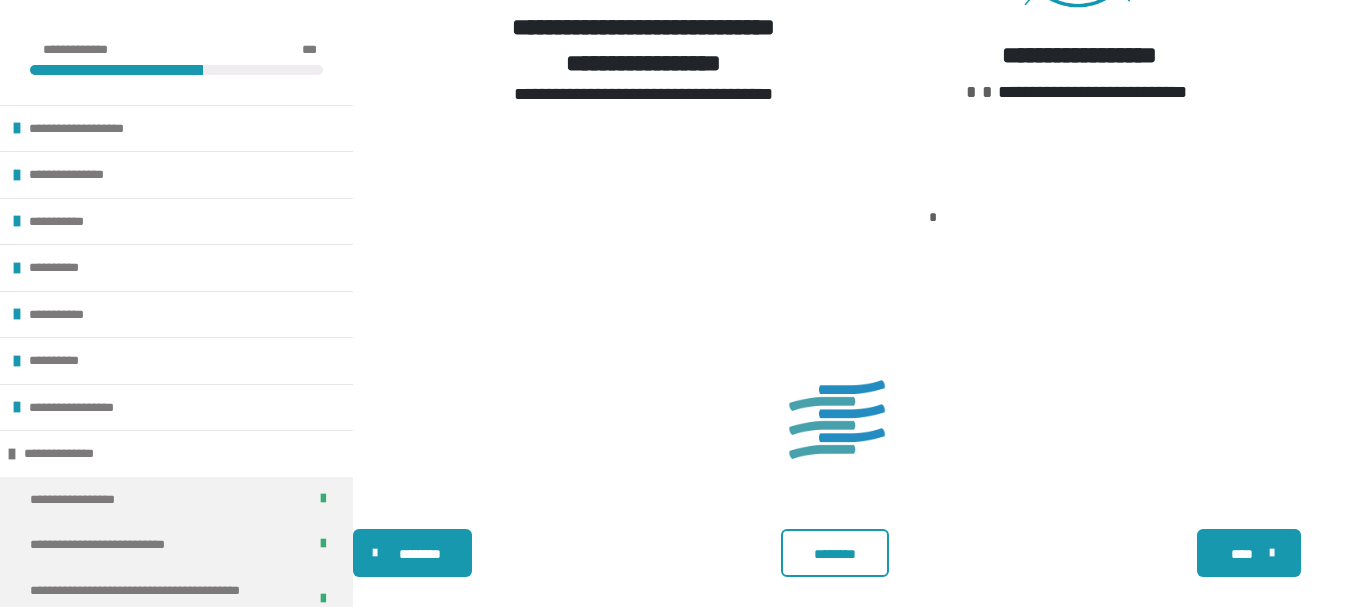 scroll, scrollTop: 4862, scrollLeft: 0, axis: vertical 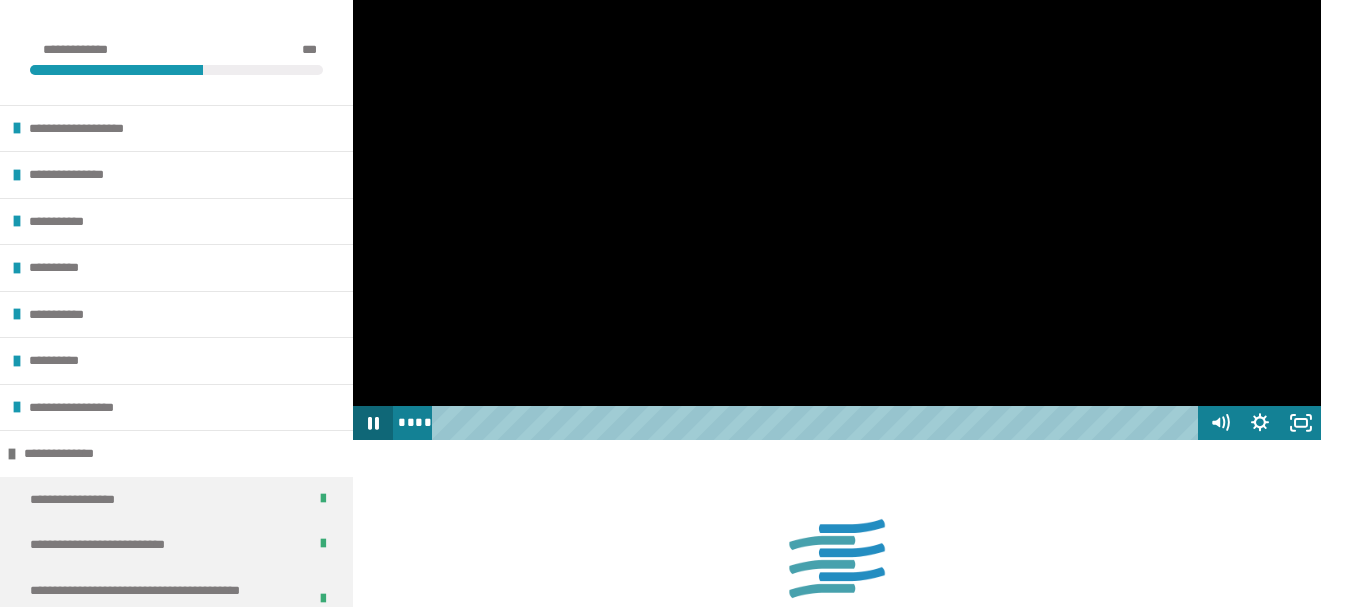 click 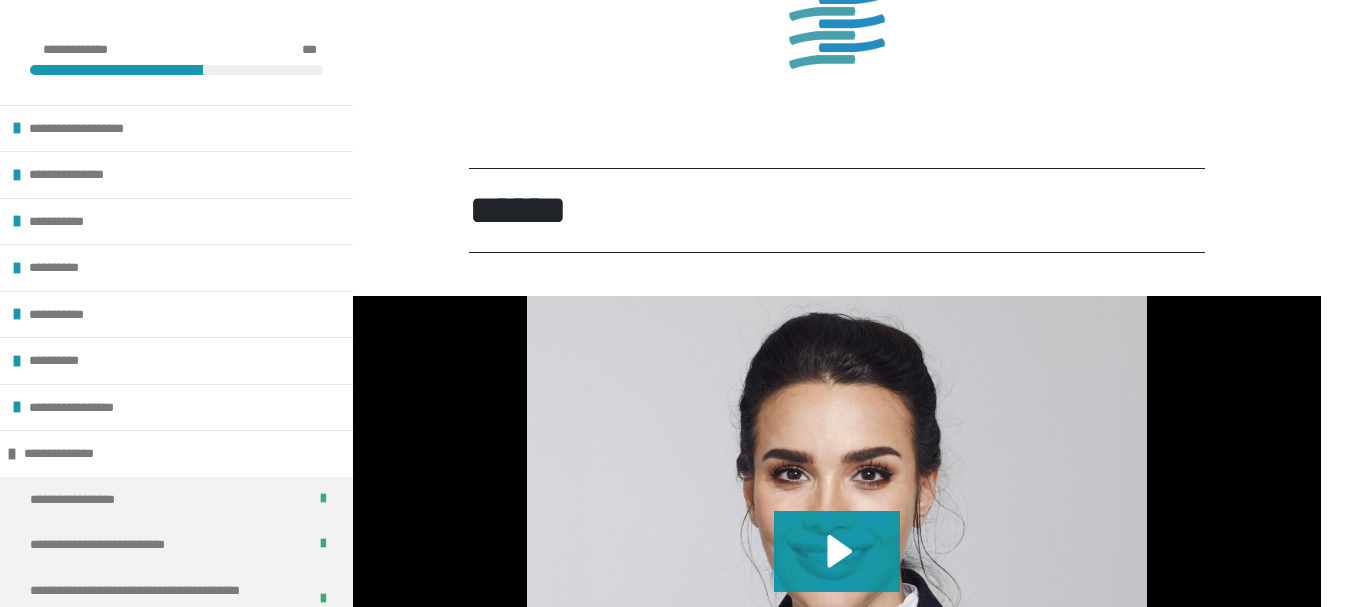 scroll, scrollTop: 2981, scrollLeft: 0, axis: vertical 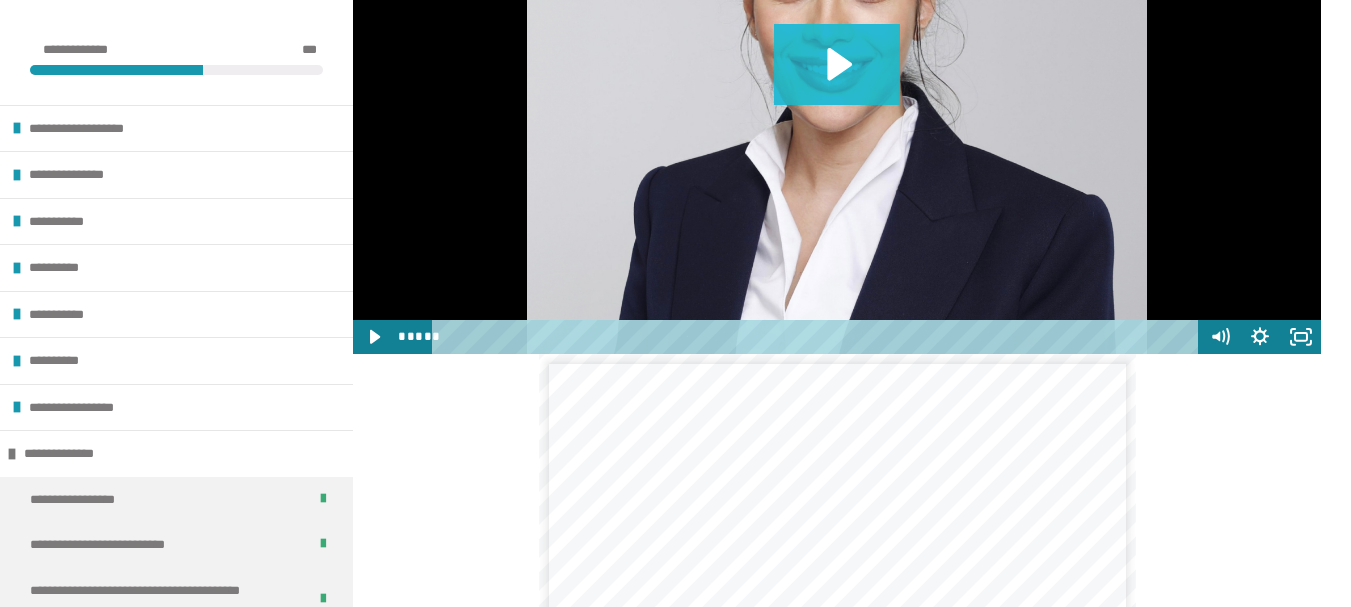 click 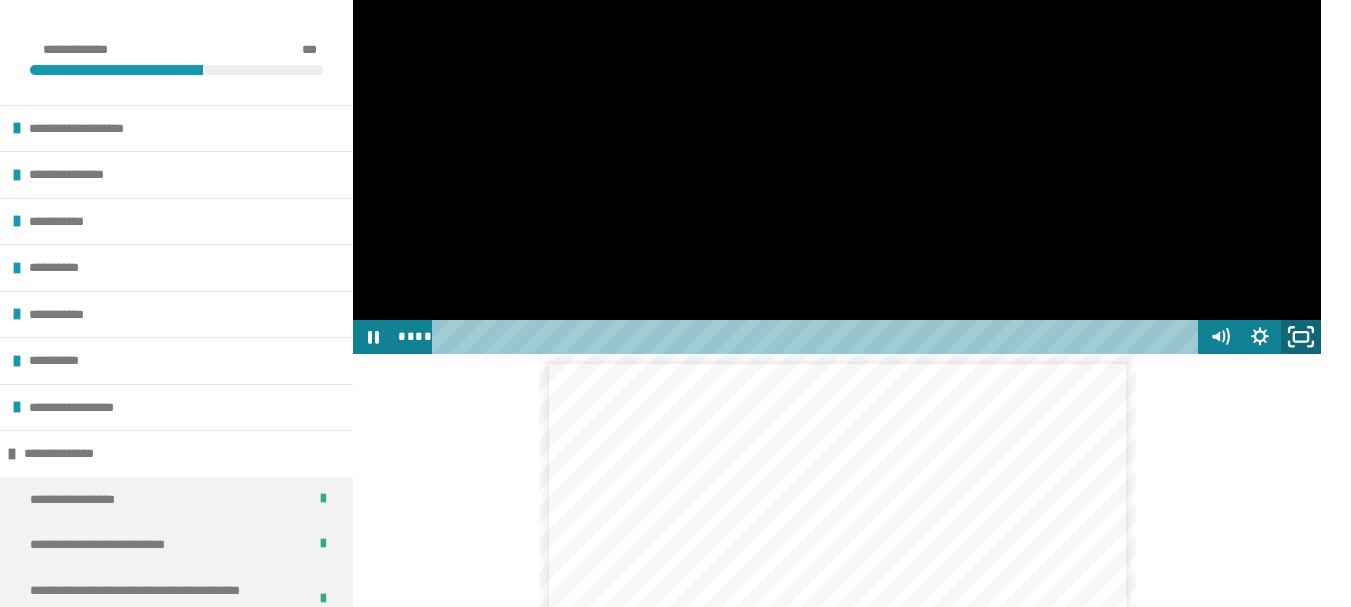 click 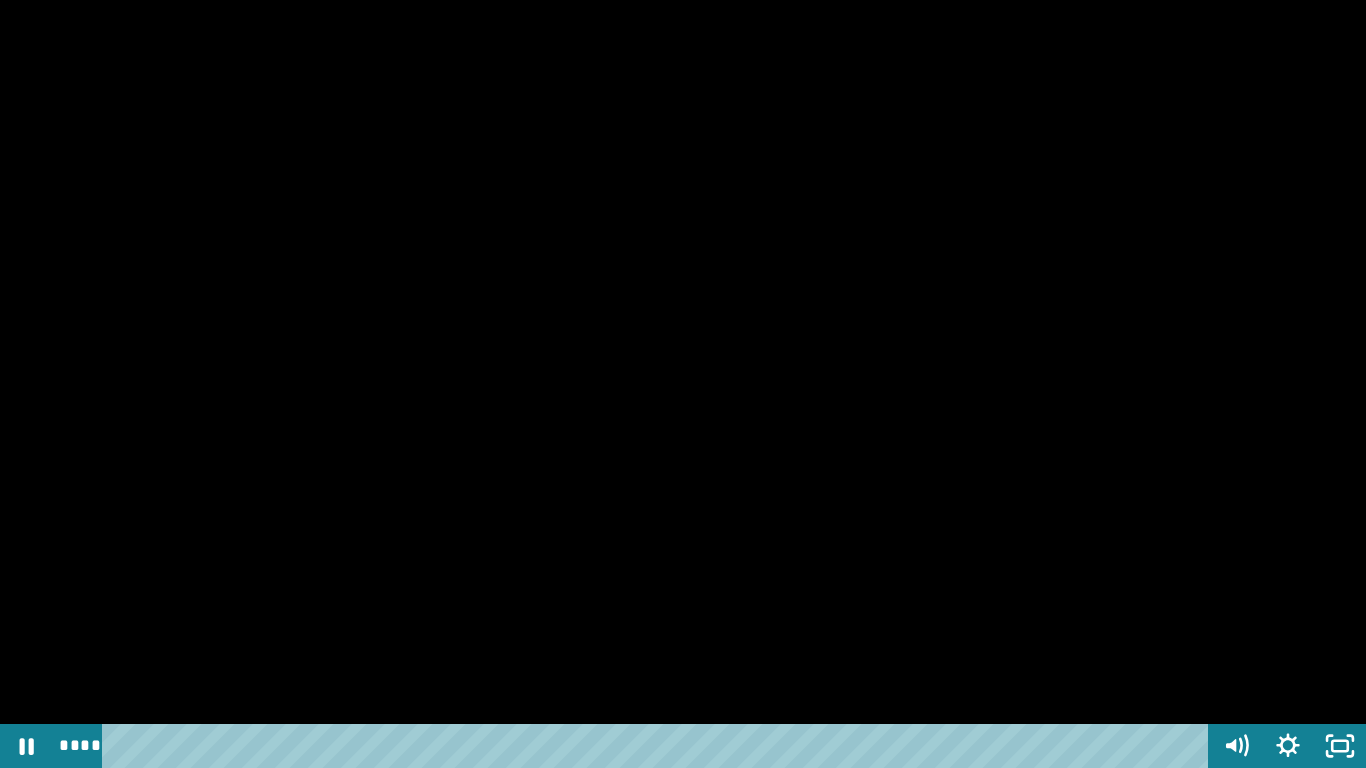 click at bounding box center (683, 384) 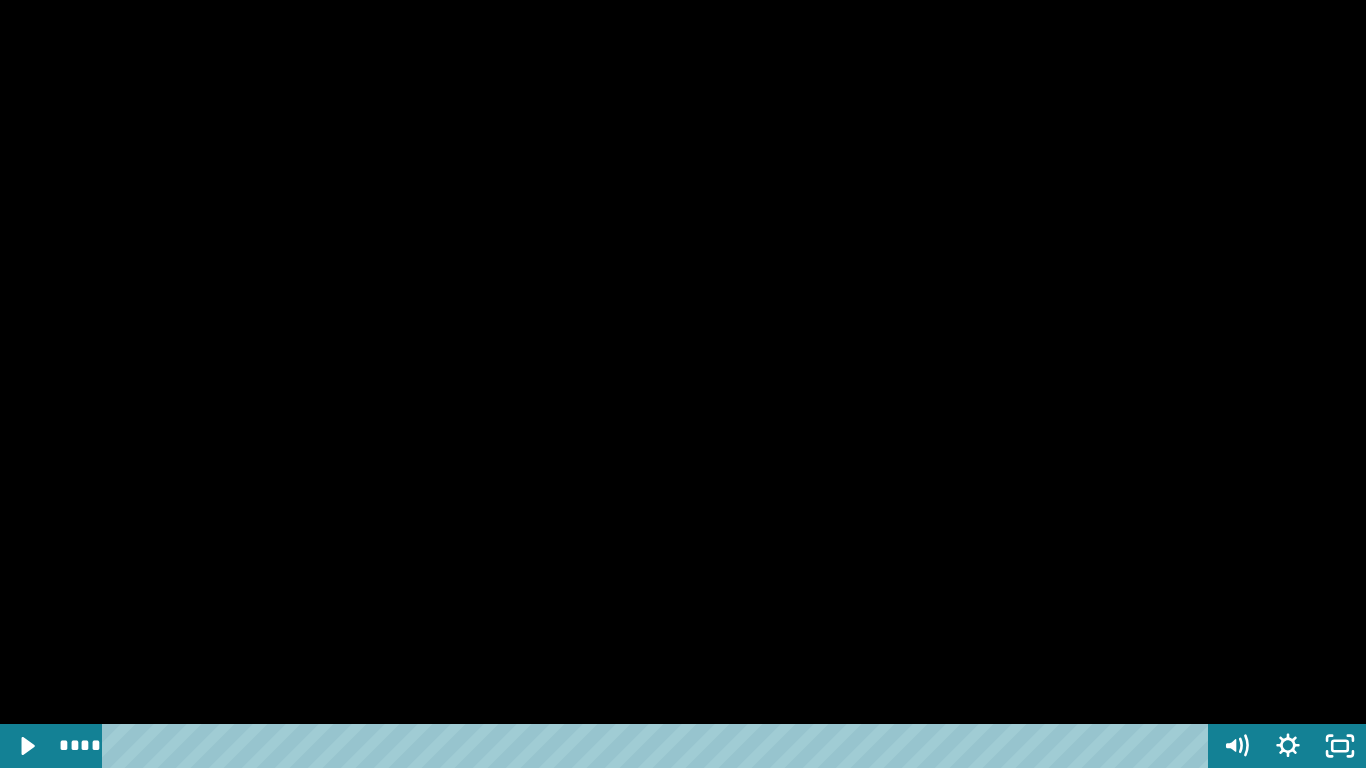click at bounding box center [683, 384] 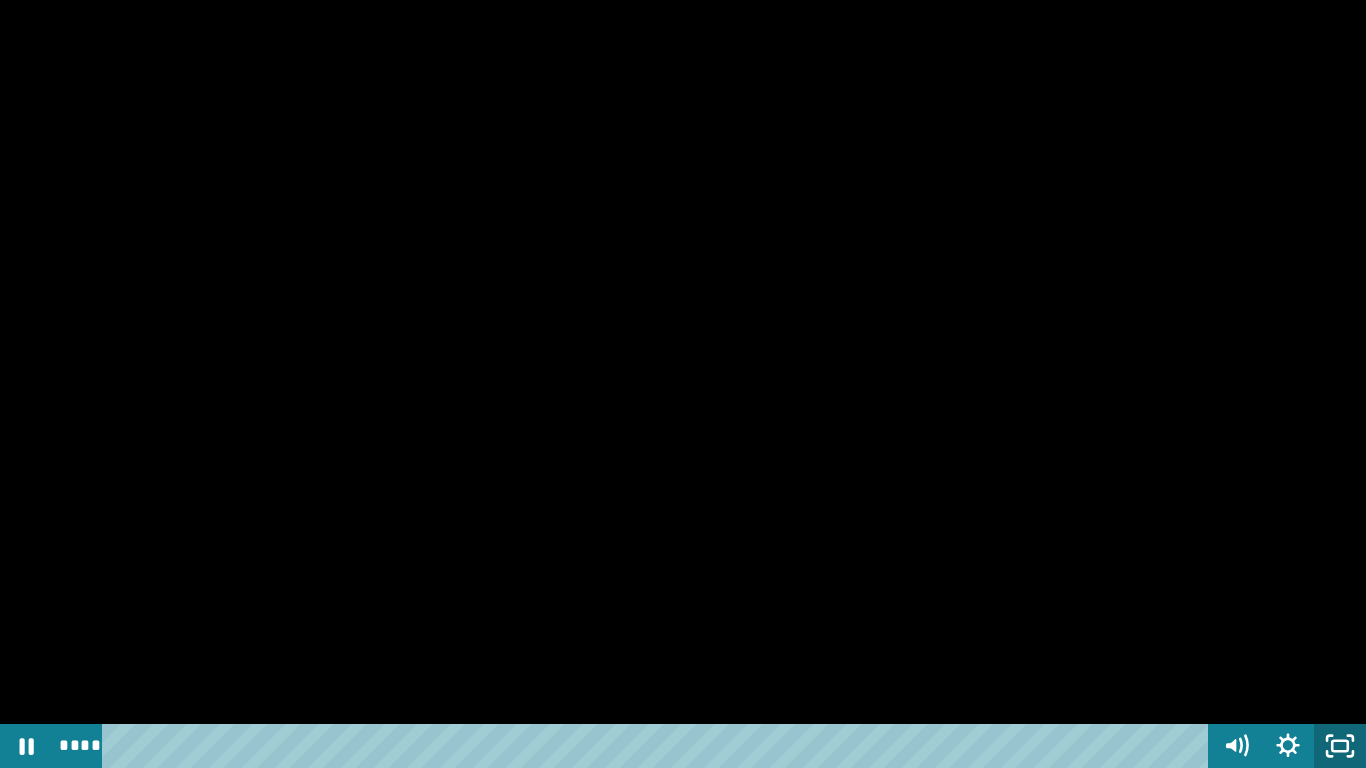 click 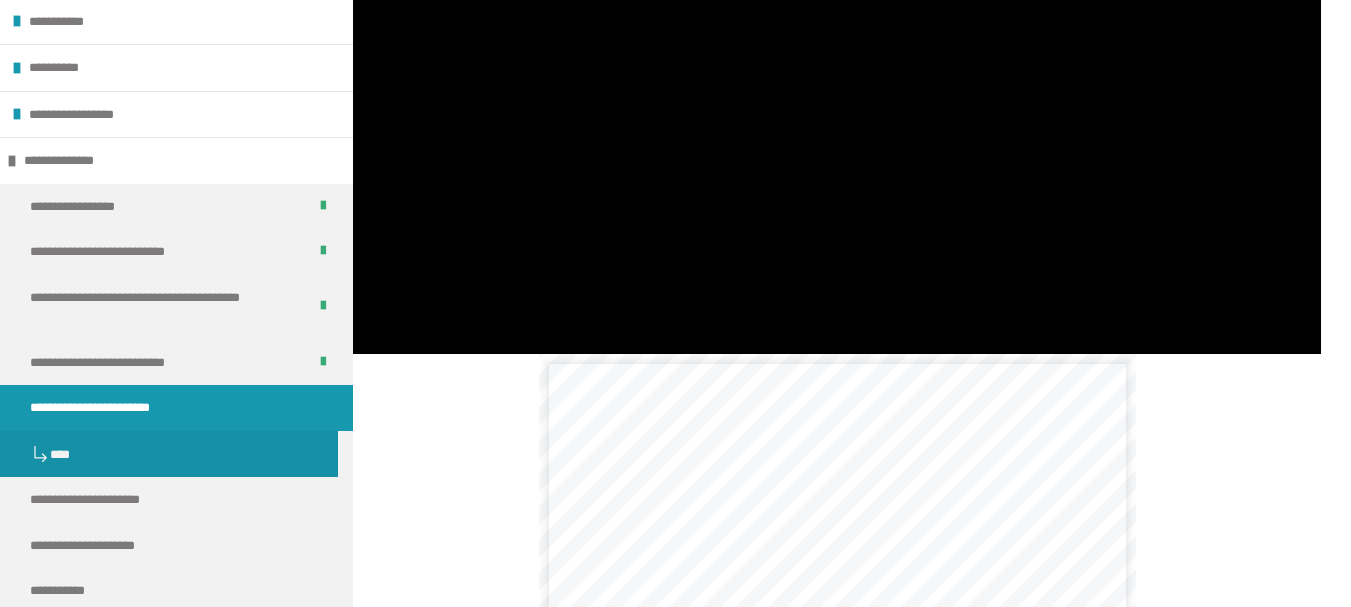 scroll, scrollTop: 376, scrollLeft: 0, axis: vertical 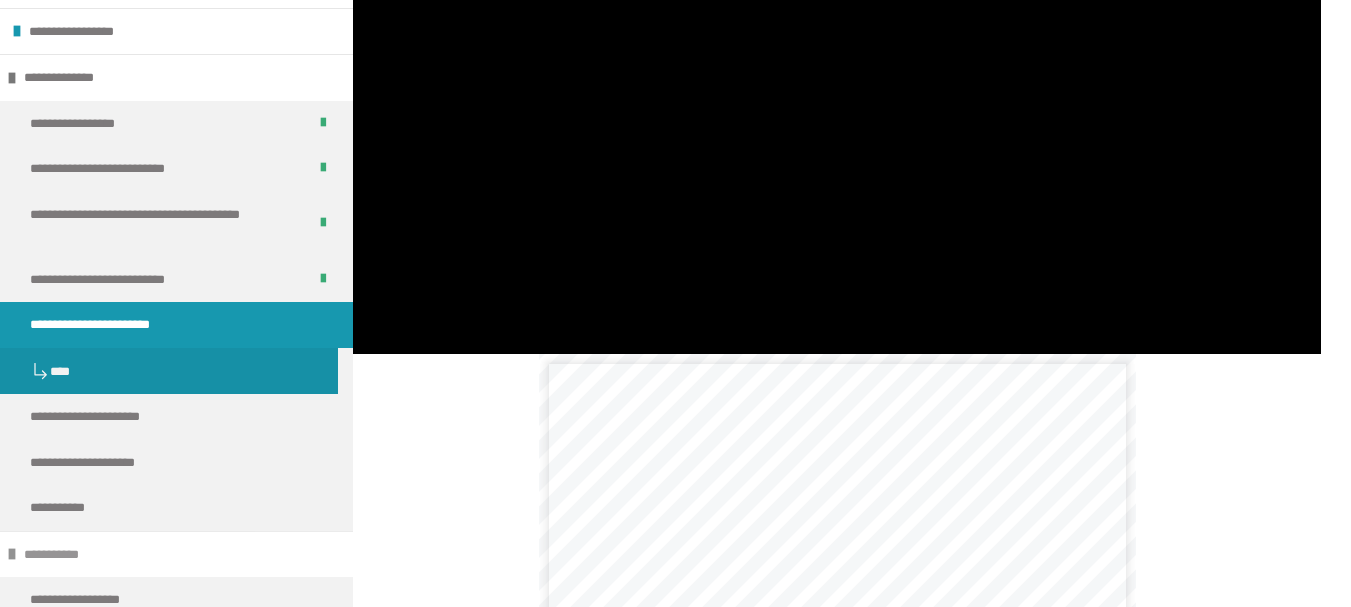 click at bounding box center (12, 554) 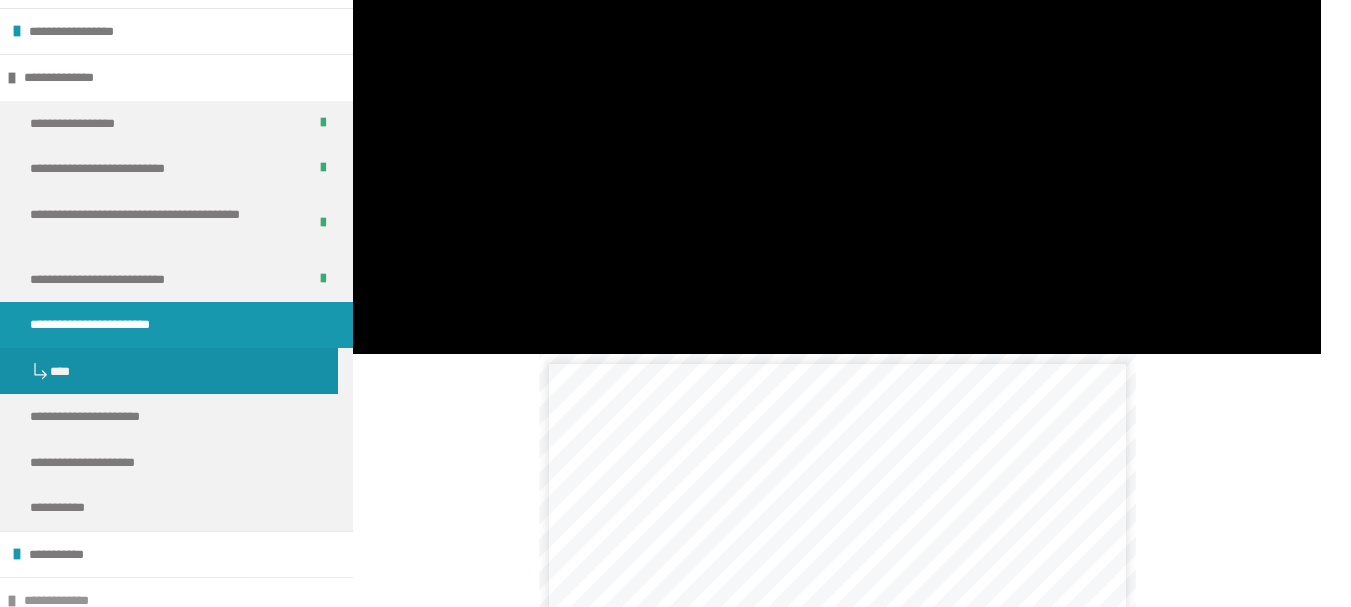 click at bounding box center [12, 601] 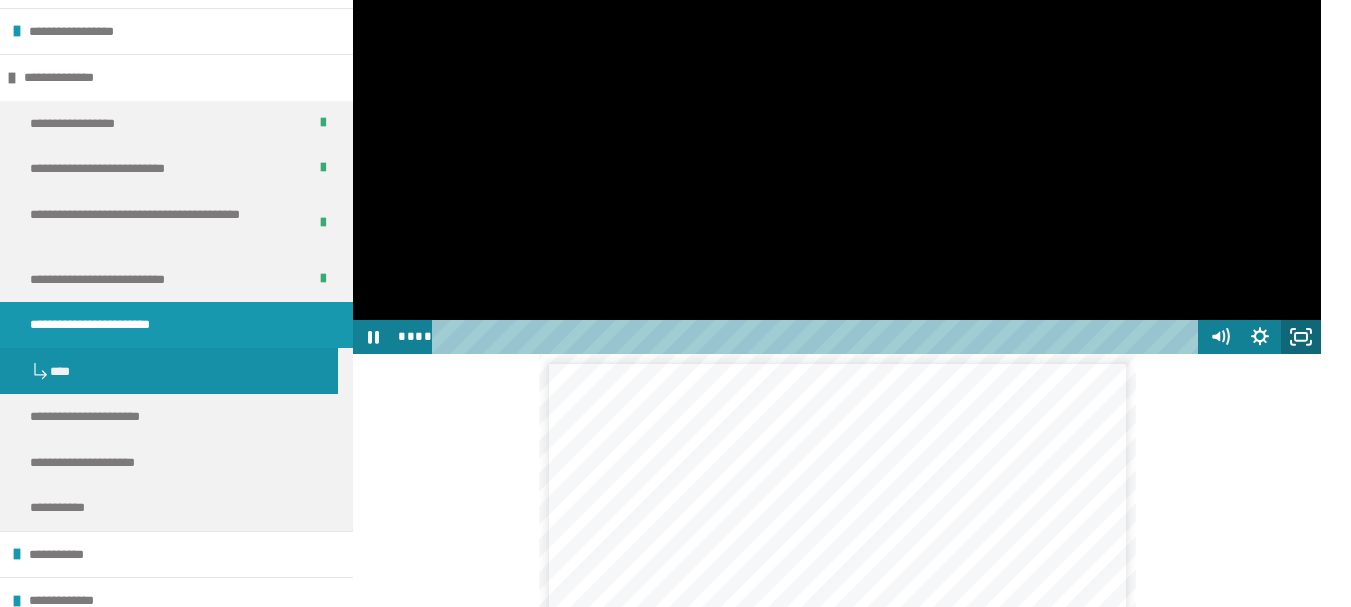 click 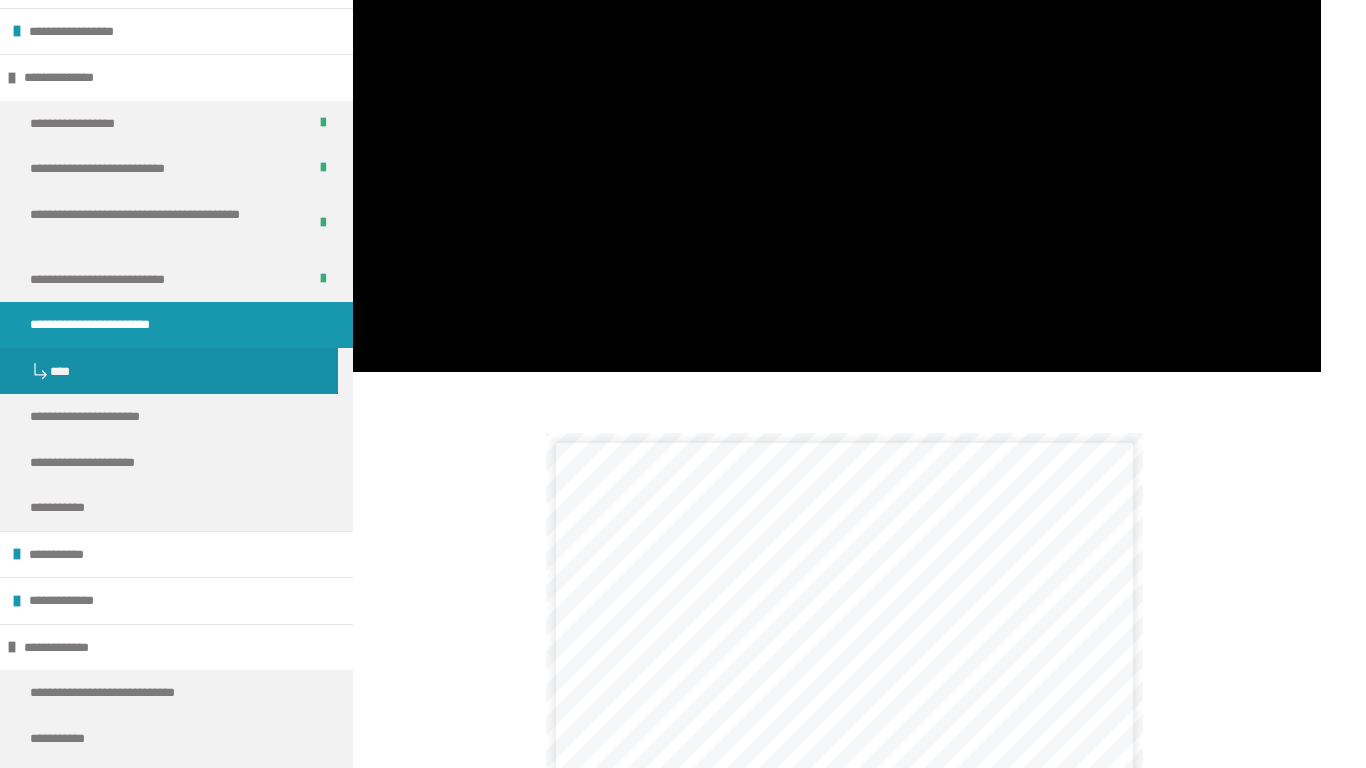 type 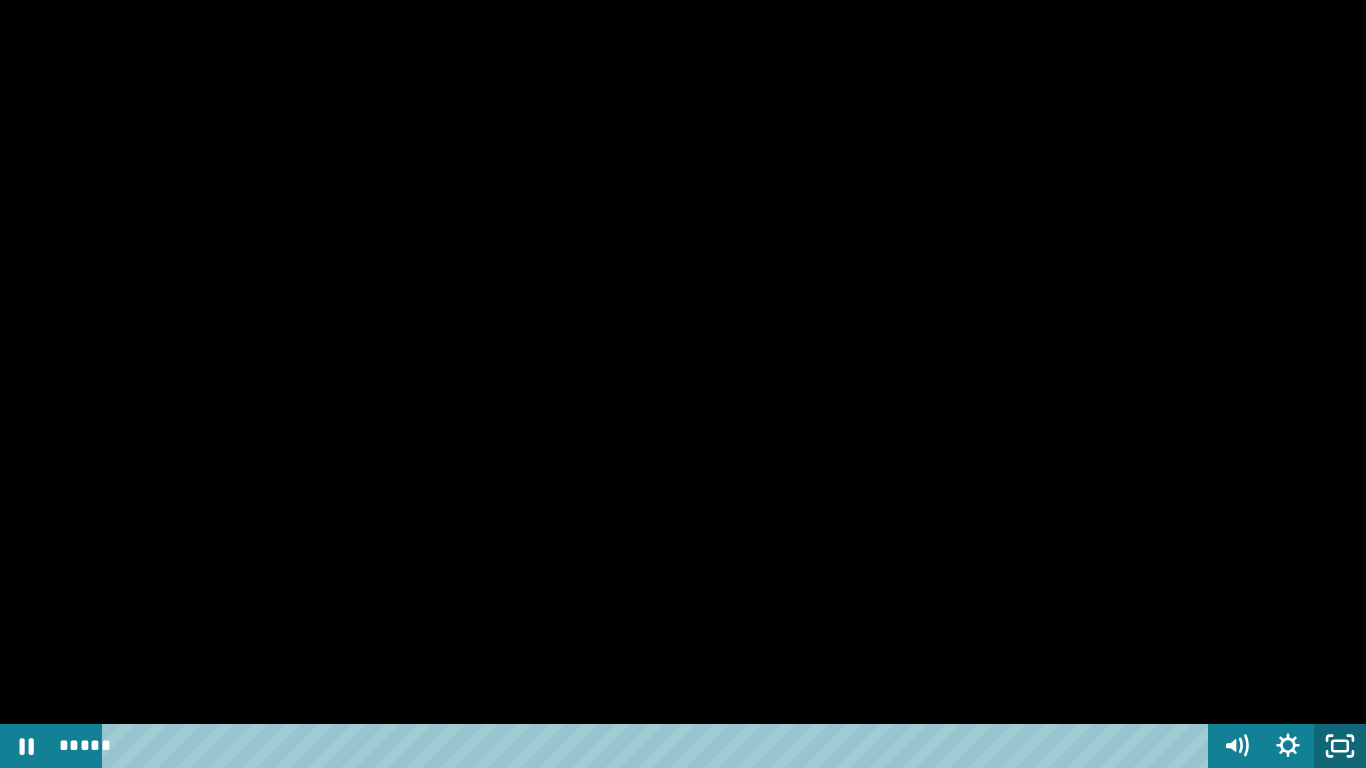 click 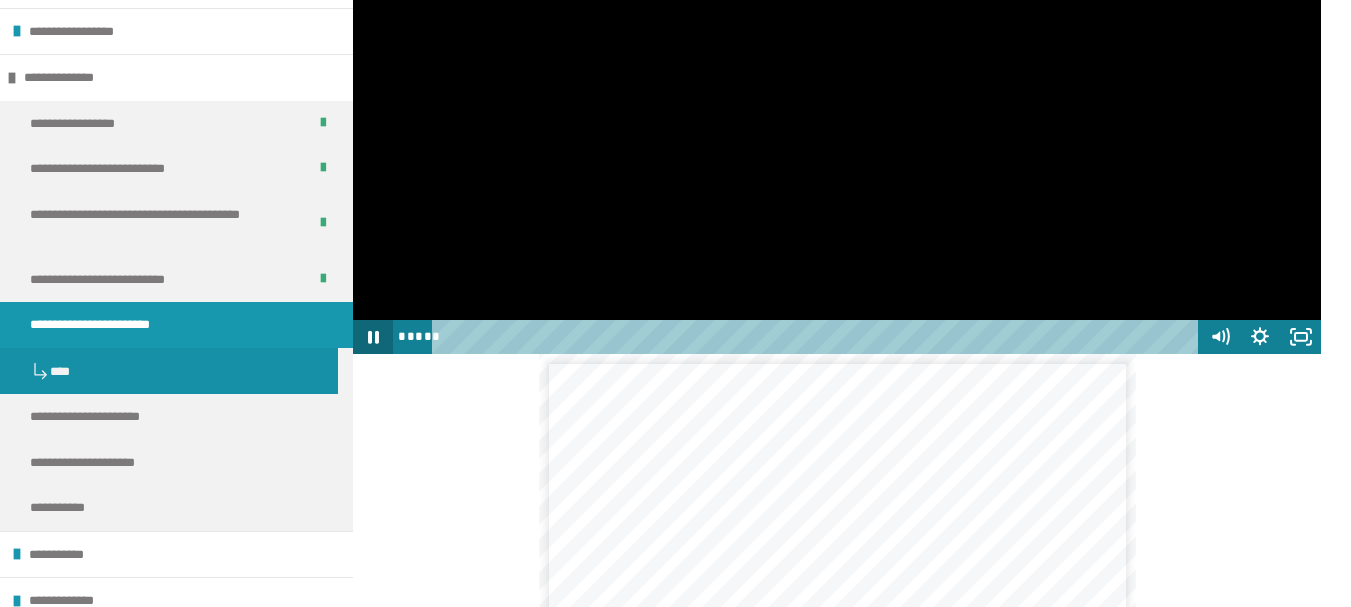 click 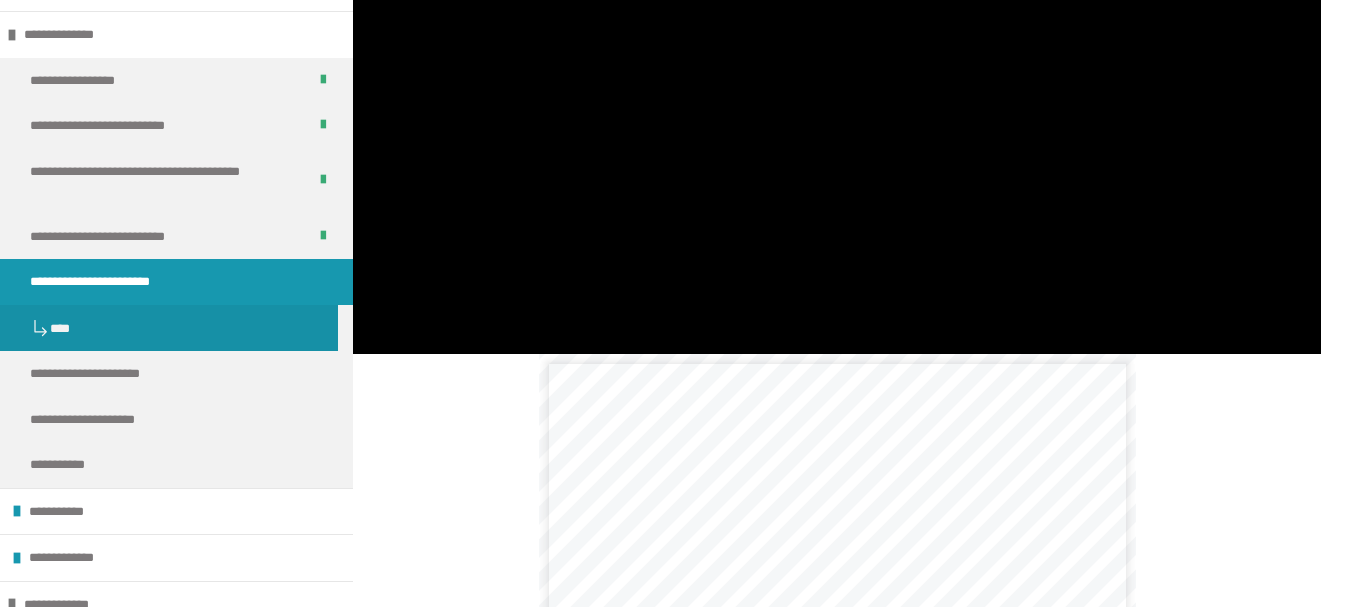 scroll, scrollTop: 456, scrollLeft: 0, axis: vertical 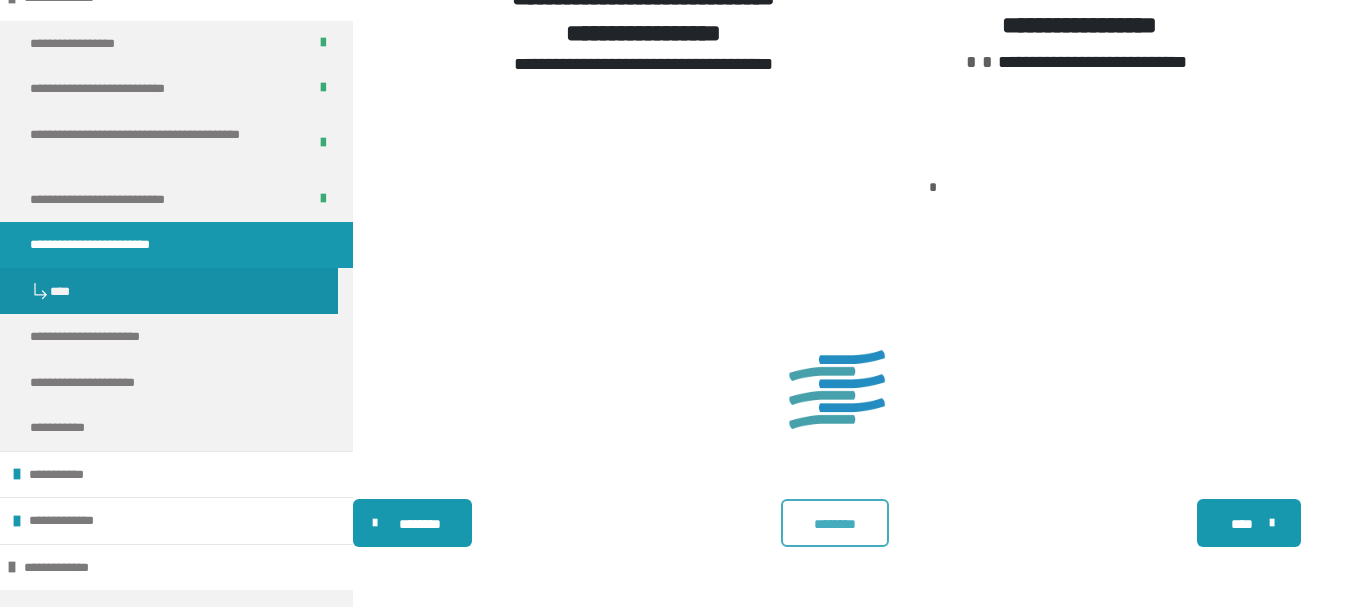 click on "********" at bounding box center (835, 523) 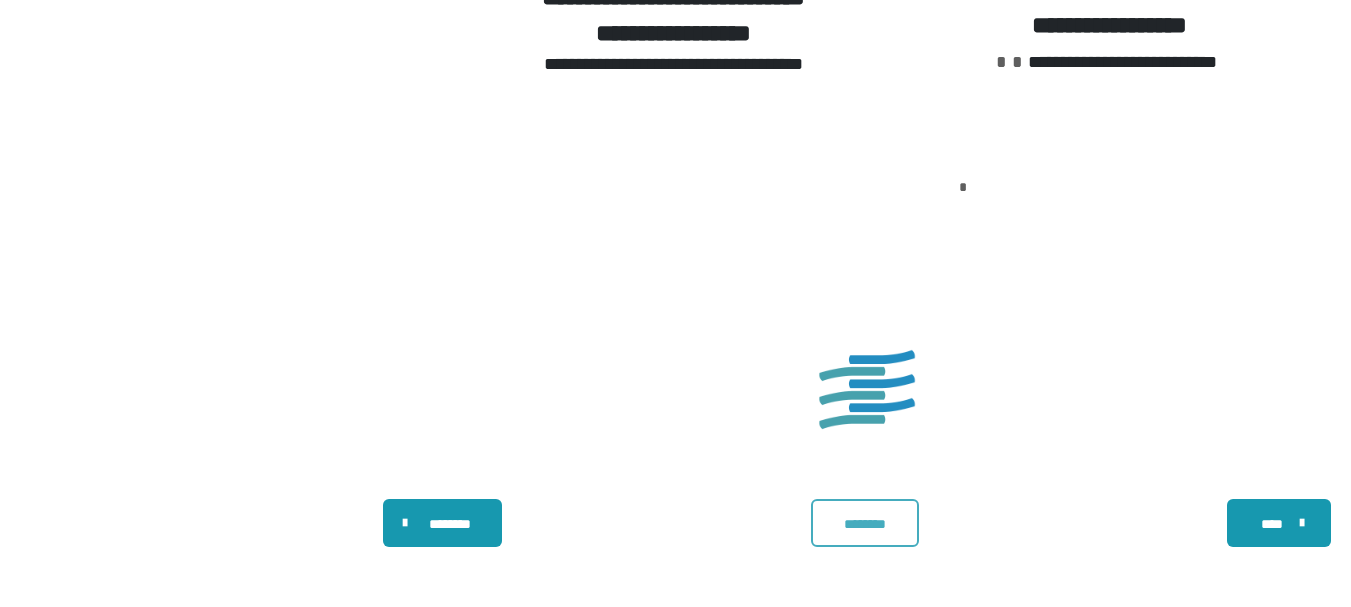 scroll, scrollTop: 0, scrollLeft: 0, axis: both 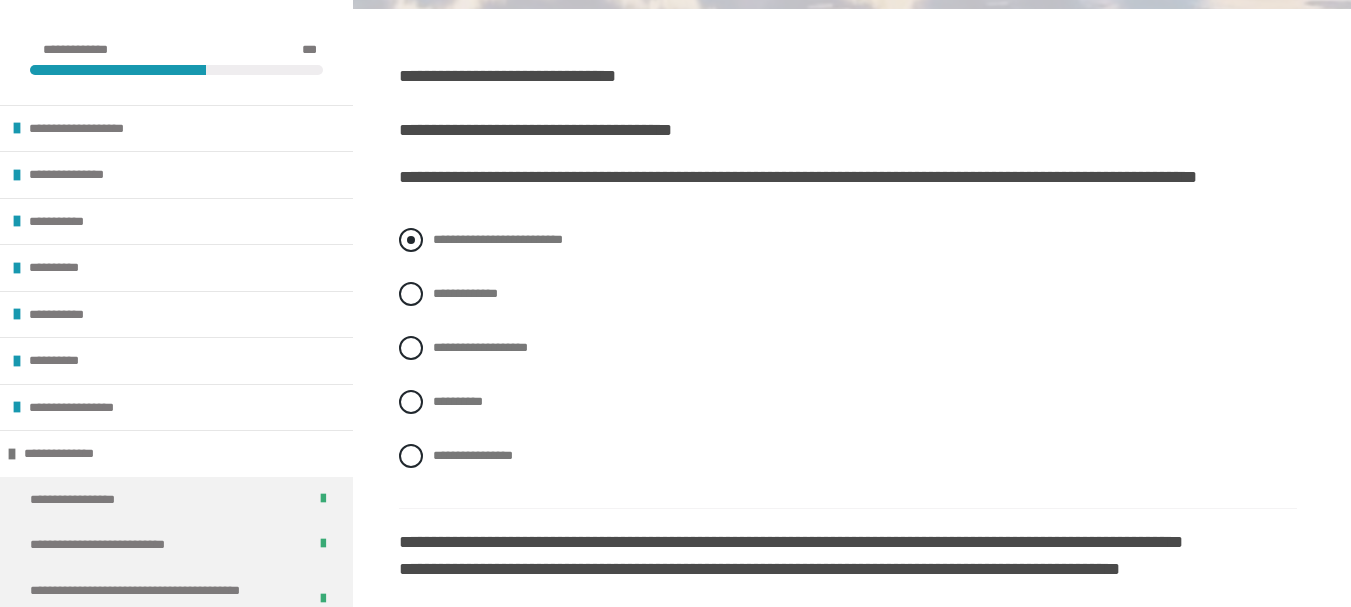 click on "**********" at bounding box center (498, 239) 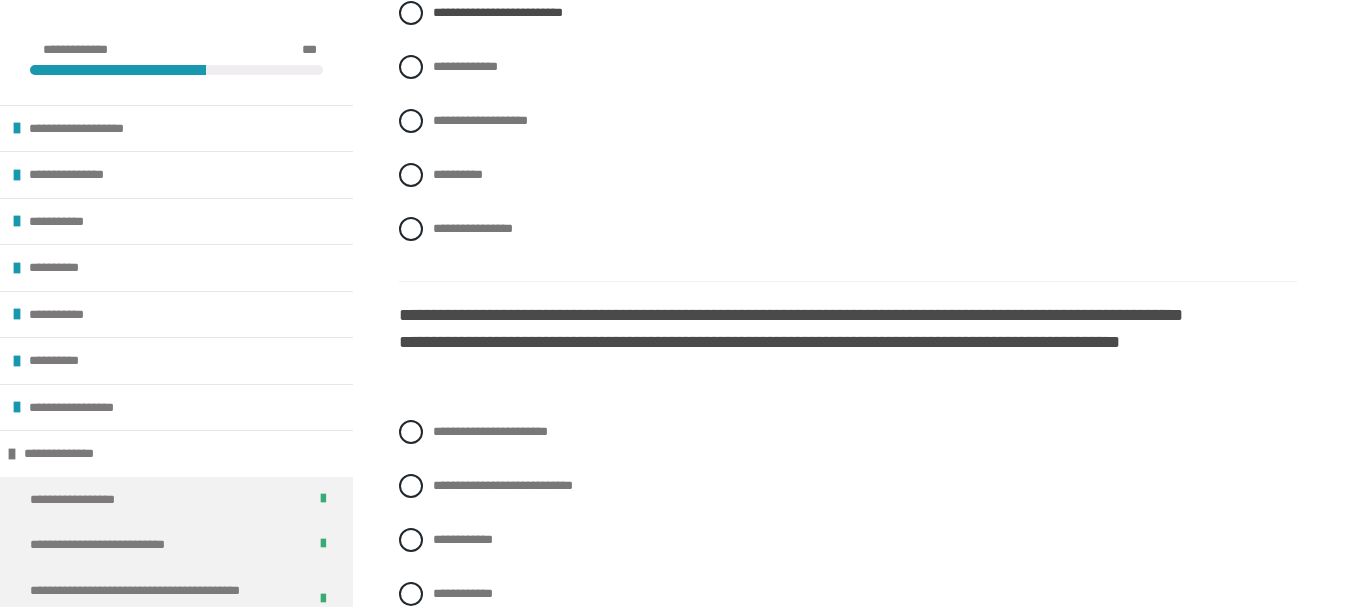 scroll, scrollTop: 747, scrollLeft: 0, axis: vertical 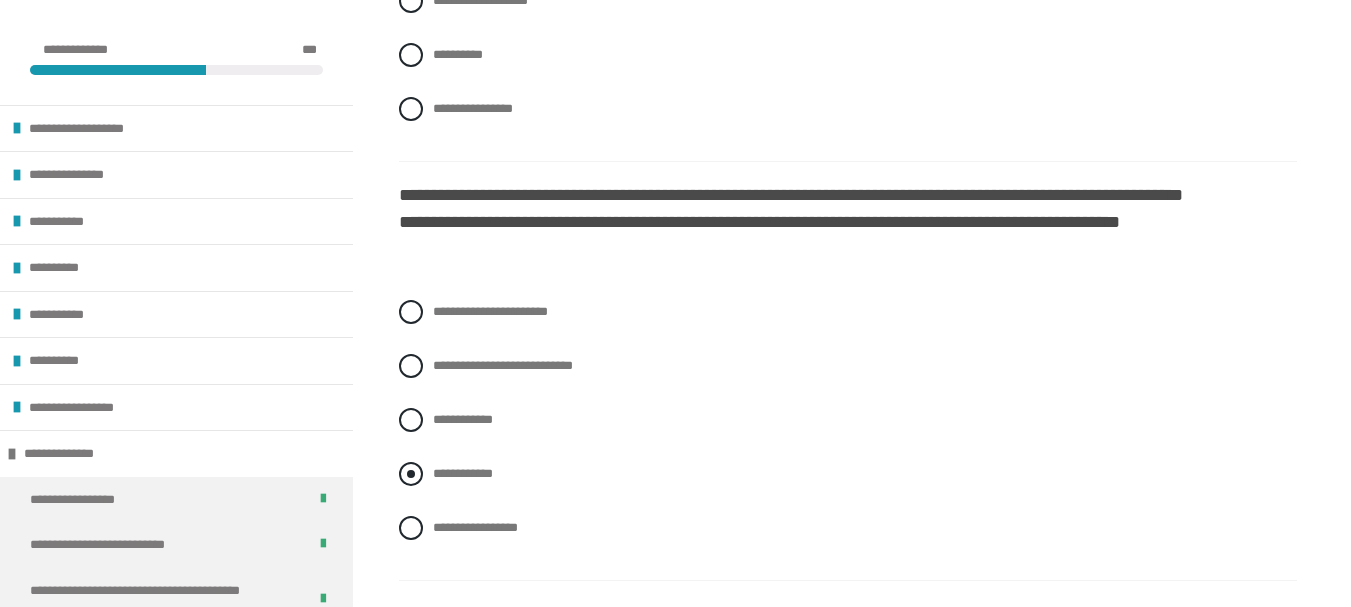 click at bounding box center (411, 474) 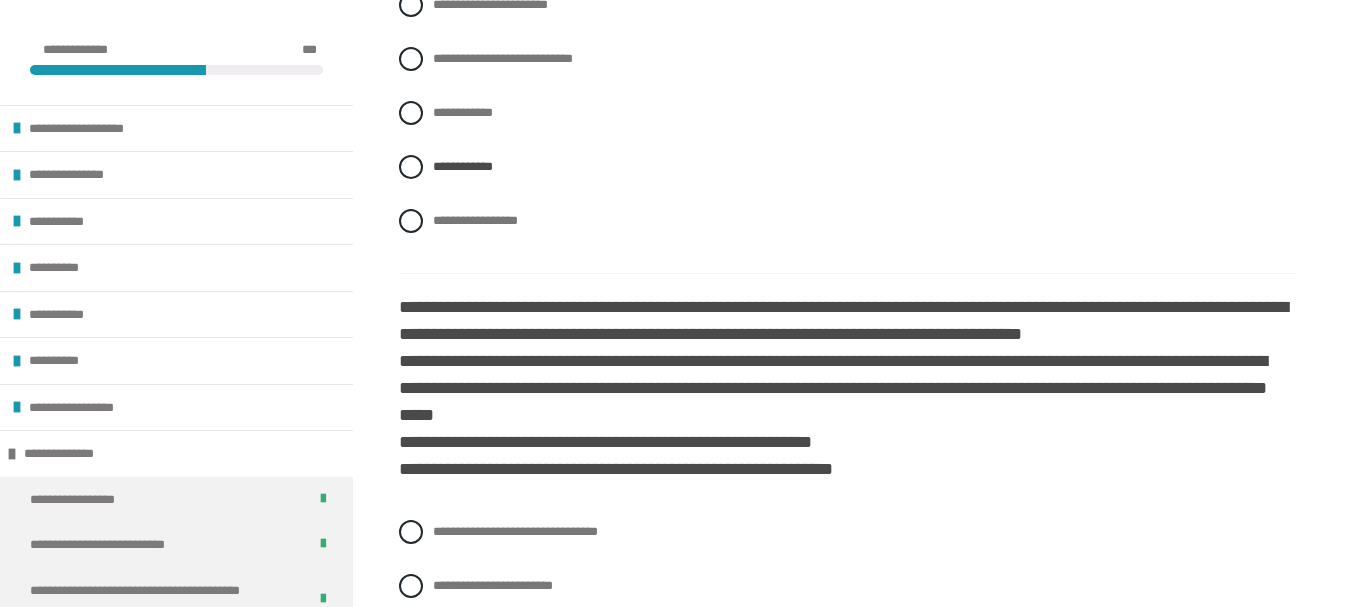 scroll, scrollTop: 1147, scrollLeft: 0, axis: vertical 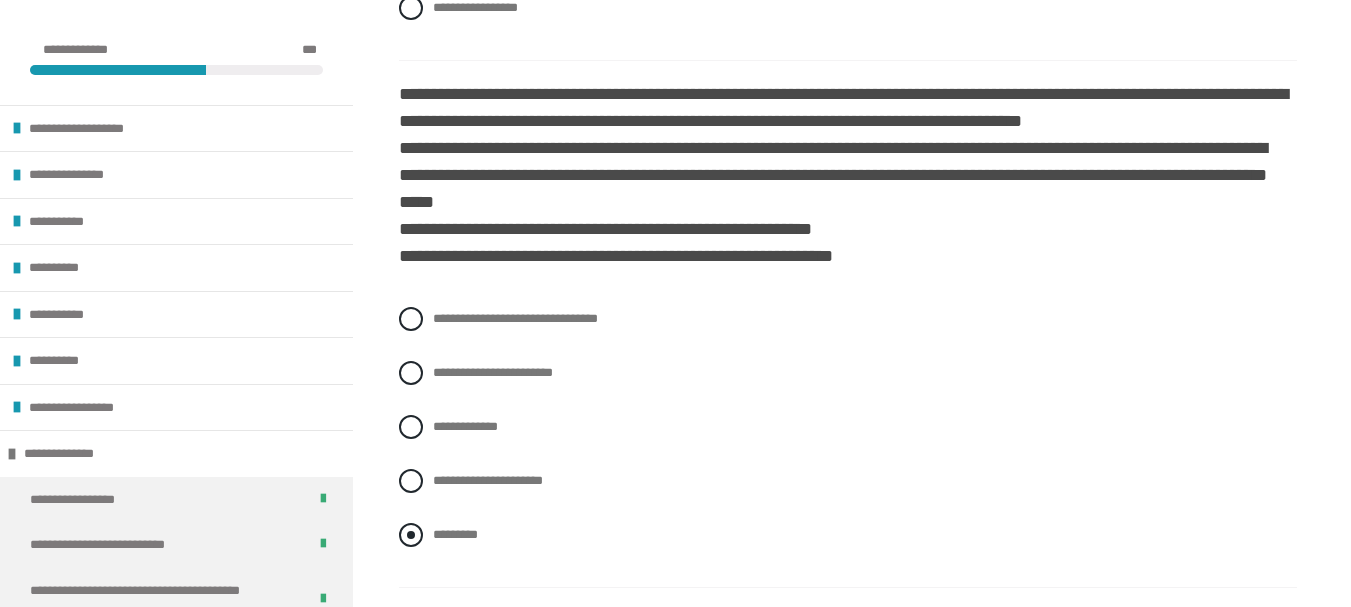 click on "*********" at bounding box center (455, 534) 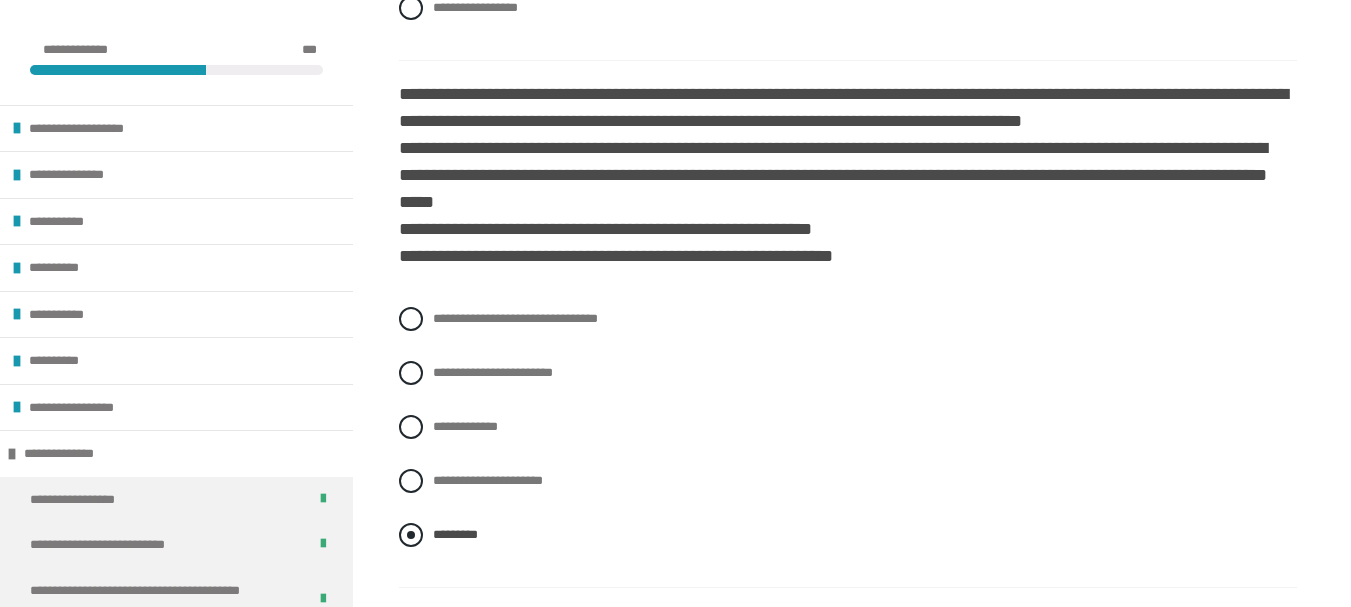 click on "*********" at bounding box center (455, 534) 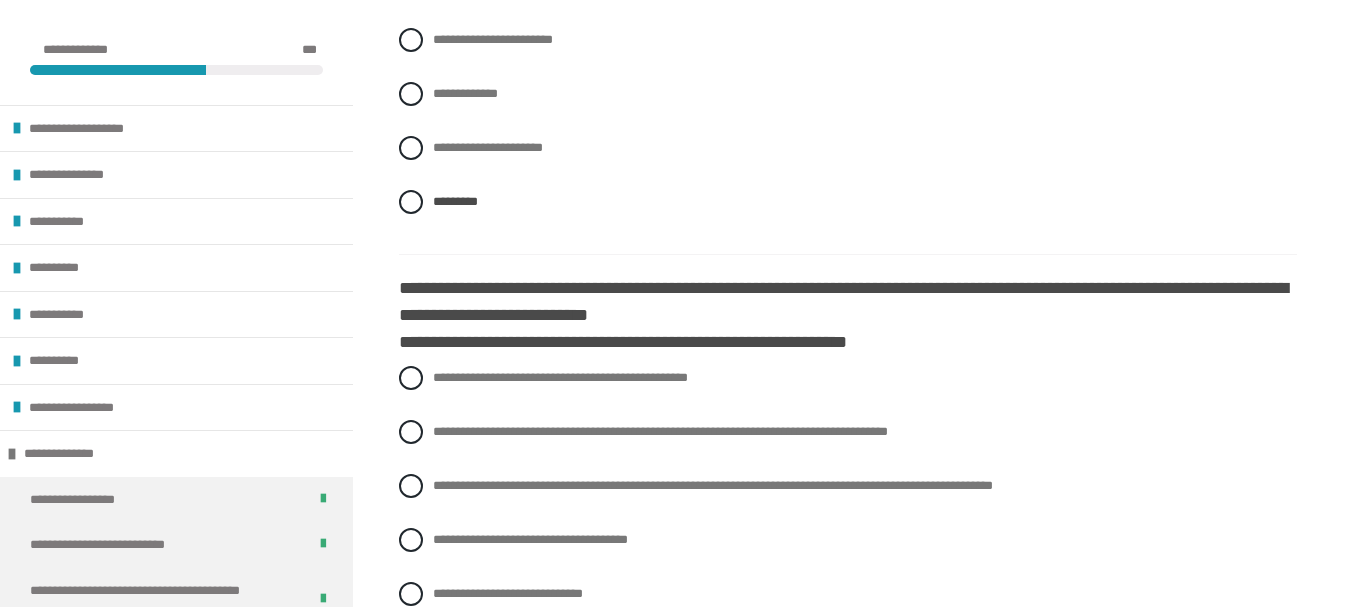 scroll, scrollTop: 1680, scrollLeft: 0, axis: vertical 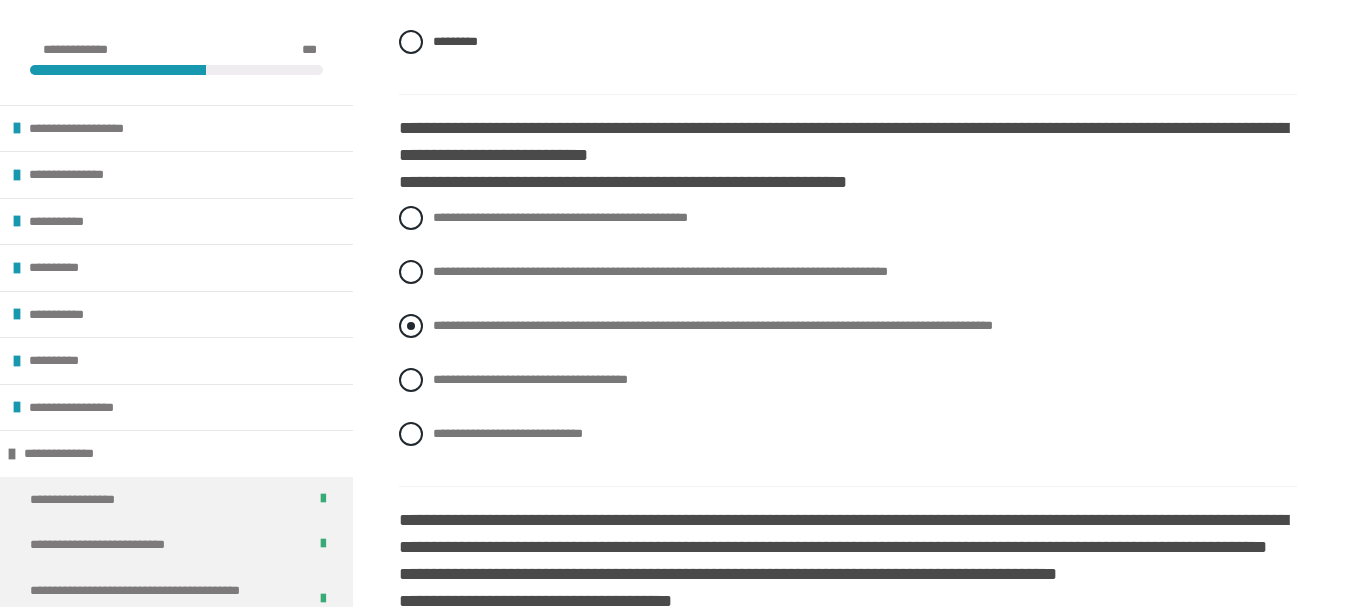 click on "**********" at bounding box center (713, 325) 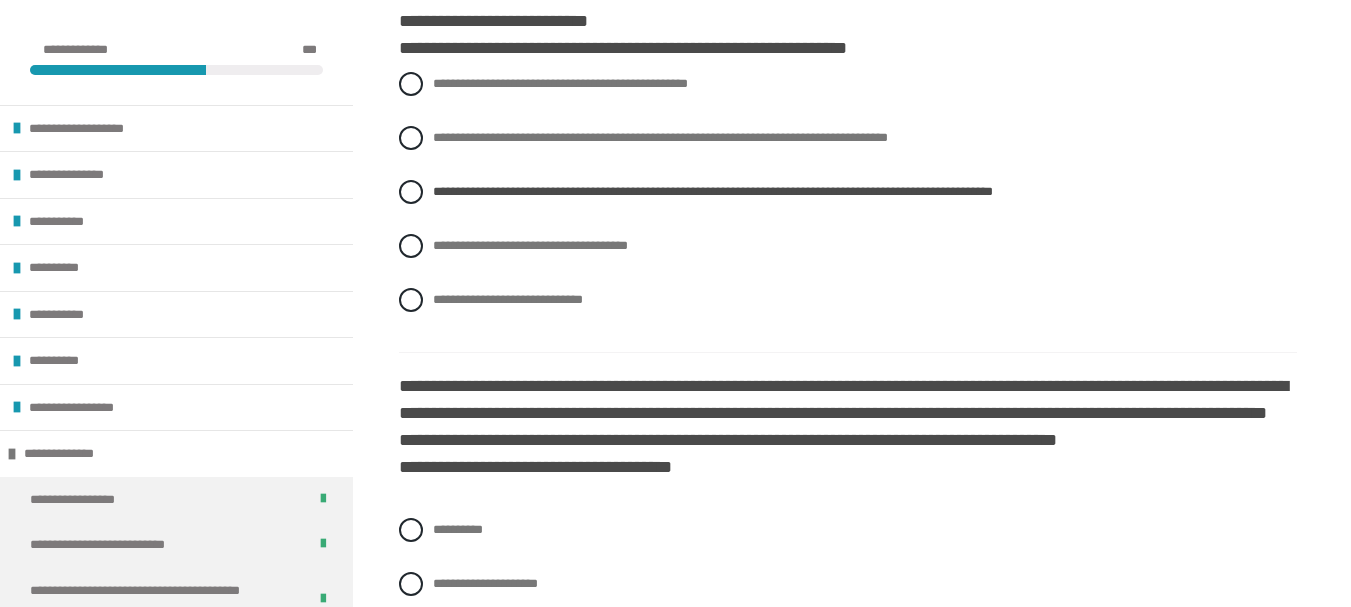 scroll, scrollTop: 2000, scrollLeft: 0, axis: vertical 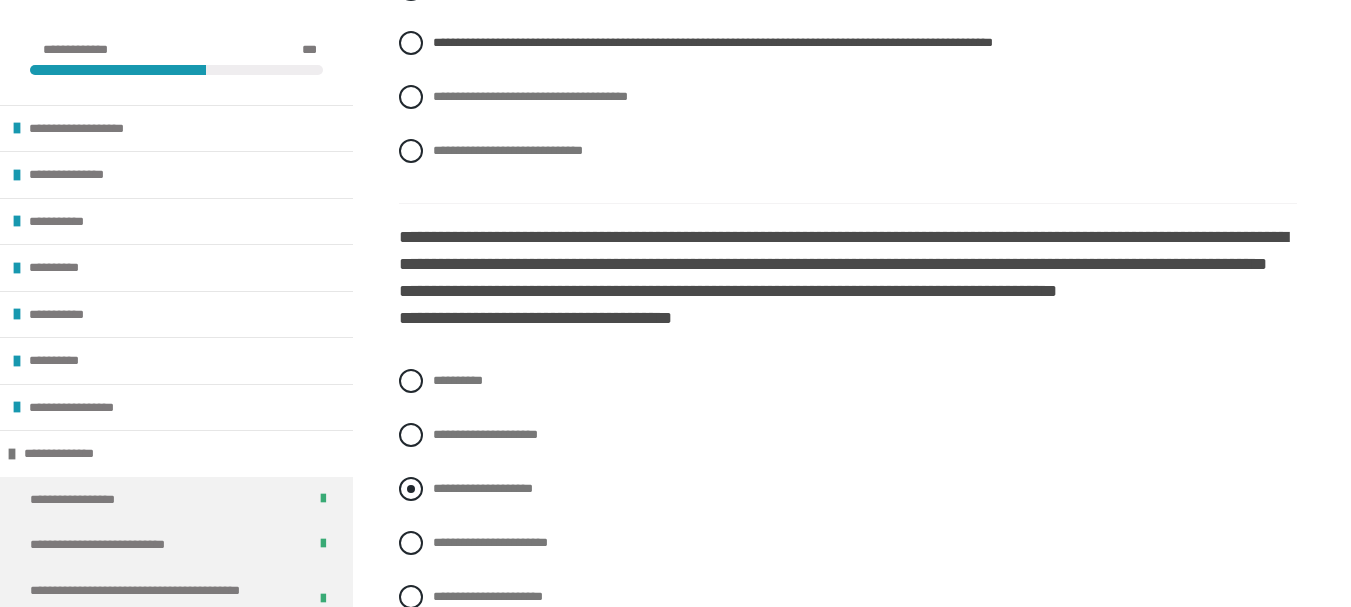 click on "**********" at bounding box center [483, 488] 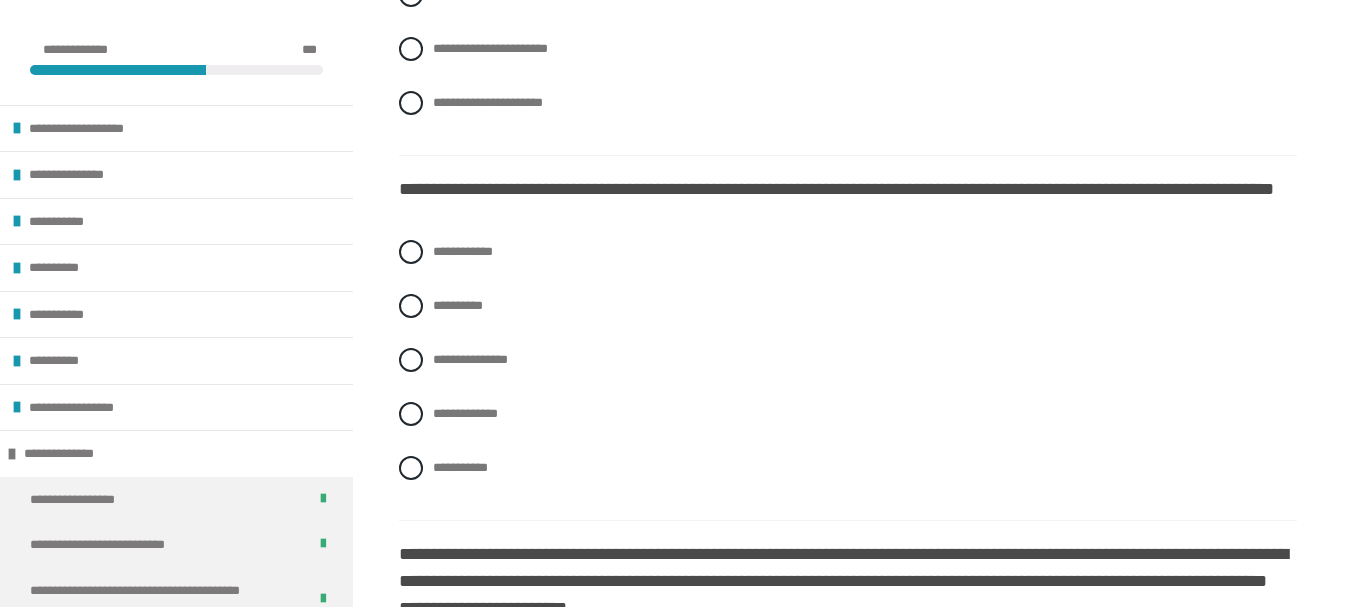 scroll, scrollTop: 2617, scrollLeft: 0, axis: vertical 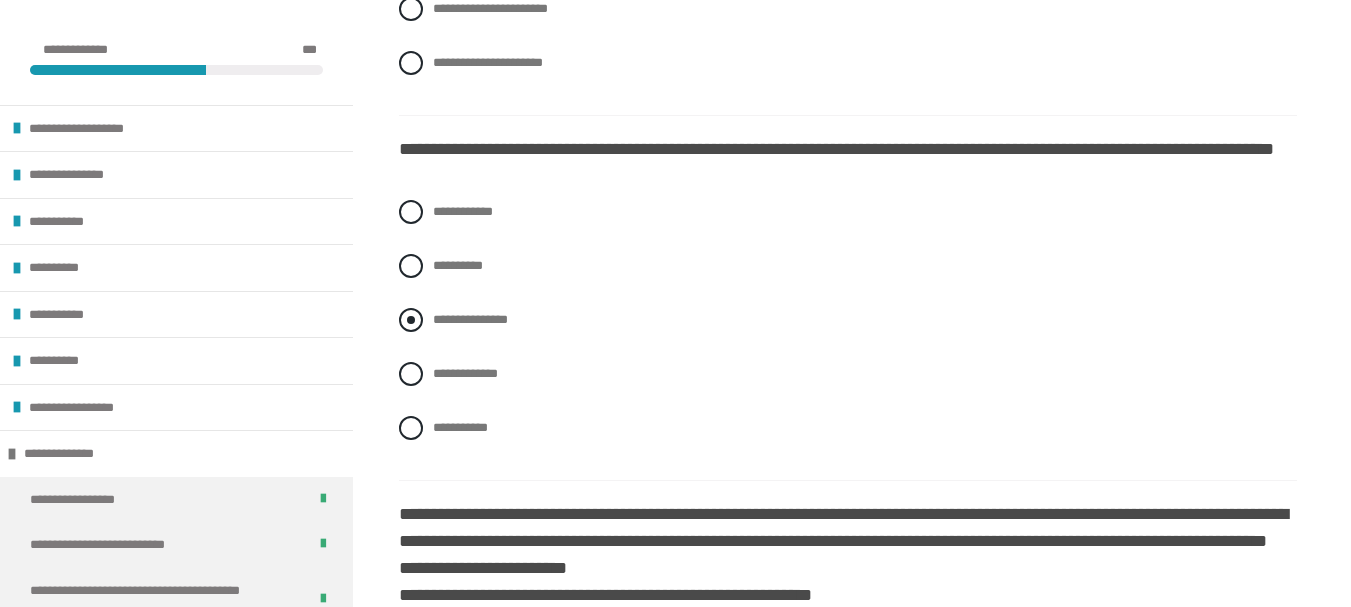 click on "**********" at bounding box center [470, 319] 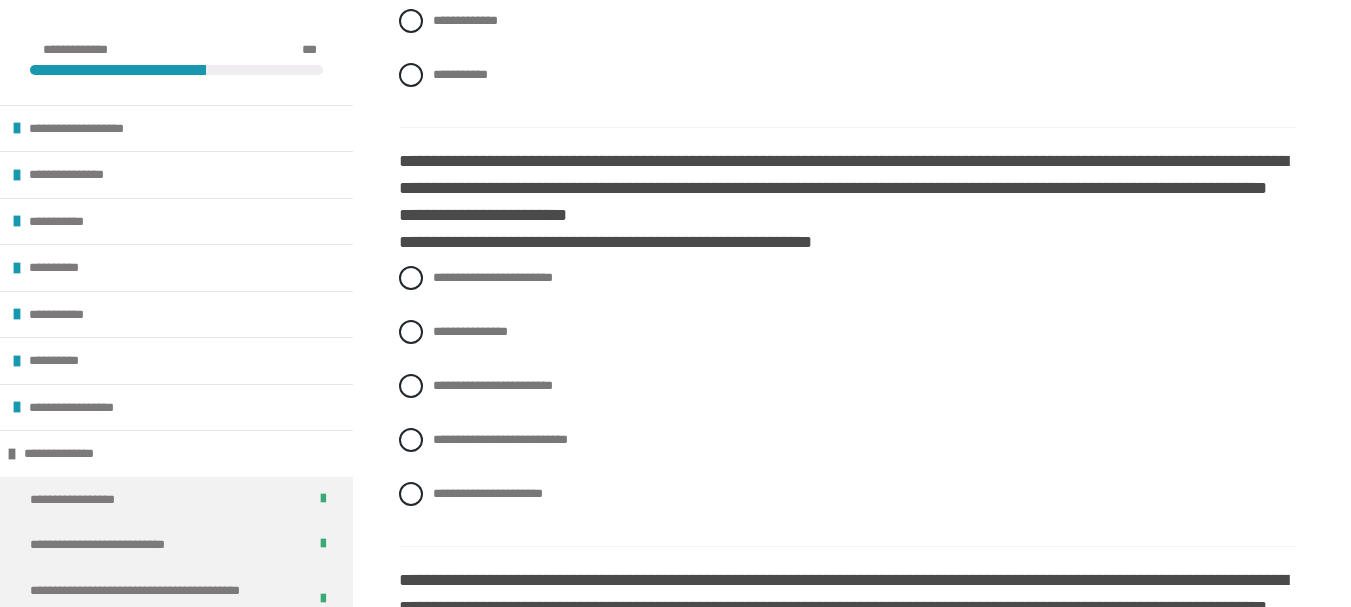 scroll, scrollTop: 2977, scrollLeft: 0, axis: vertical 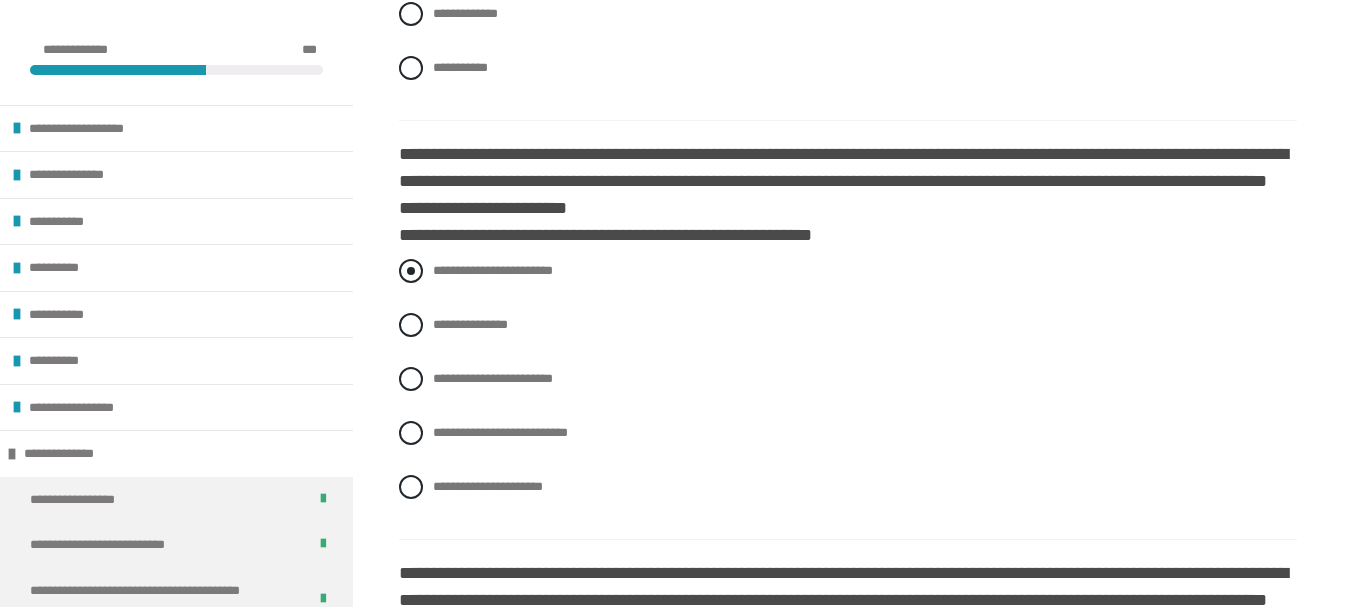 click on "**********" at bounding box center [493, 270] 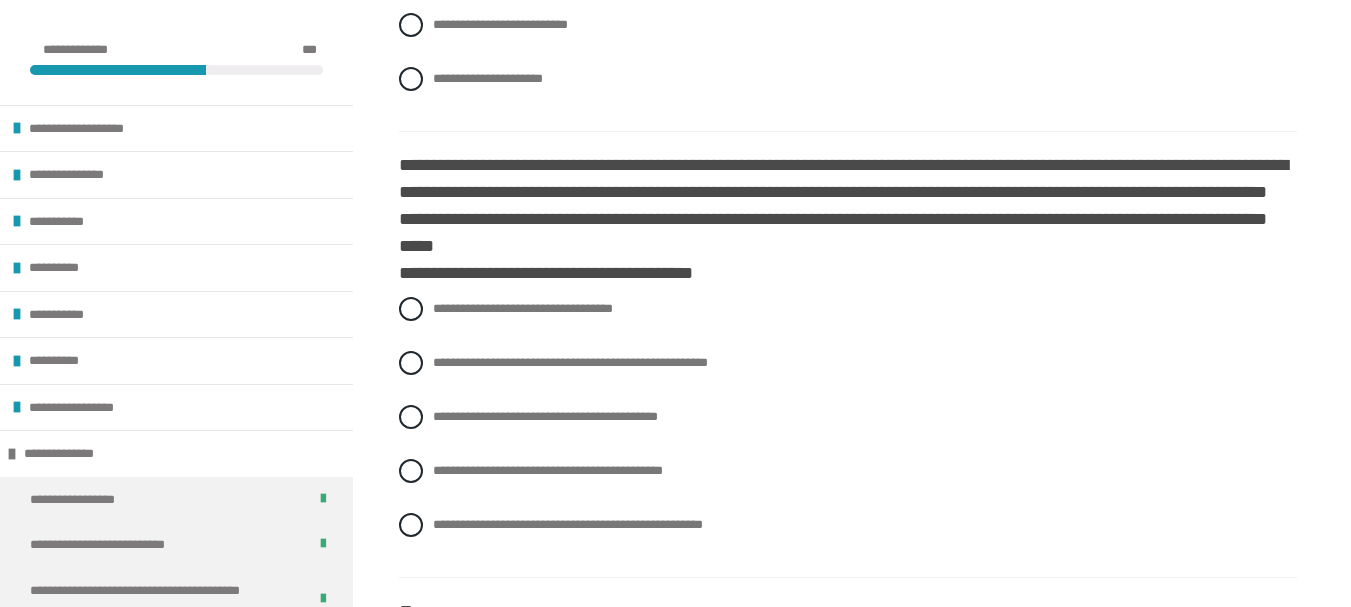 scroll, scrollTop: 3403, scrollLeft: 0, axis: vertical 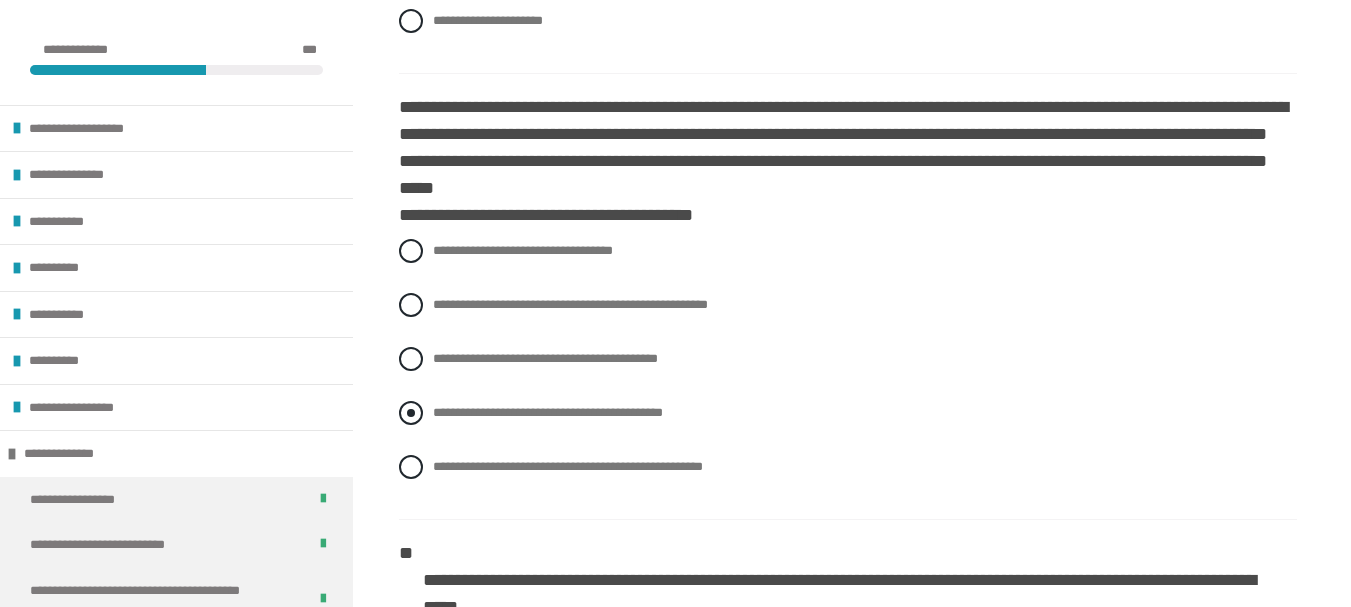 click on "**********" at bounding box center (548, 412) 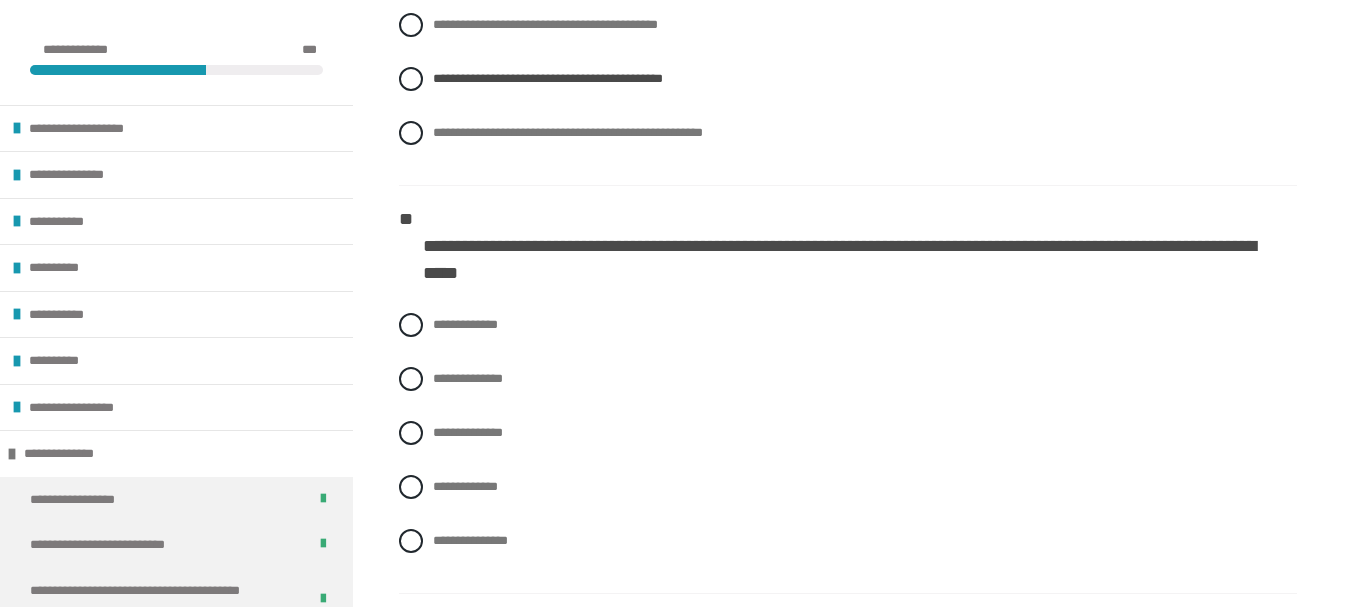 scroll, scrollTop: 3817, scrollLeft: 0, axis: vertical 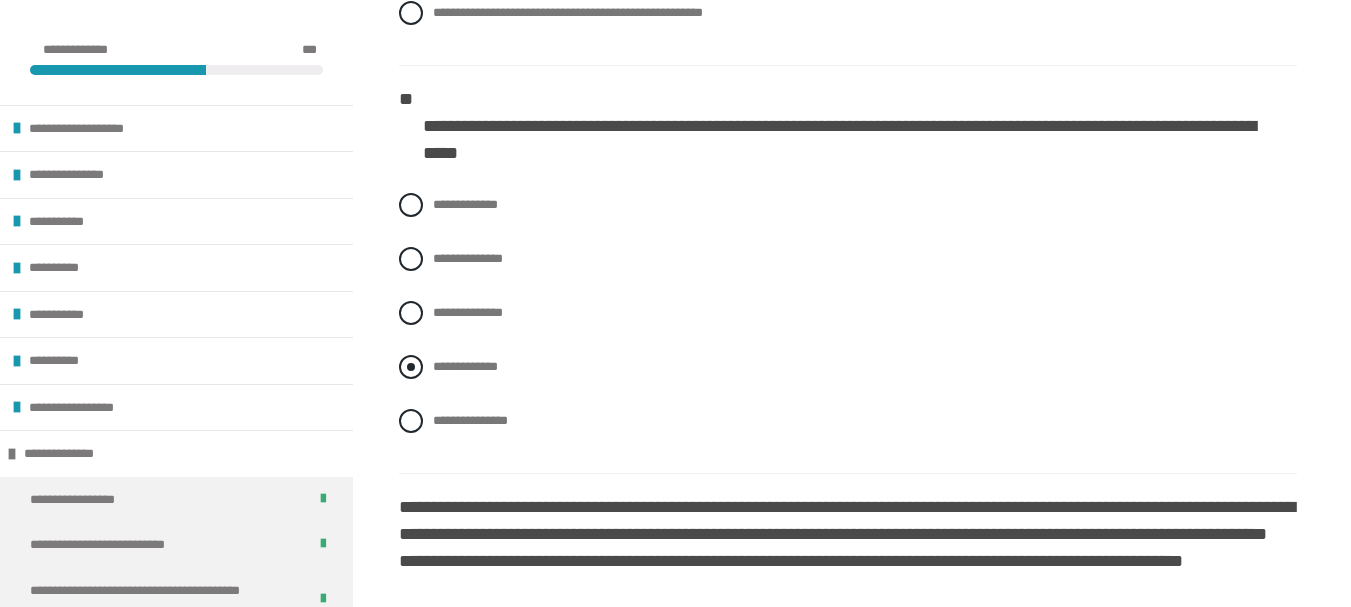 click on "**********" at bounding box center (465, 366) 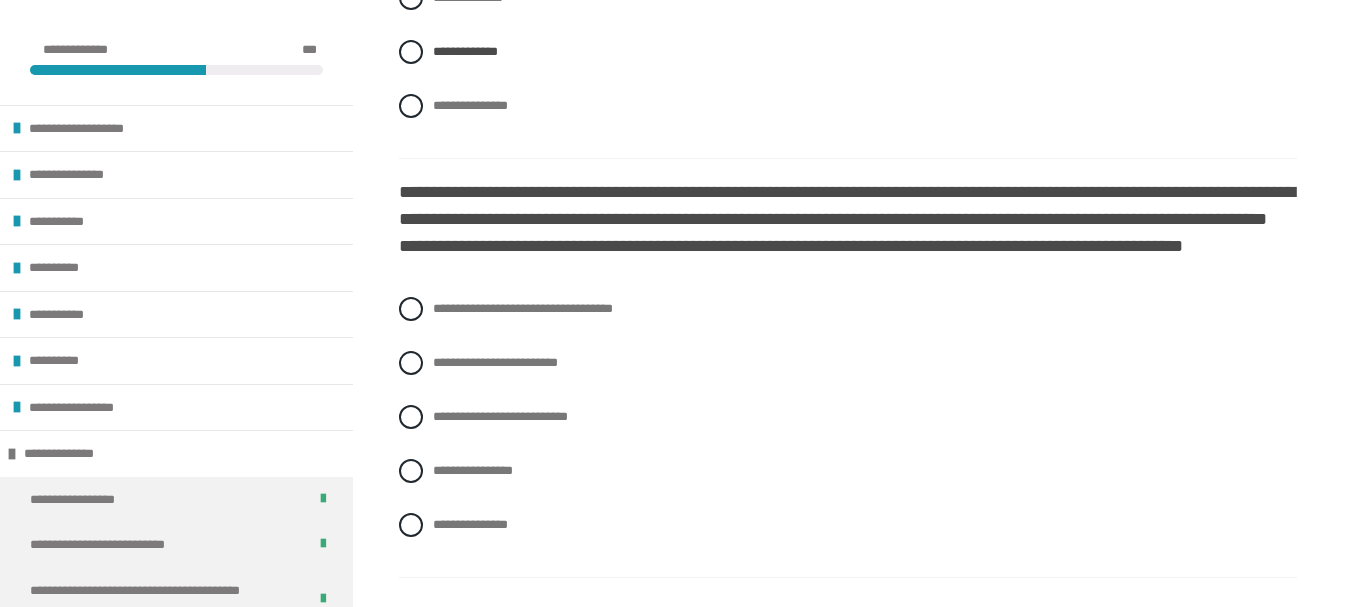 scroll, scrollTop: 4230, scrollLeft: 0, axis: vertical 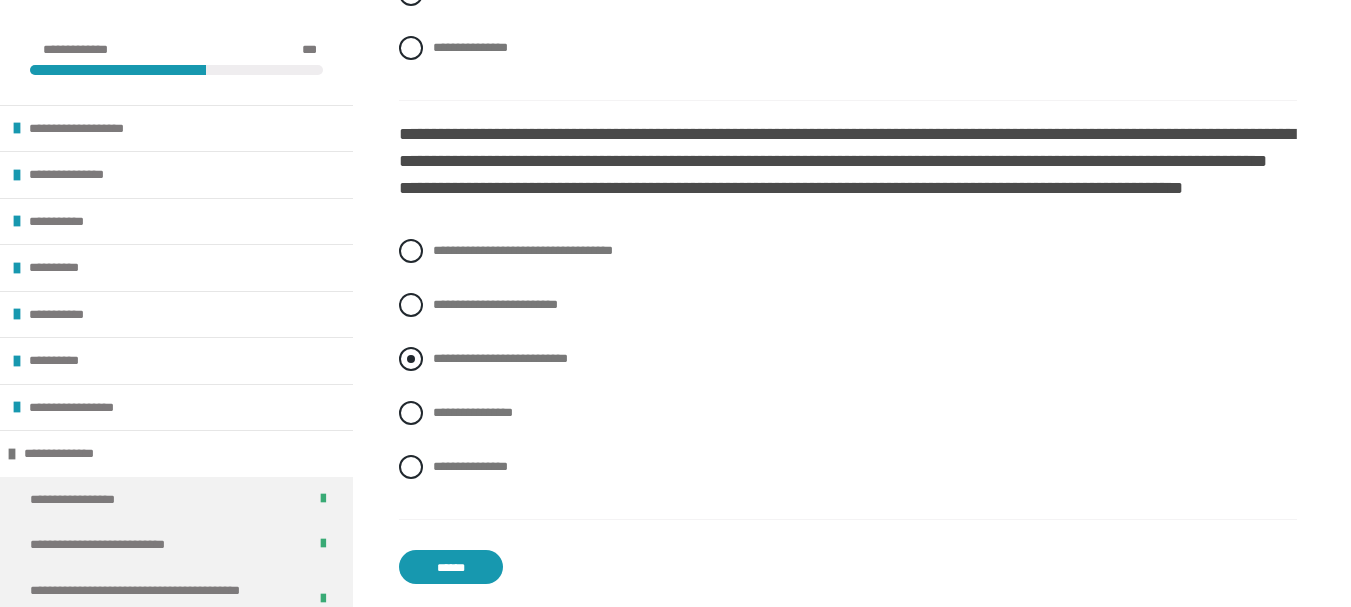 click on "**********" at bounding box center [500, 358] 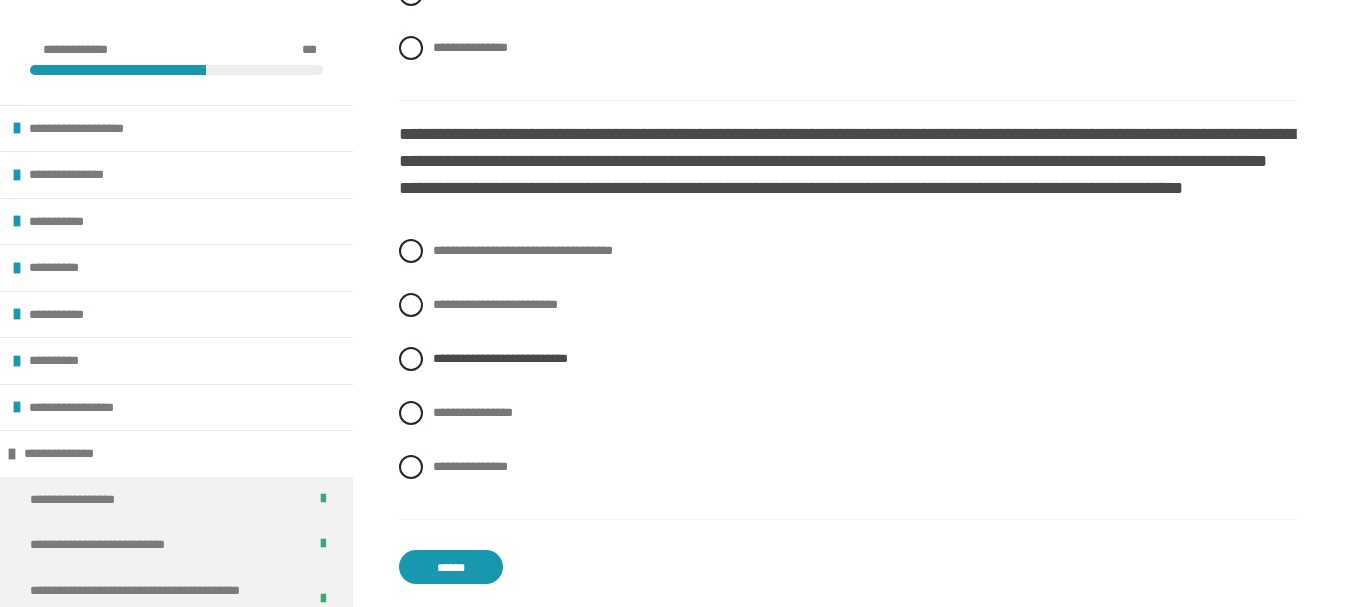 scroll, scrollTop: 4439, scrollLeft: 0, axis: vertical 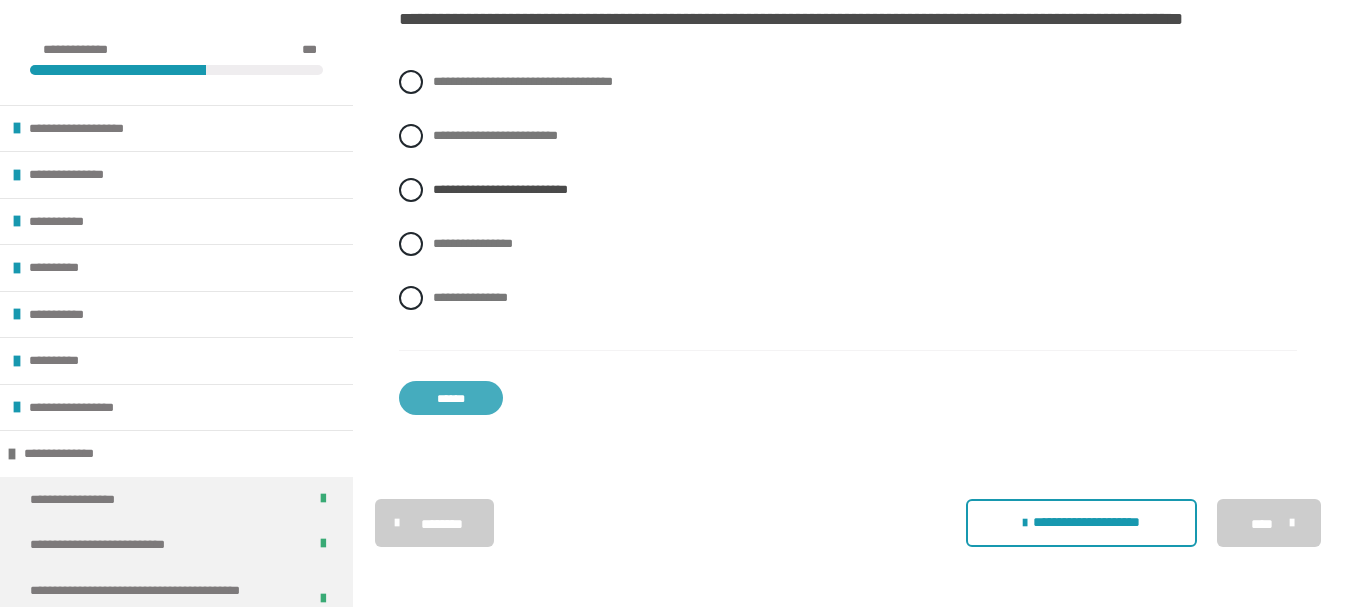 click on "******" at bounding box center (451, 398) 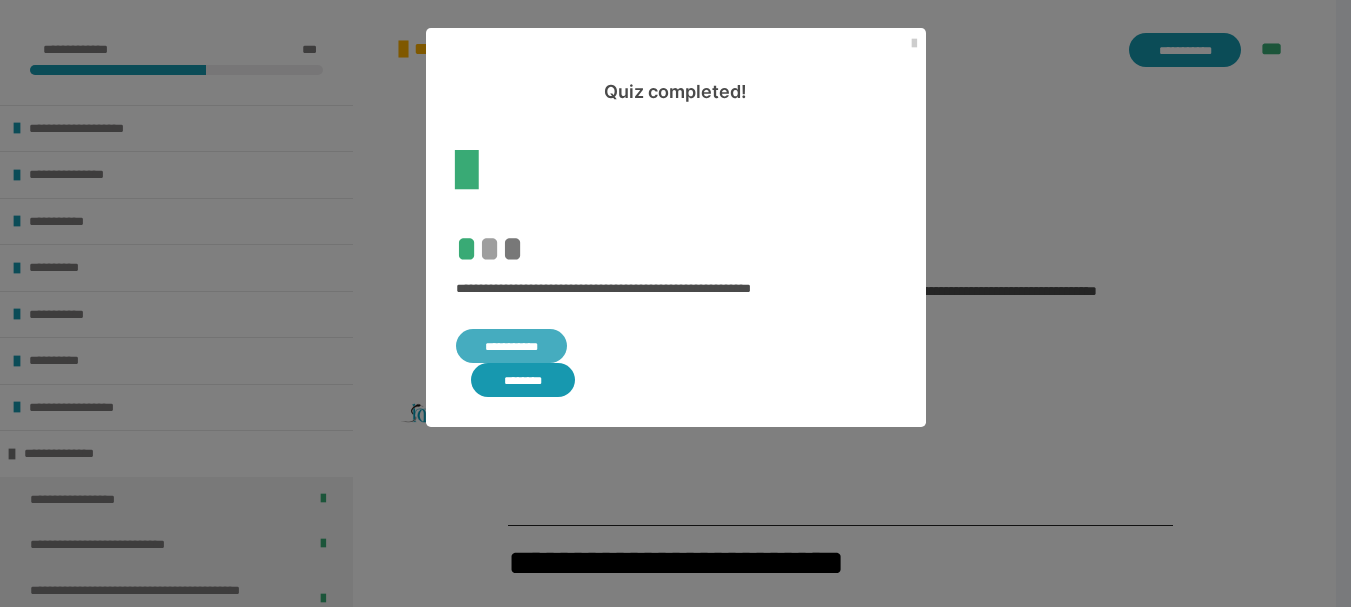 scroll, scrollTop: 3756, scrollLeft: 0, axis: vertical 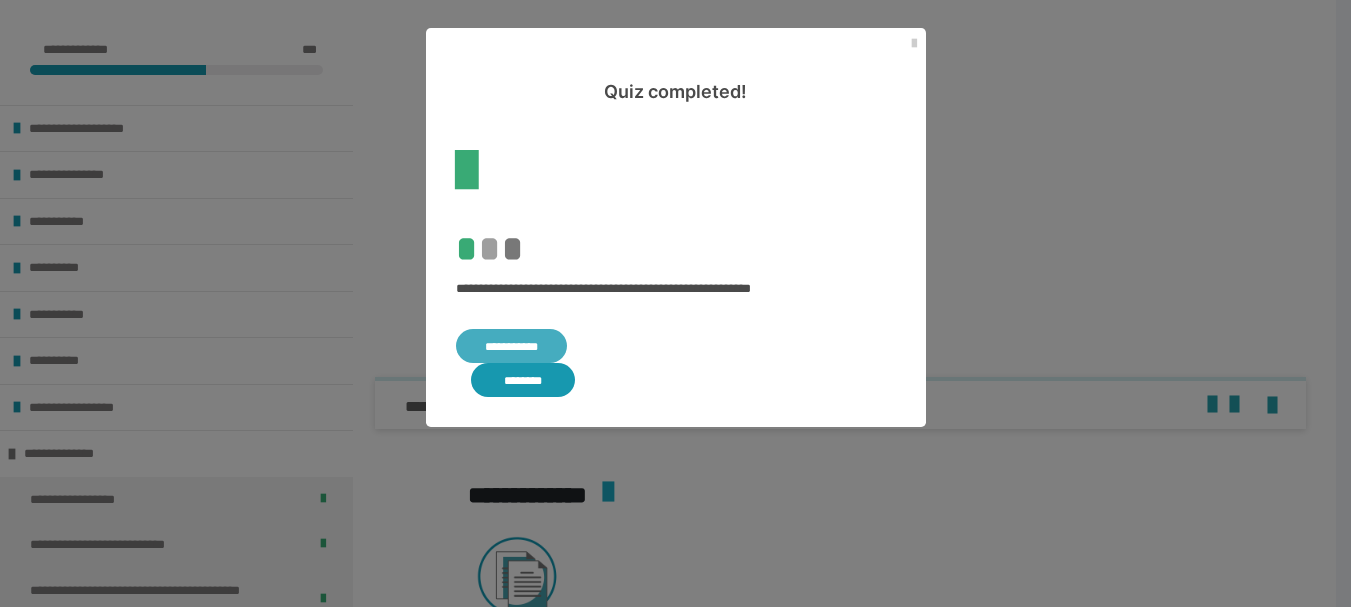 click on "**********" at bounding box center (512, 346) 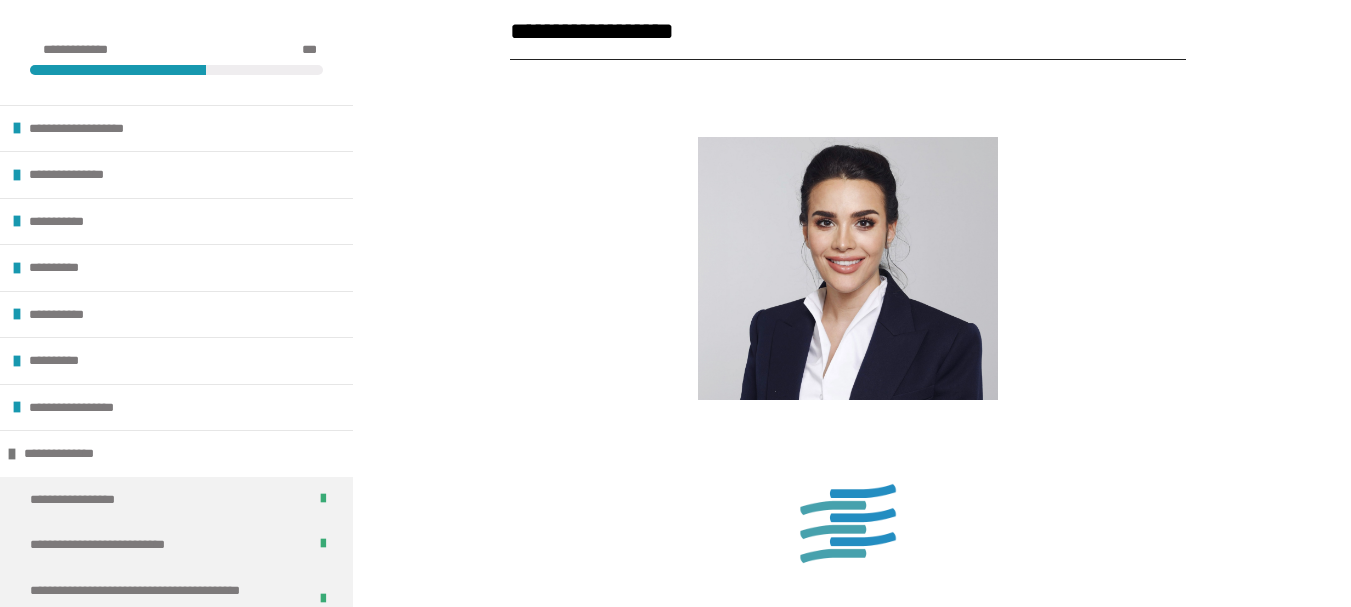 scroll, scrollTop: 3227, scrollLeft: 0, axis: vertical 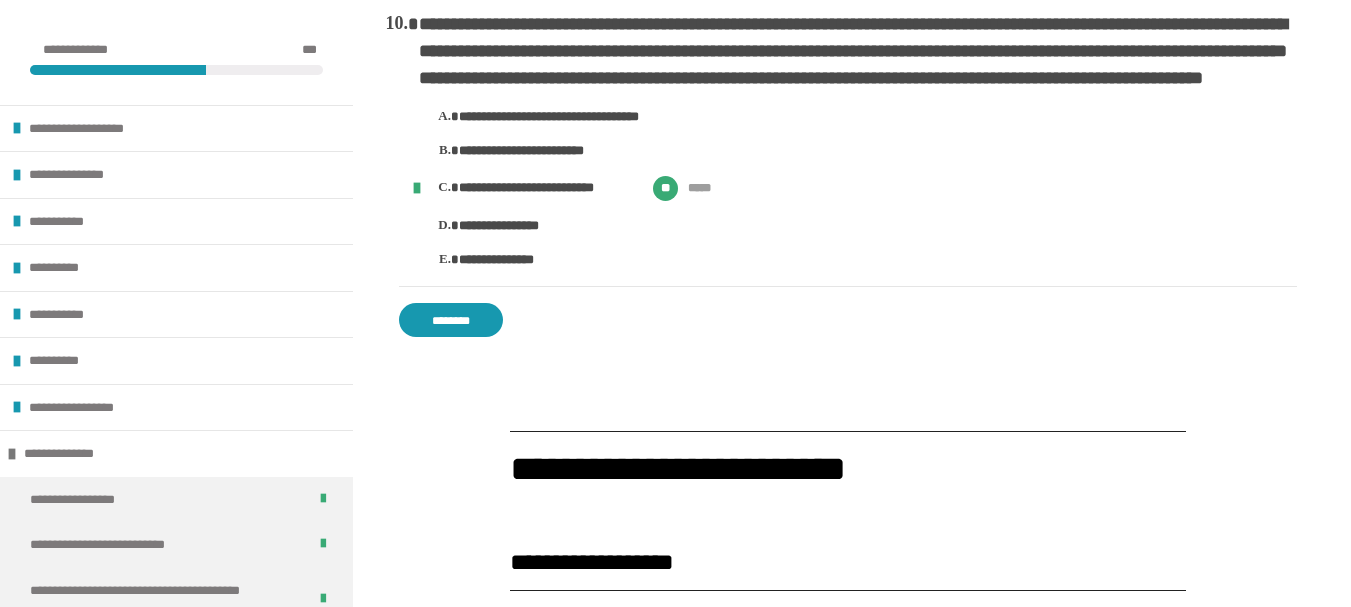 click on "**********" at bounding box center [848, -1194] 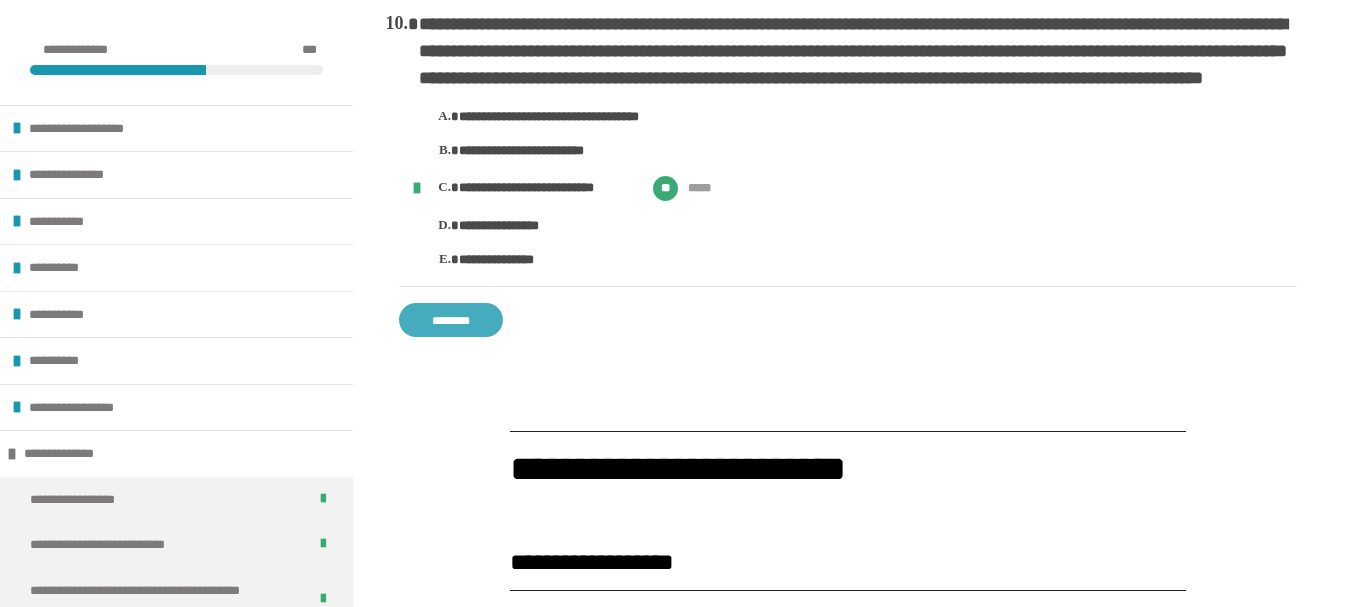 click on "********" at bounding box center [451, 320] 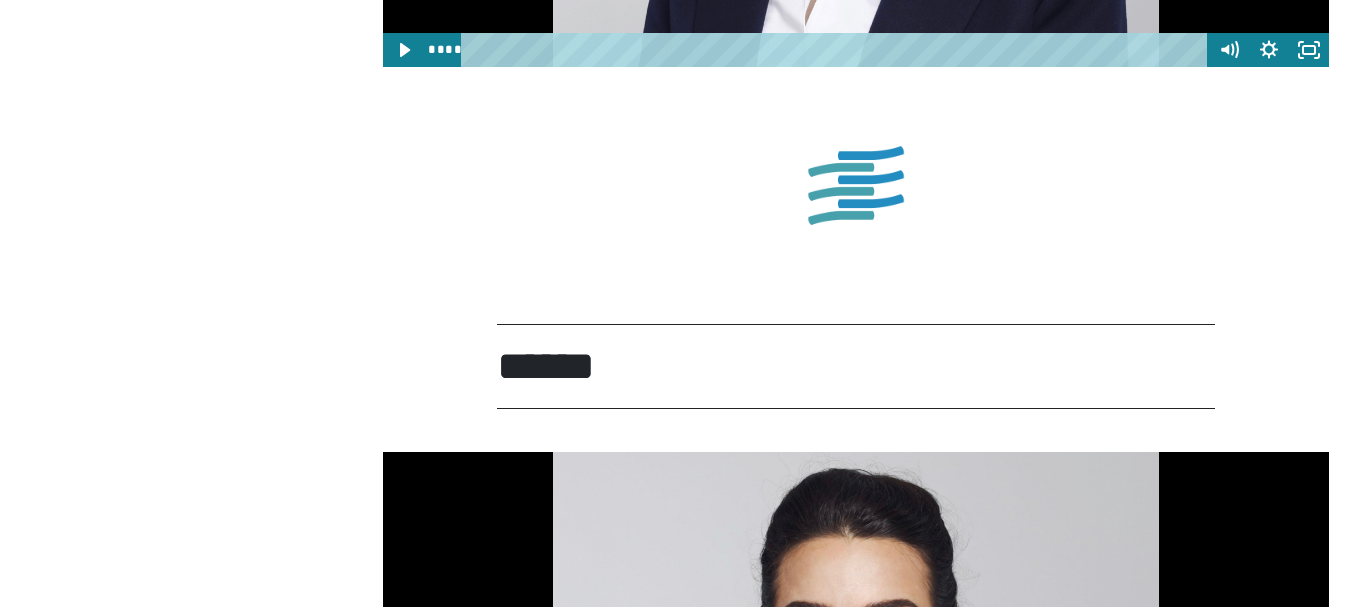 scroll, scrollTop: 359, scrollLeft: 0, axis: vertical 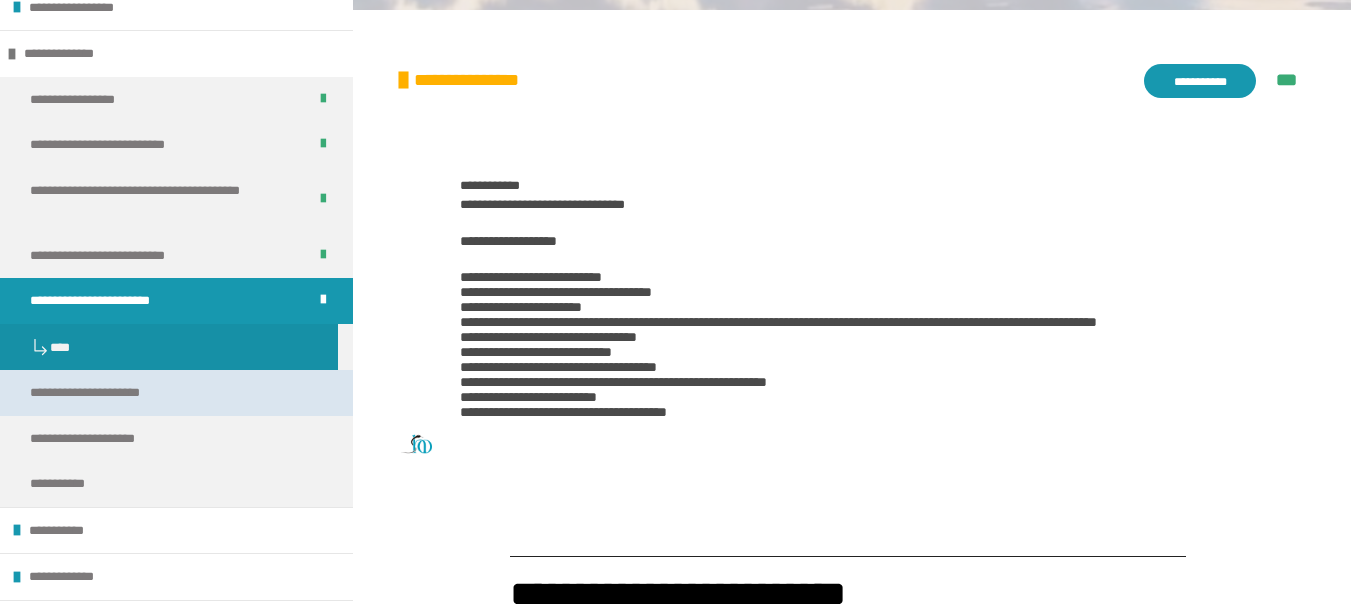 click on "**********" at bounding box center (117, 393) 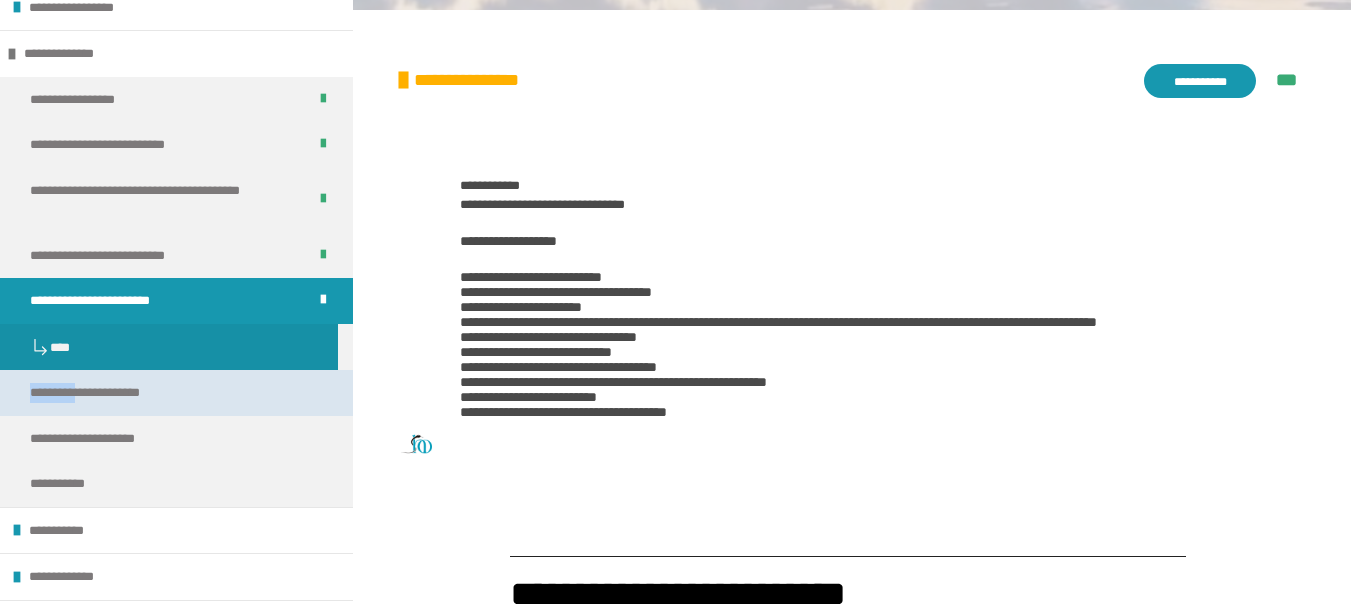 click on "**********" at bounding box center (117, 393) 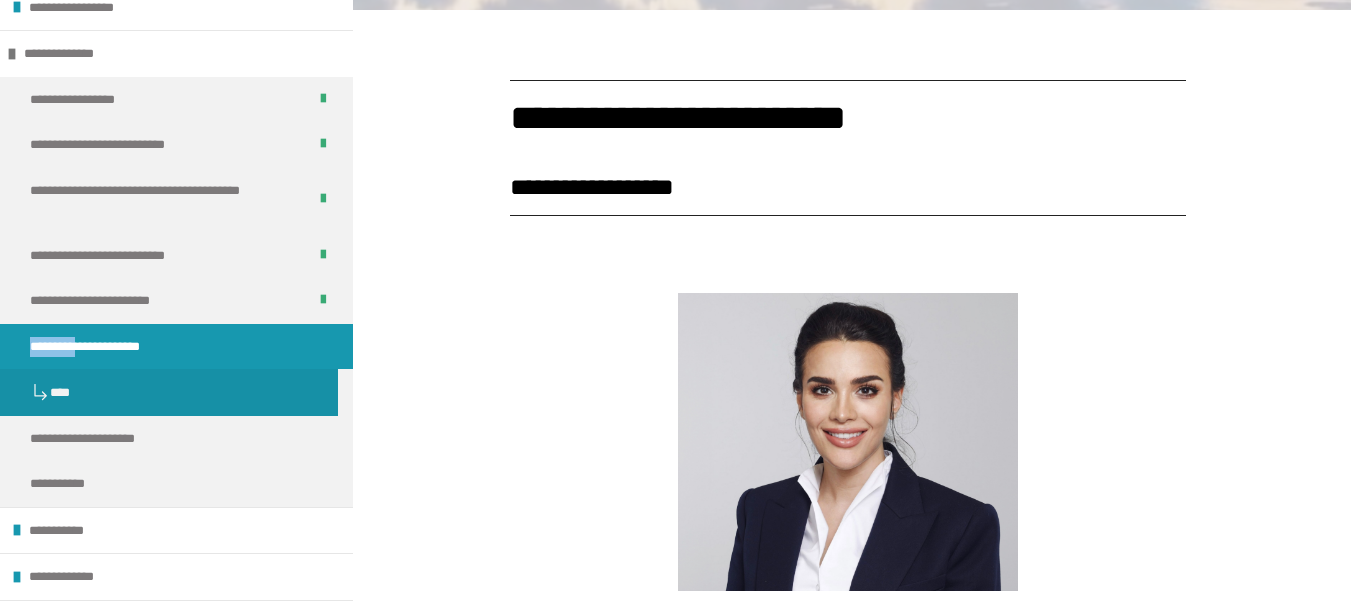 scroll, scrollTop: 970, scrollLeft: 0, axis: vertical 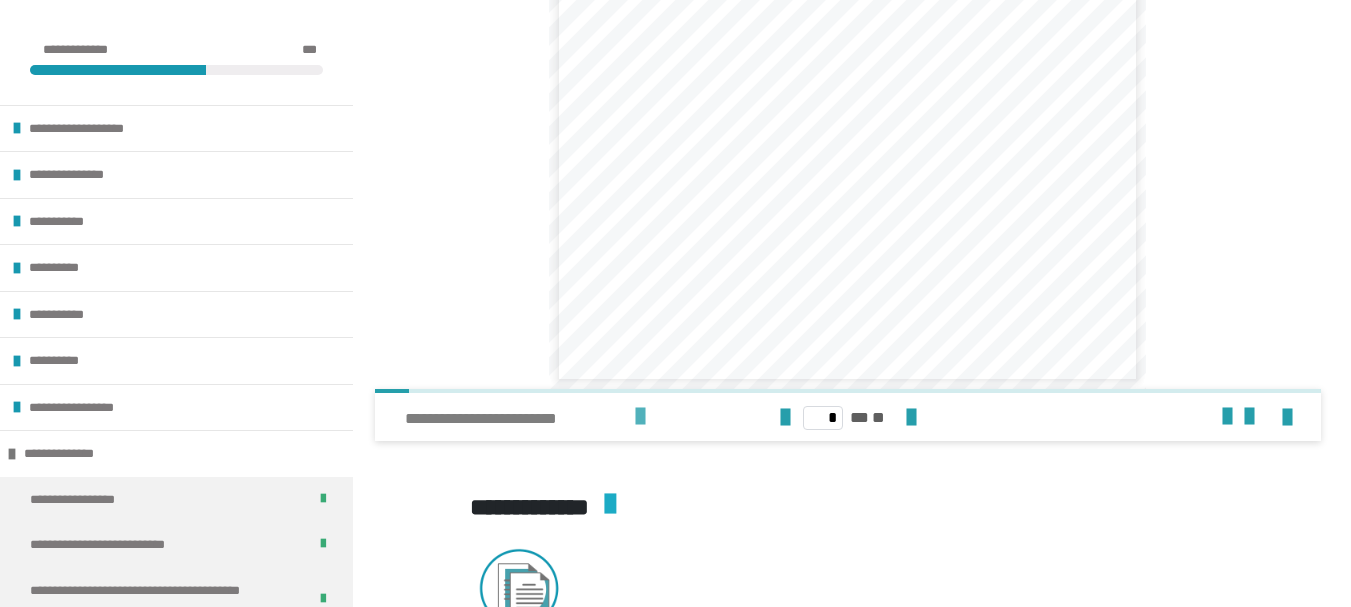 click at bounding box center (640, 417) 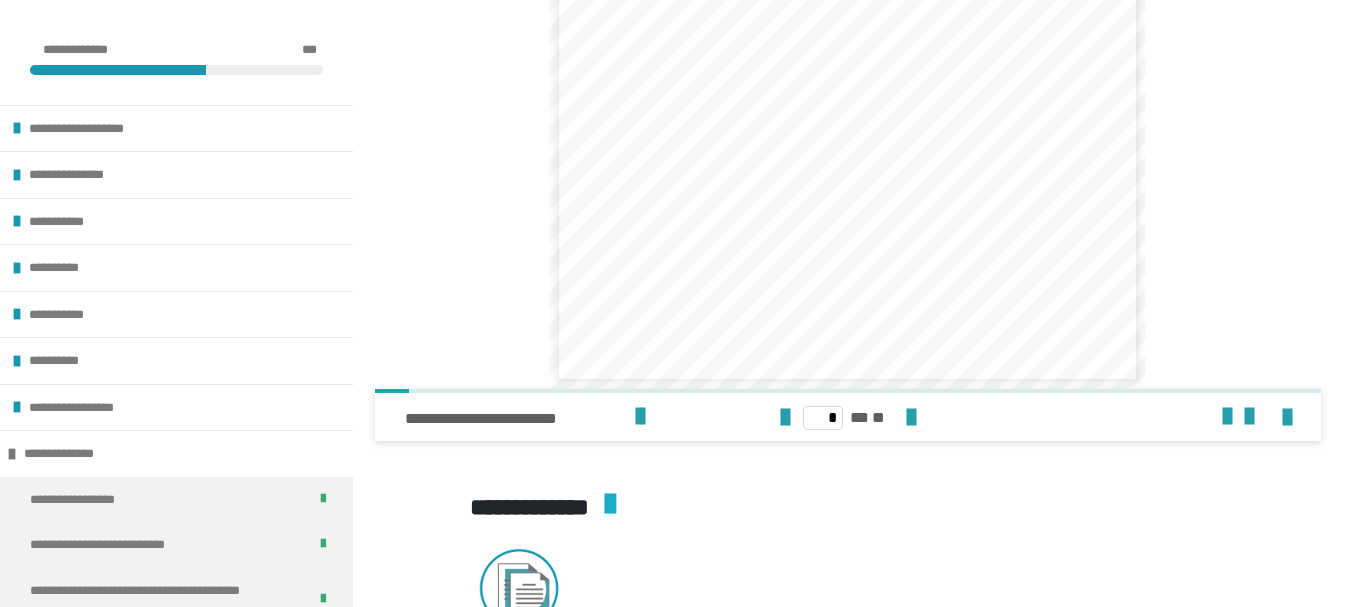 scroll, scrollTop: 1293, scrollLeft: 0, axis: vertical 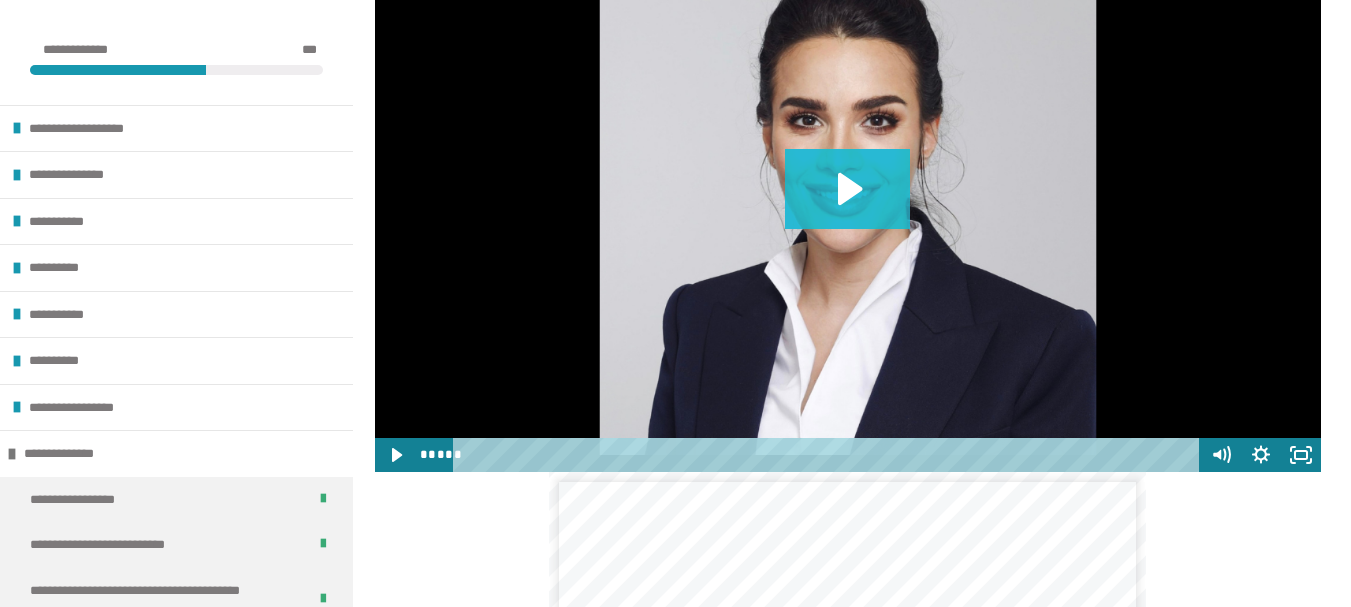 click 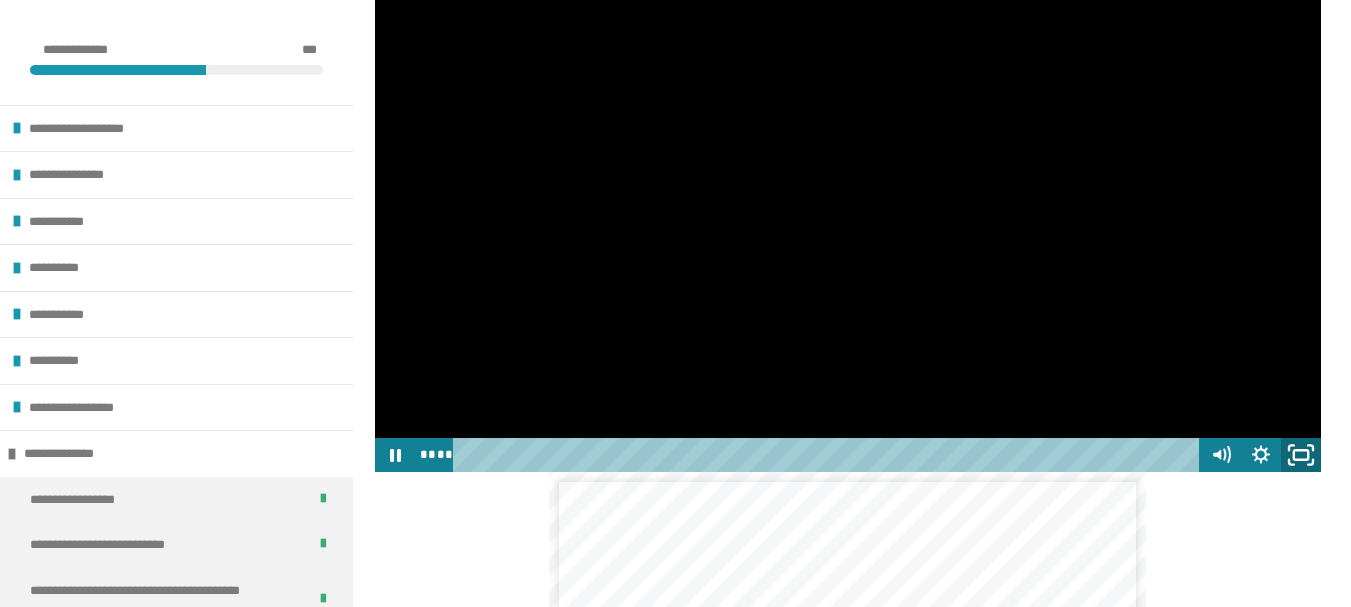 click 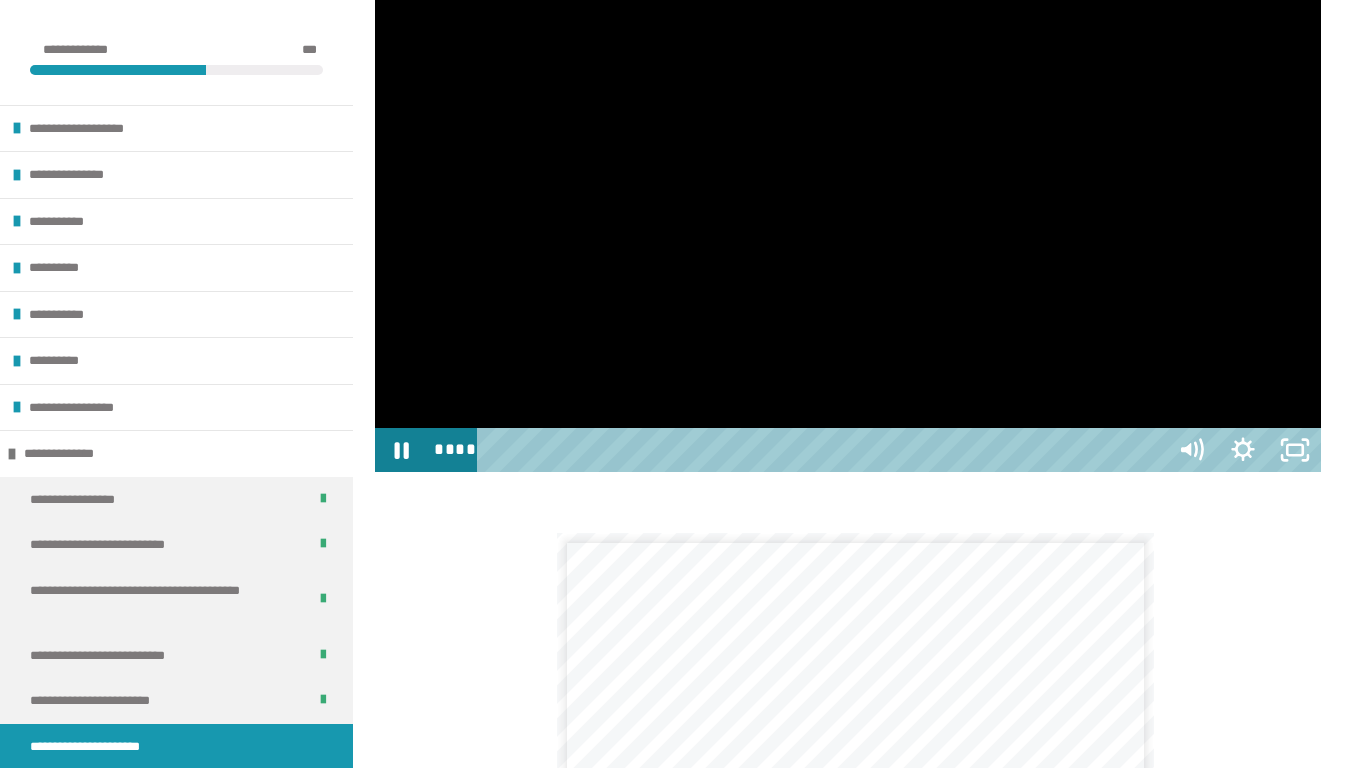 type 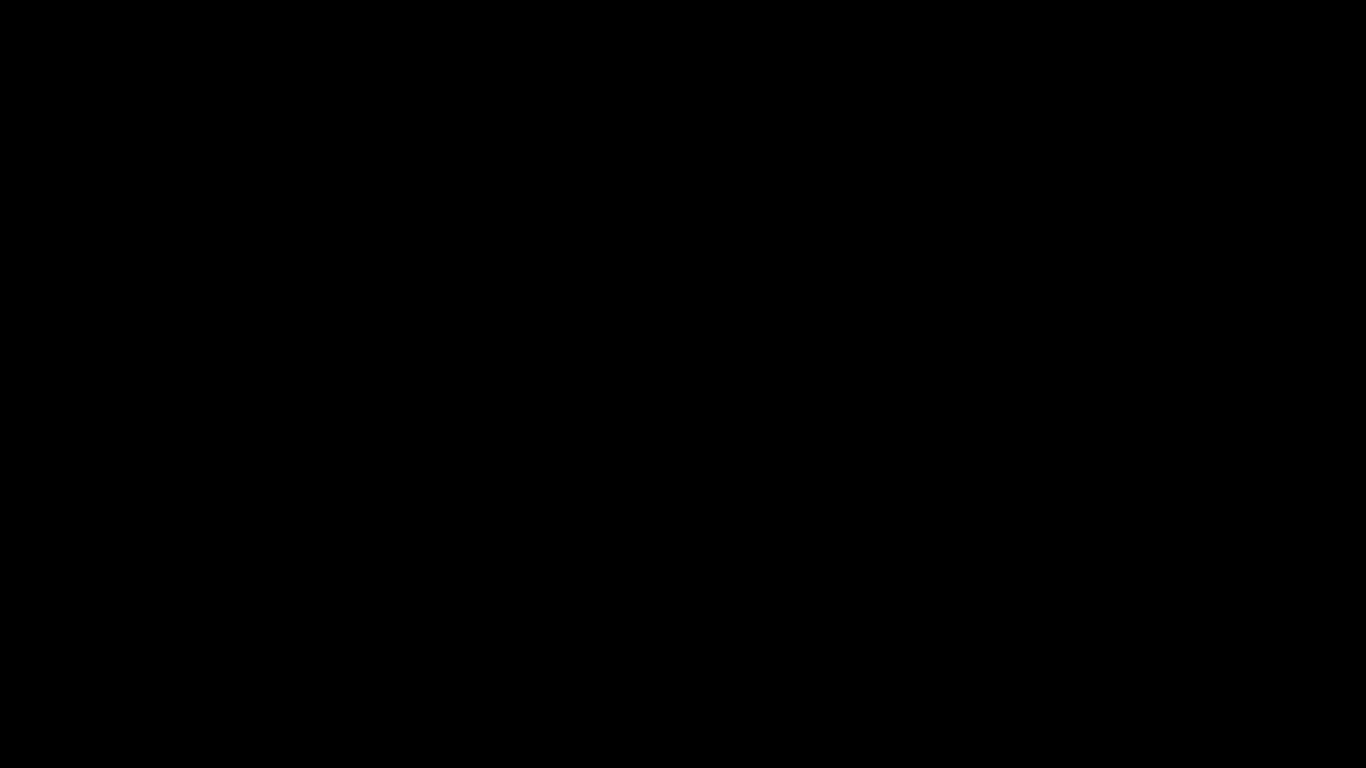 click at bounding box center (683, 384) 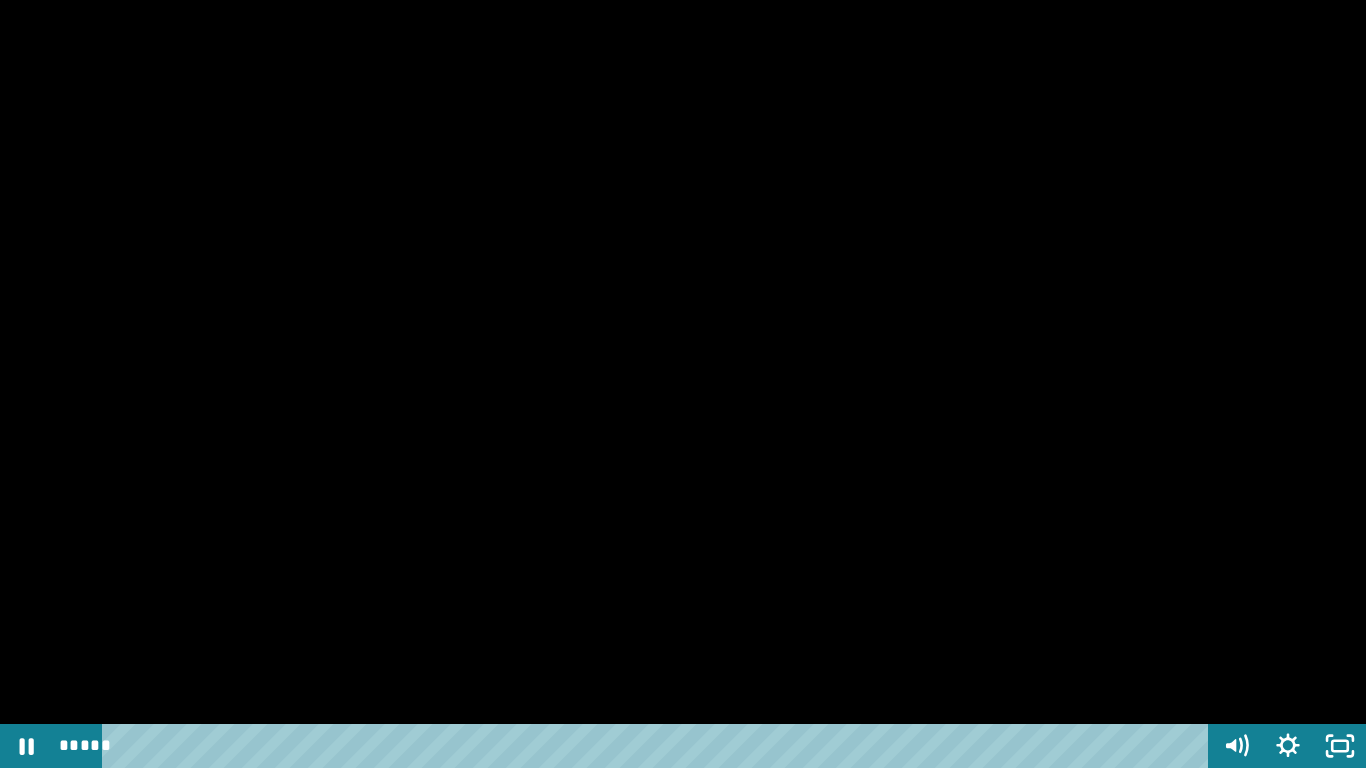 click at bounding box center [683, 384] 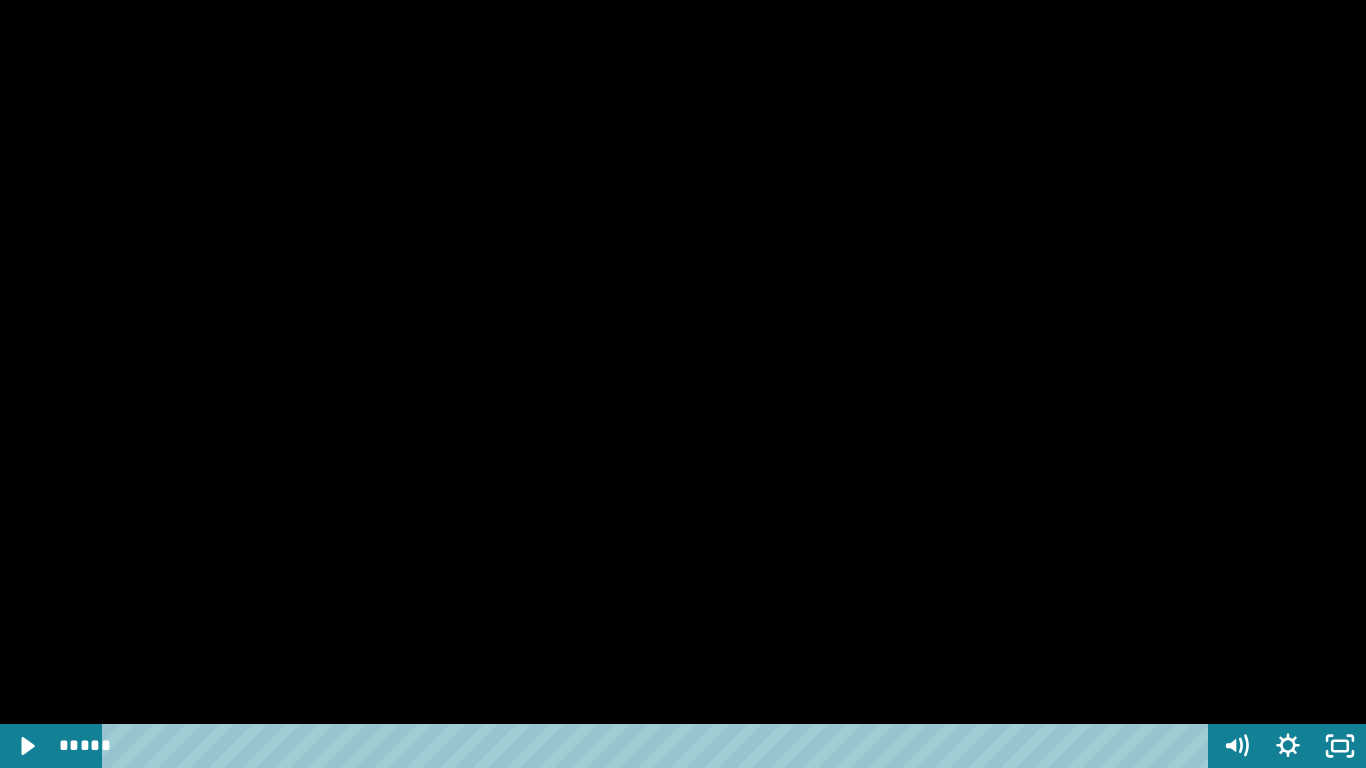 click at bounding box center (683, 384) 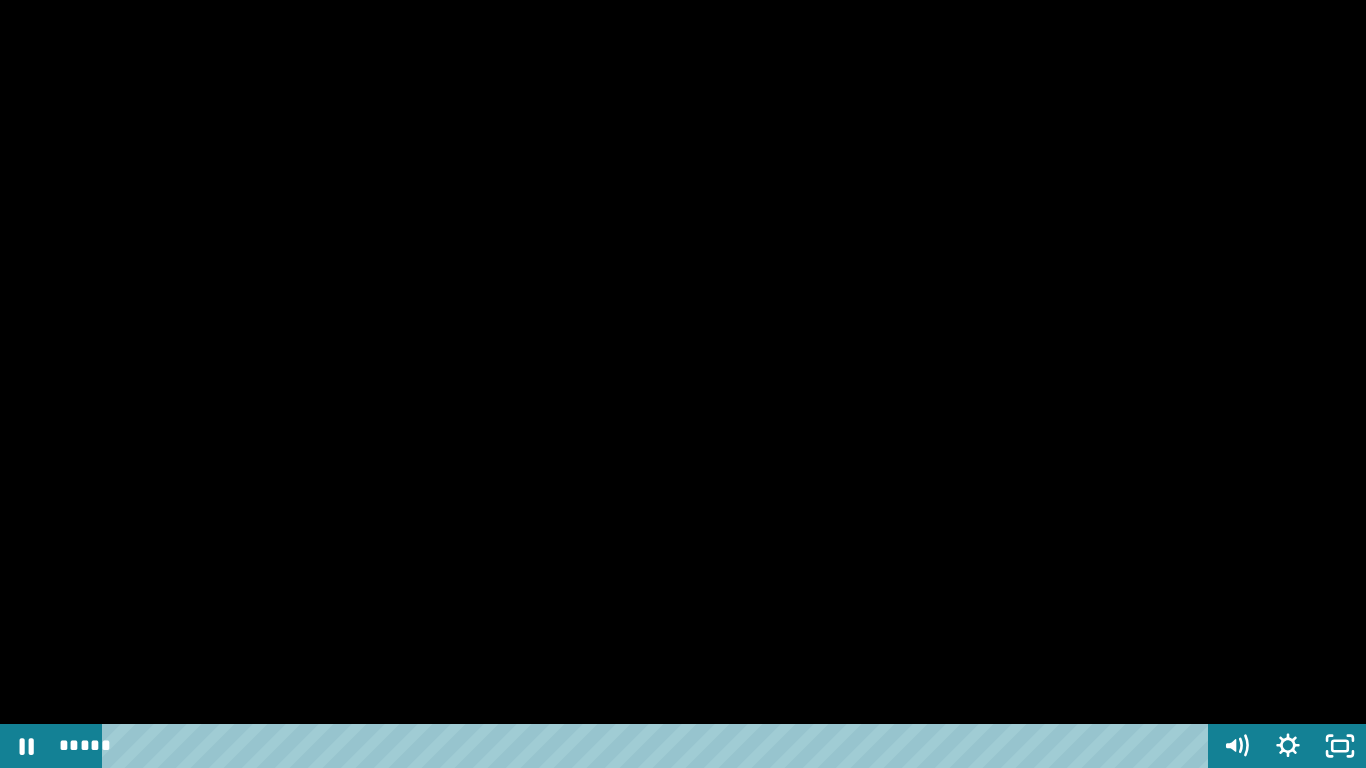 click at bounding box center [683, 384] 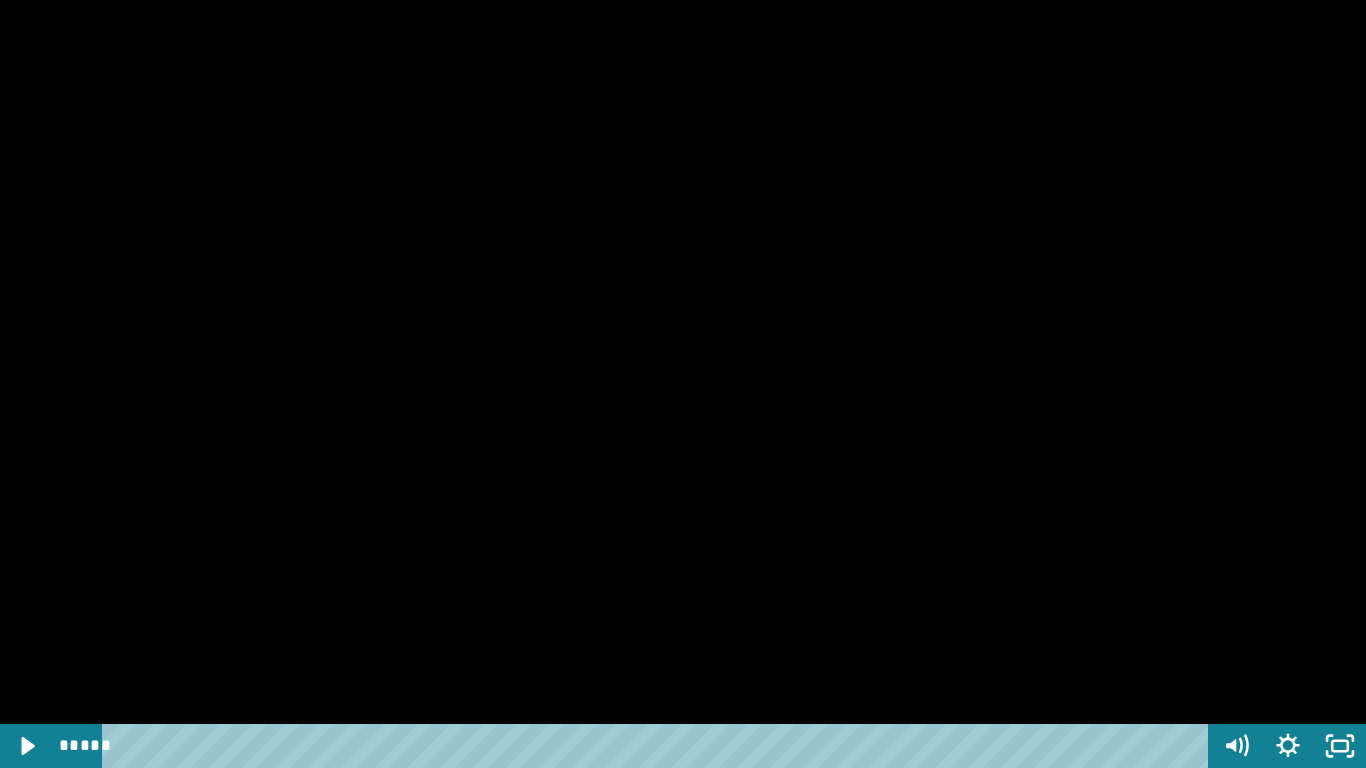click at bounding box center (683, 384) 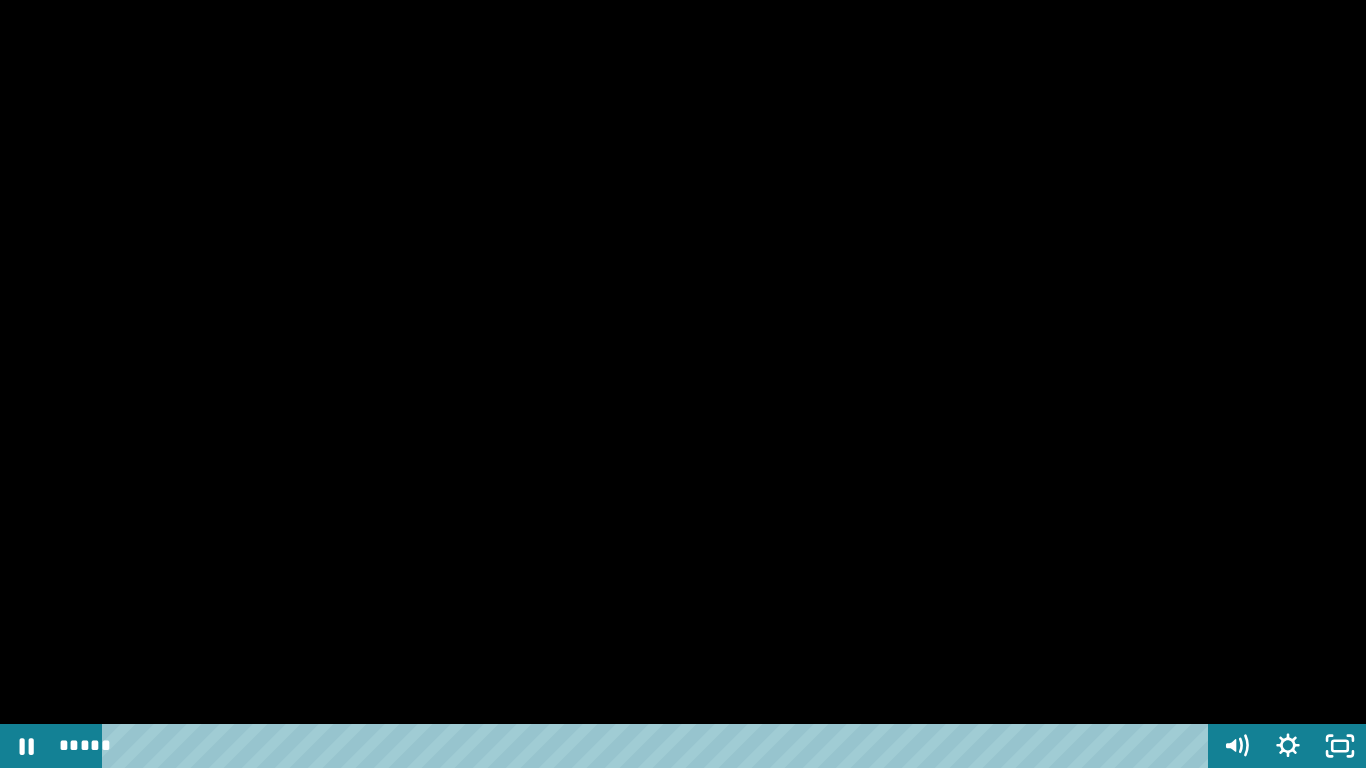 click at bounding box center [683, 384] 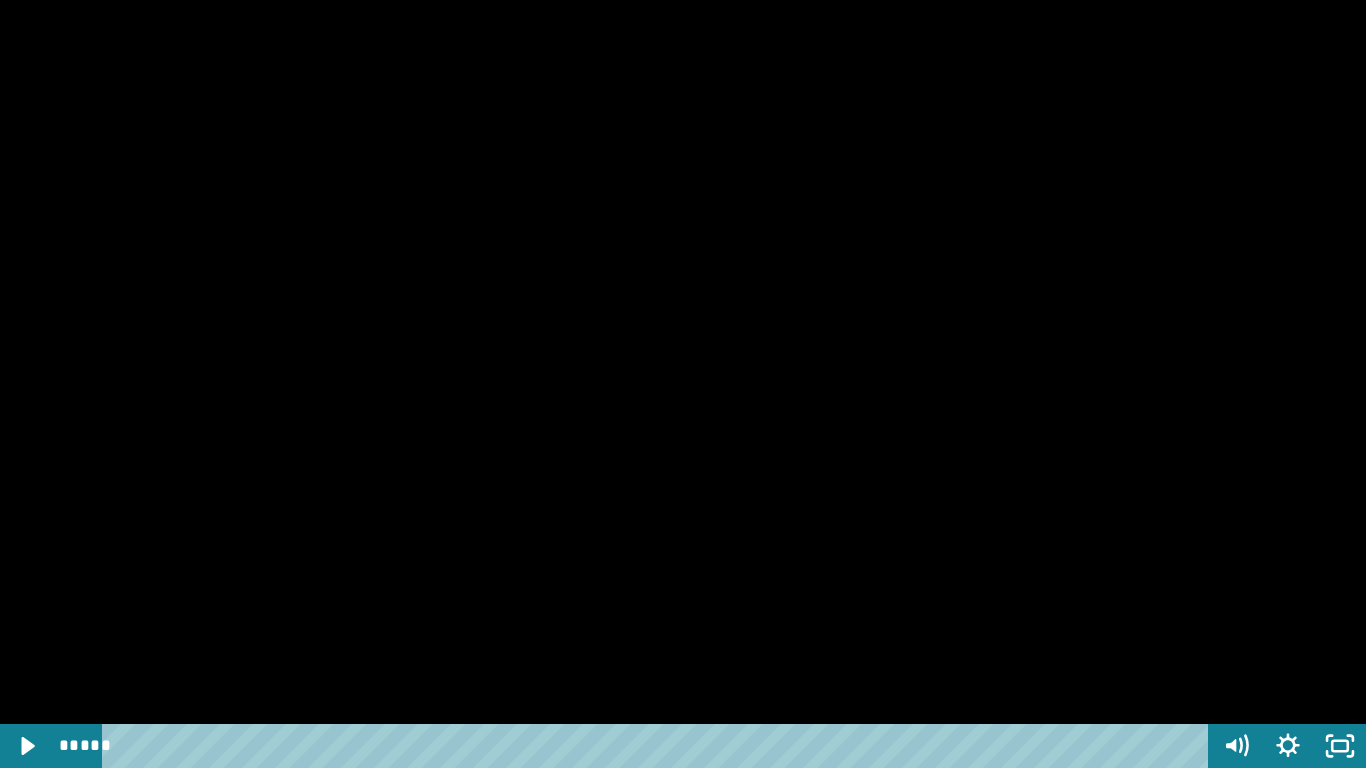 click at bounding box center [683, 384] 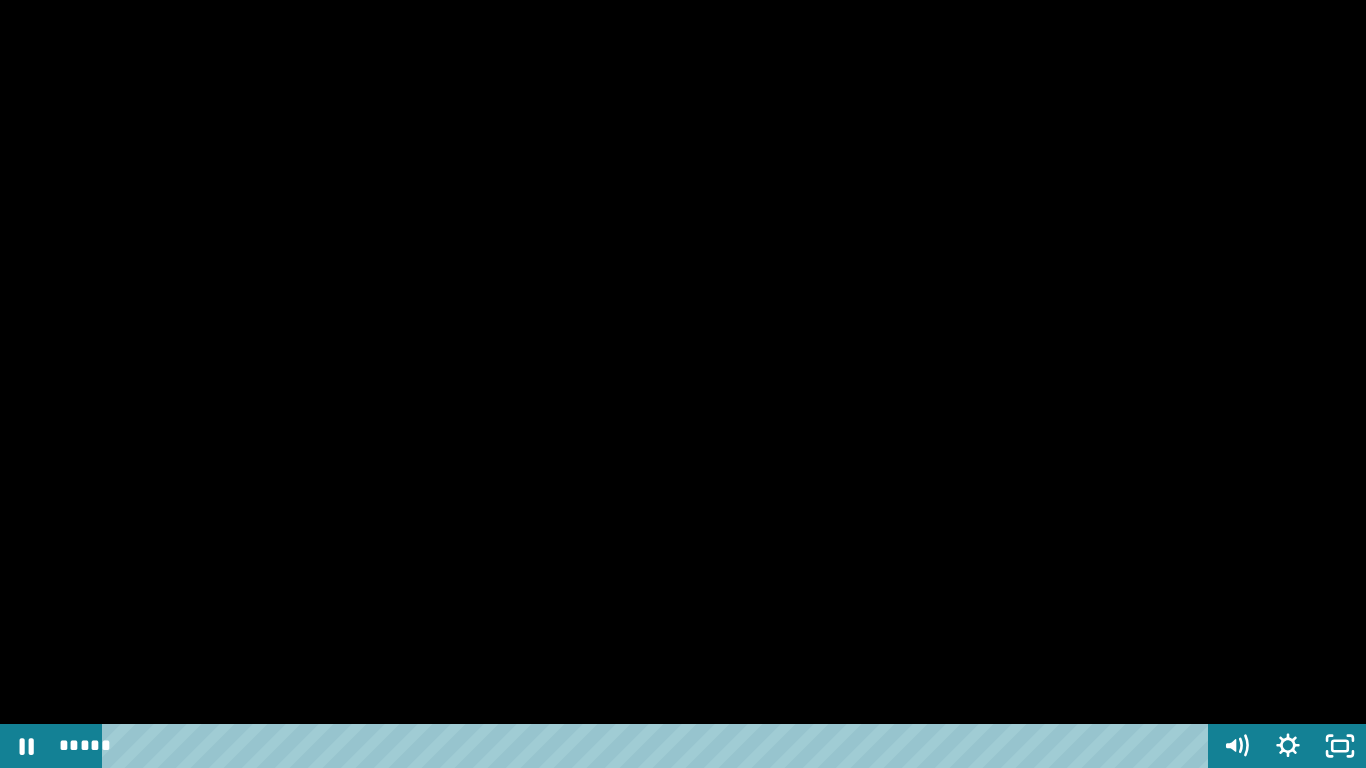 click at bounding box center [683, 384] 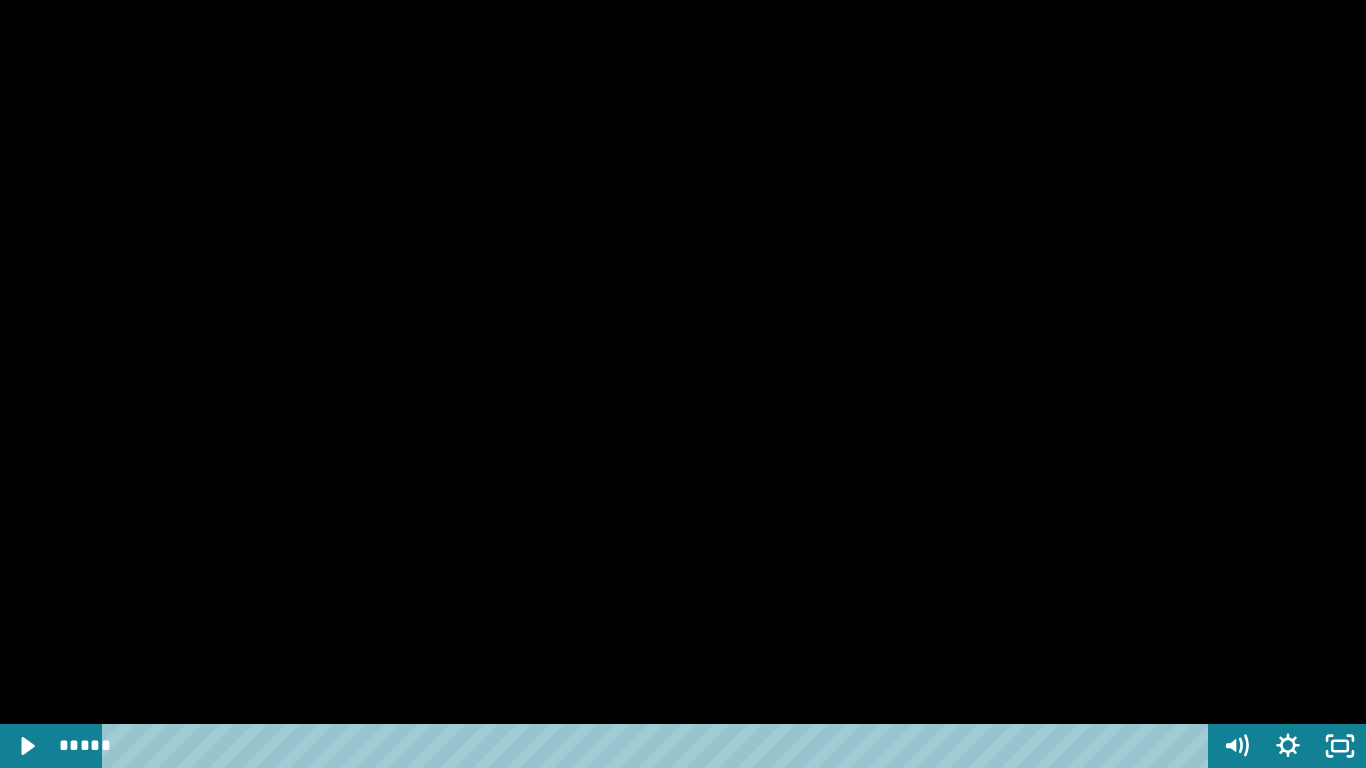 click at bounding box center [683, 384] 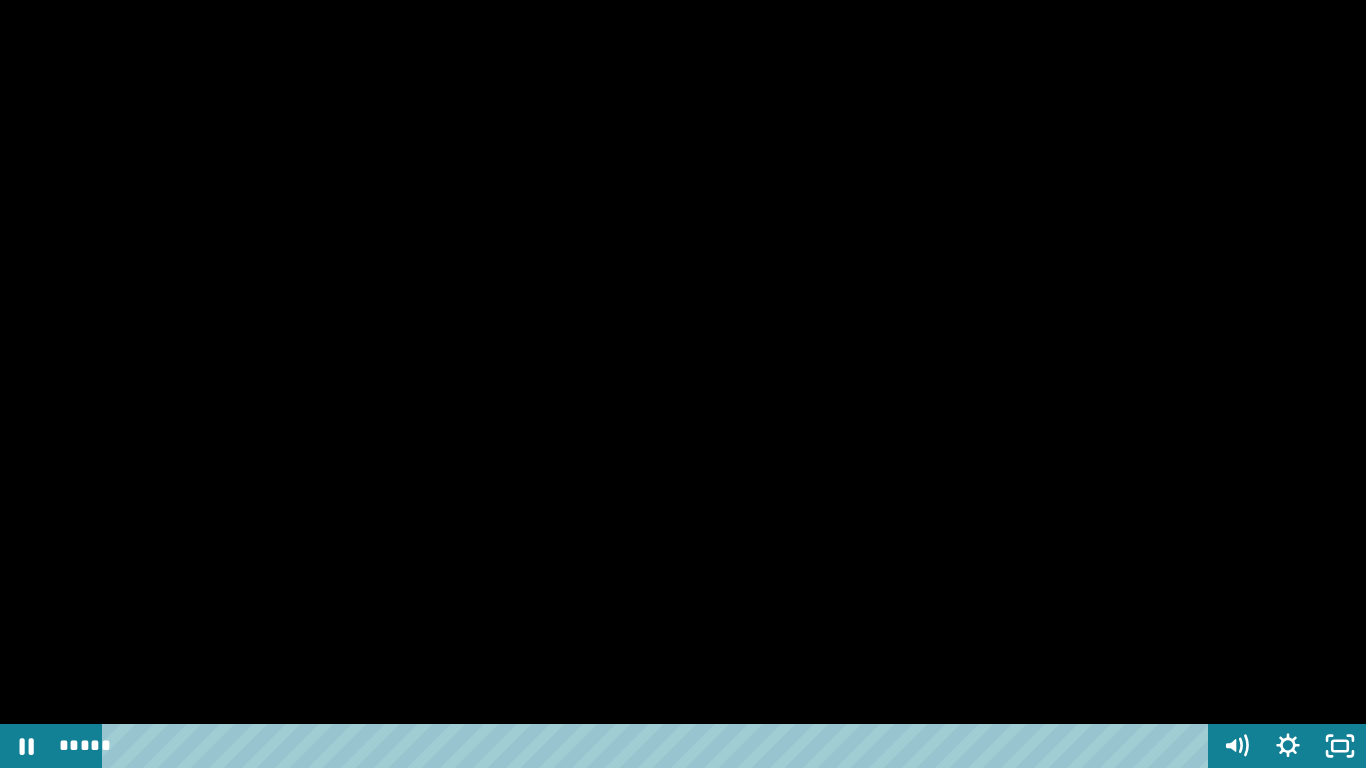 click at bounding box center [683, 384] 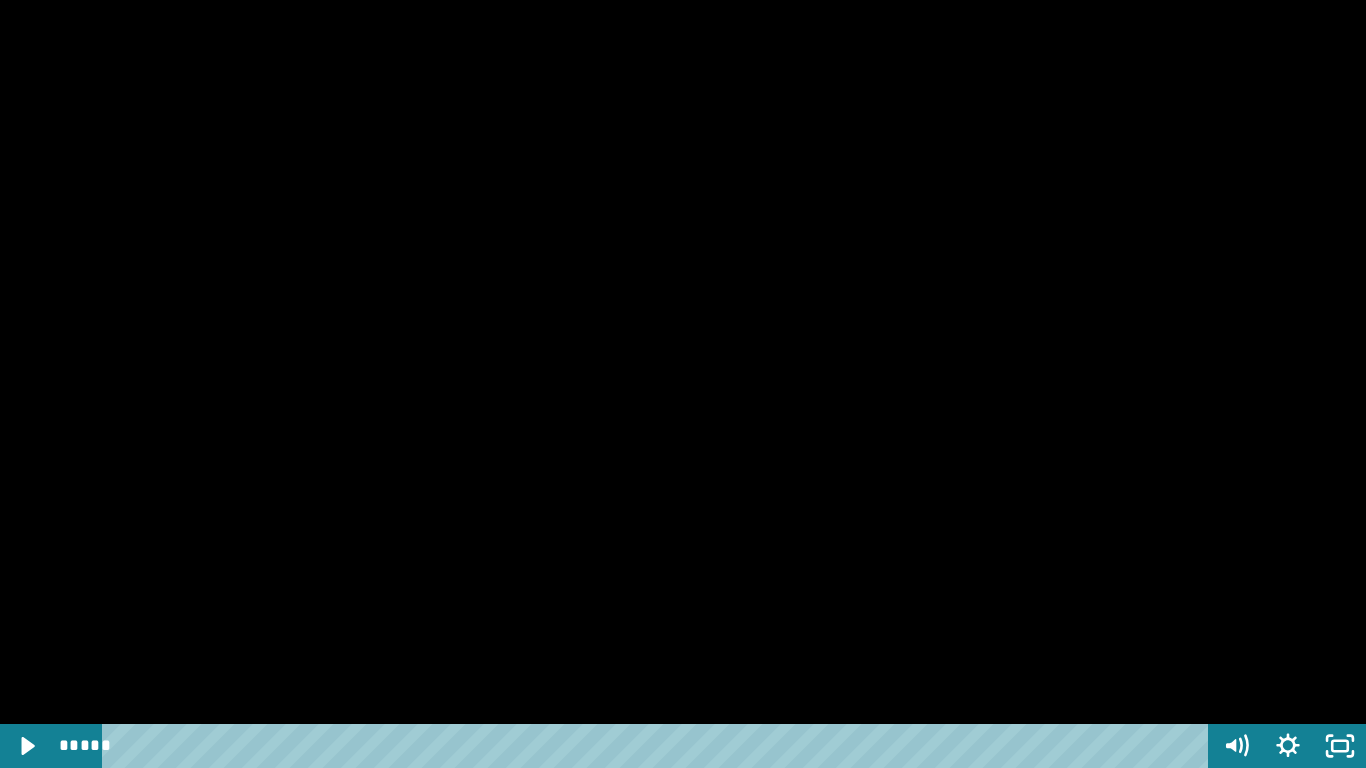 click at bounding box center [683, 384] 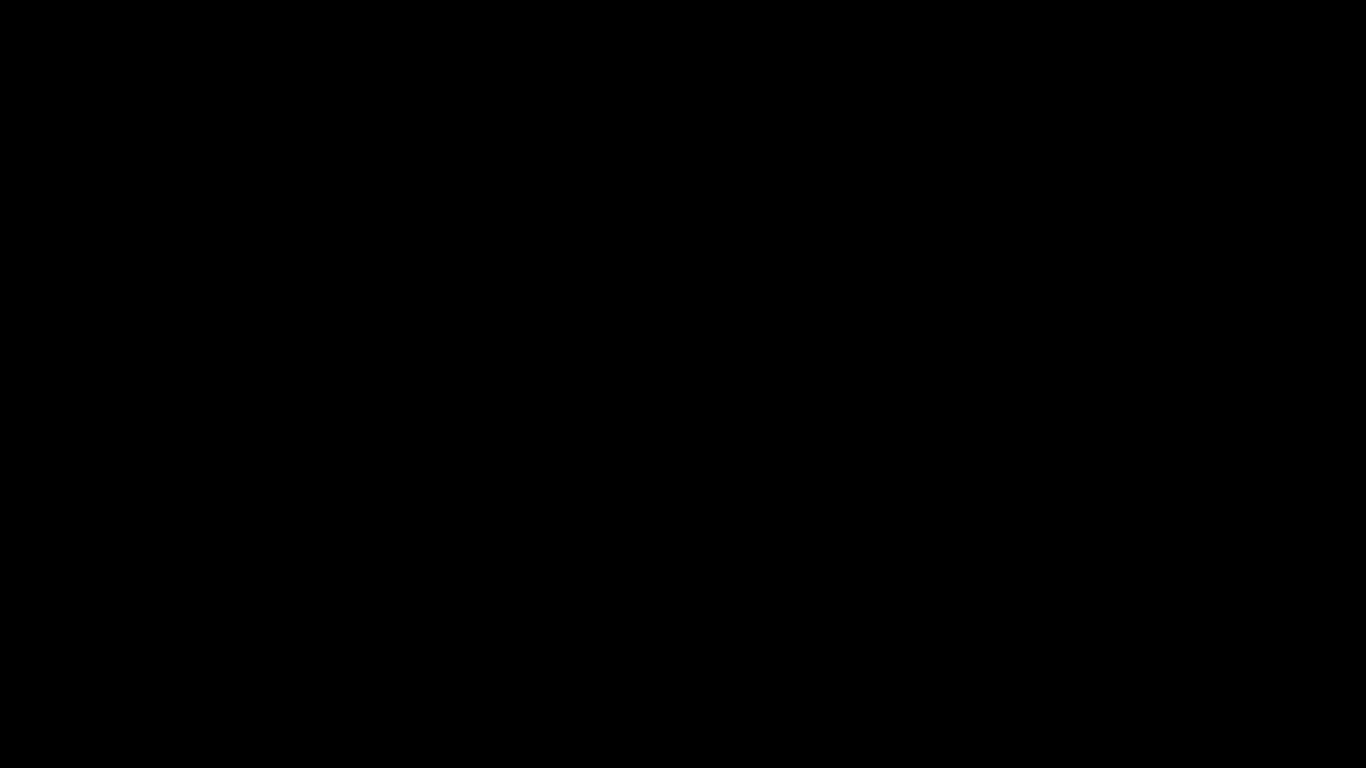 click at bounding box center (0, 0) 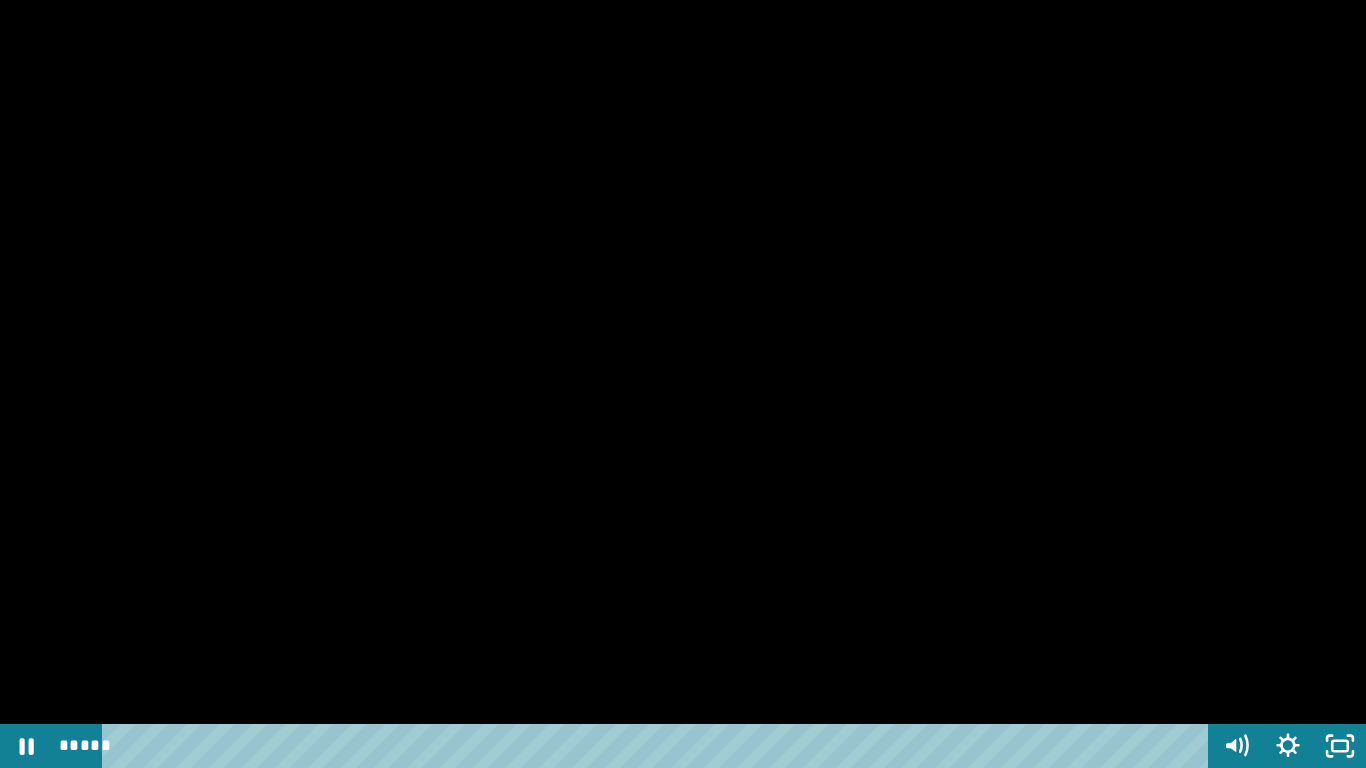 click at bounding box center (683, 384) 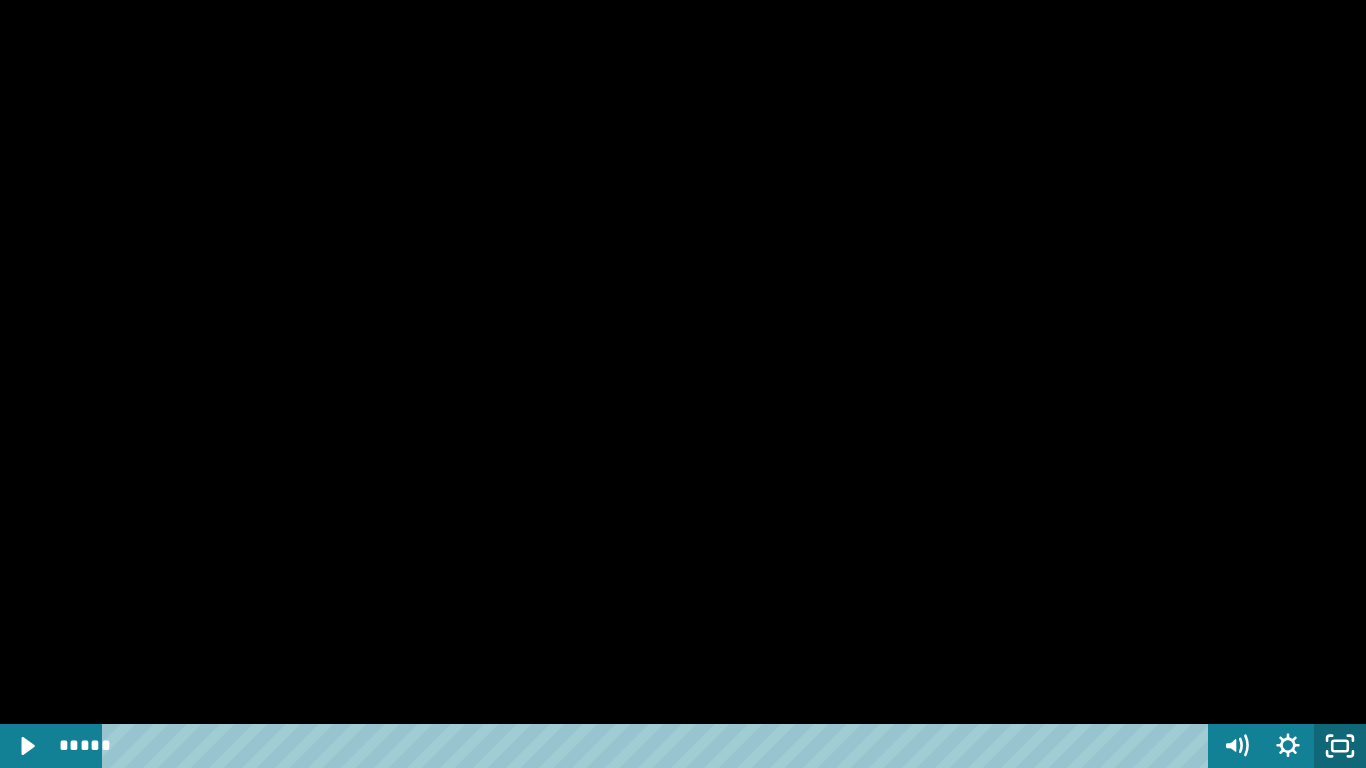 click 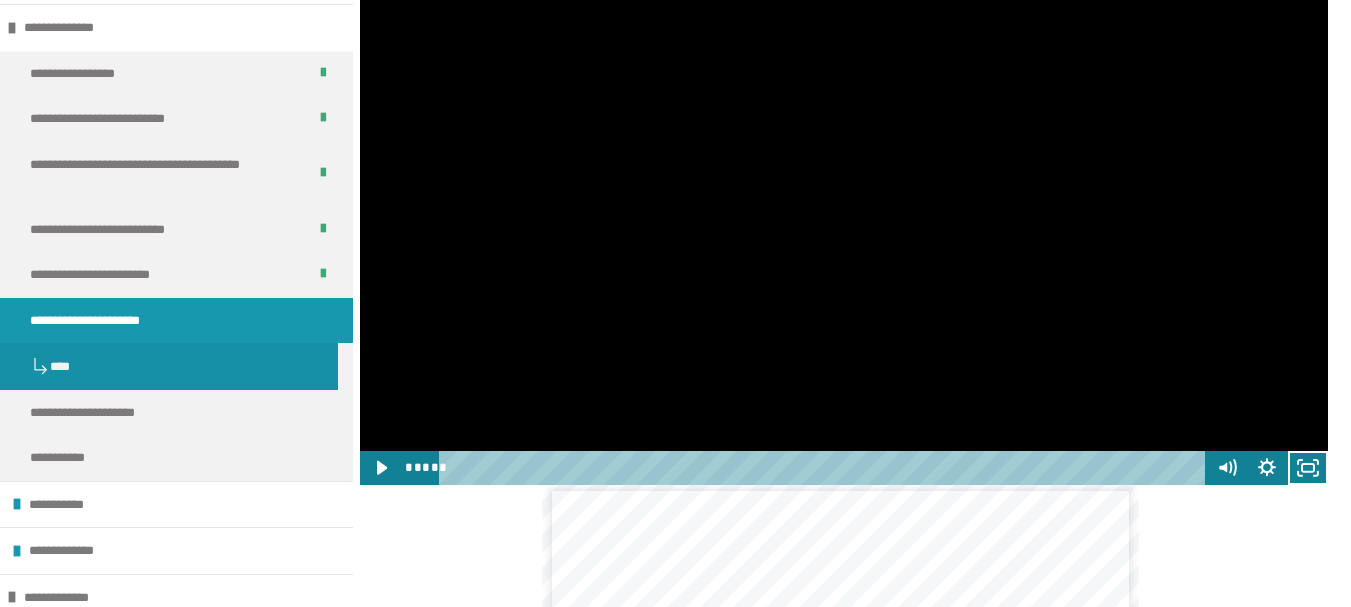 scroll, scrollTop: 440, scrollLeft: 0, axis: vertical 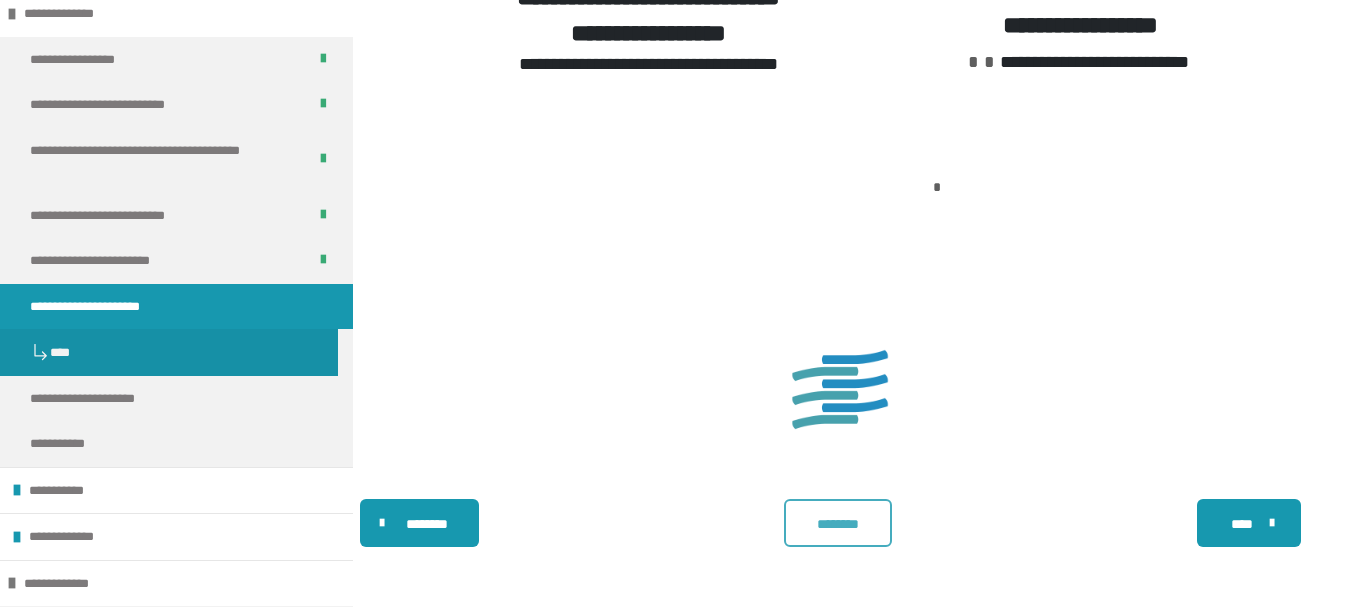 click on "********" at bounding box center [838, 523] 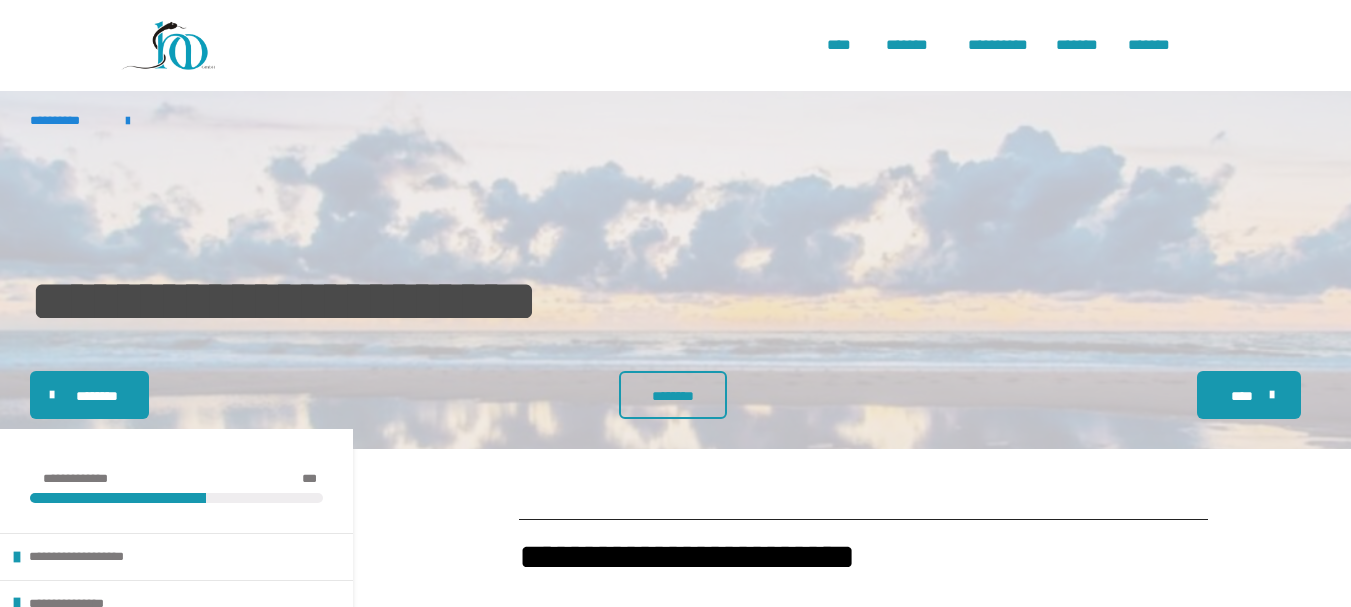 scroll, scrollTop: 0, scrollLeft: 0, axis: both 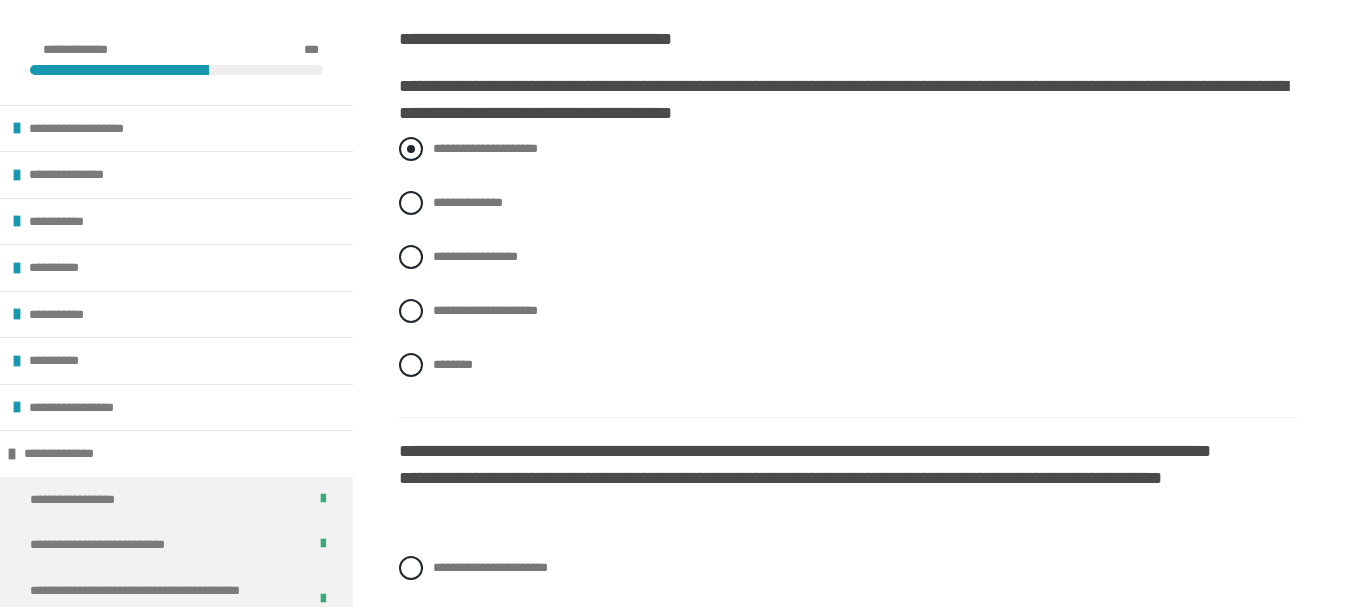 click on "**********" at bounding box center [485, 148] 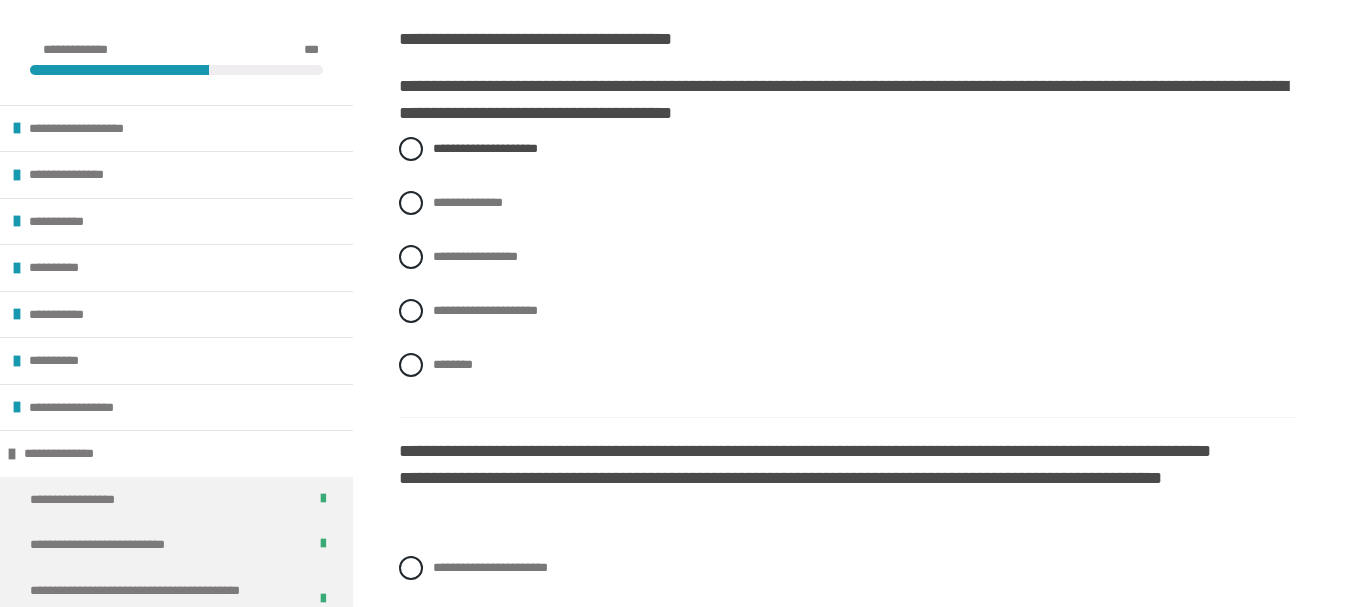 scroll, scrollTop: 571, scrollLeft: 0, axis: vertical 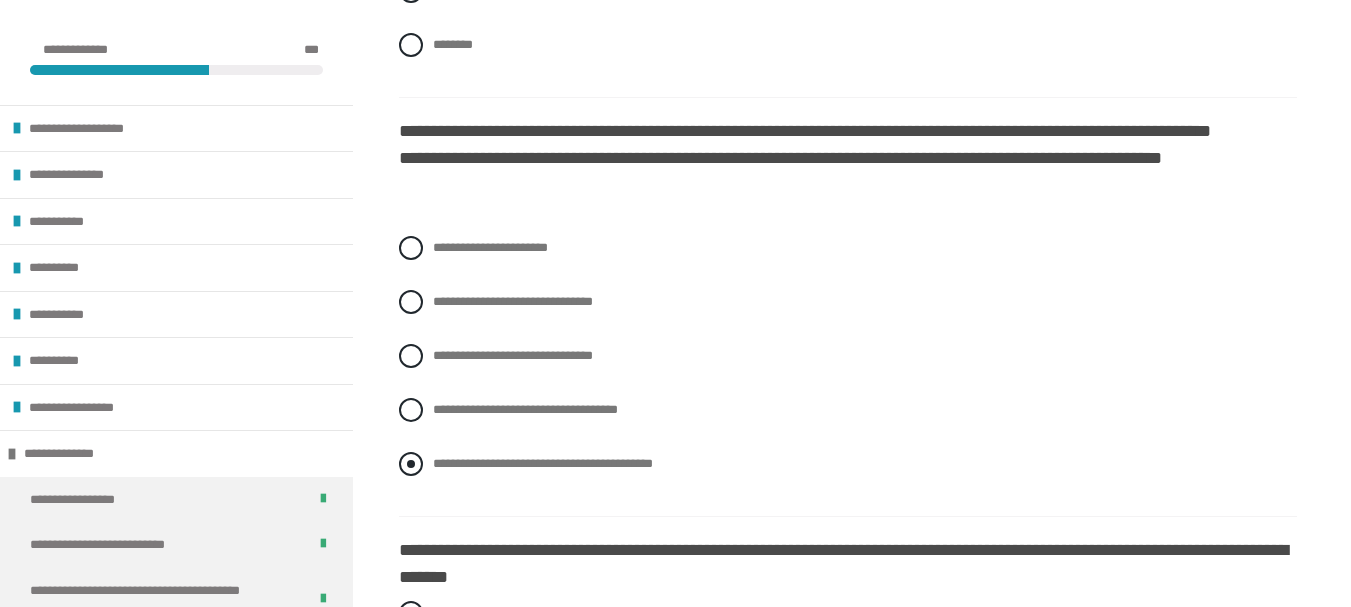 click on "**********" at bounding box center [543, 463] 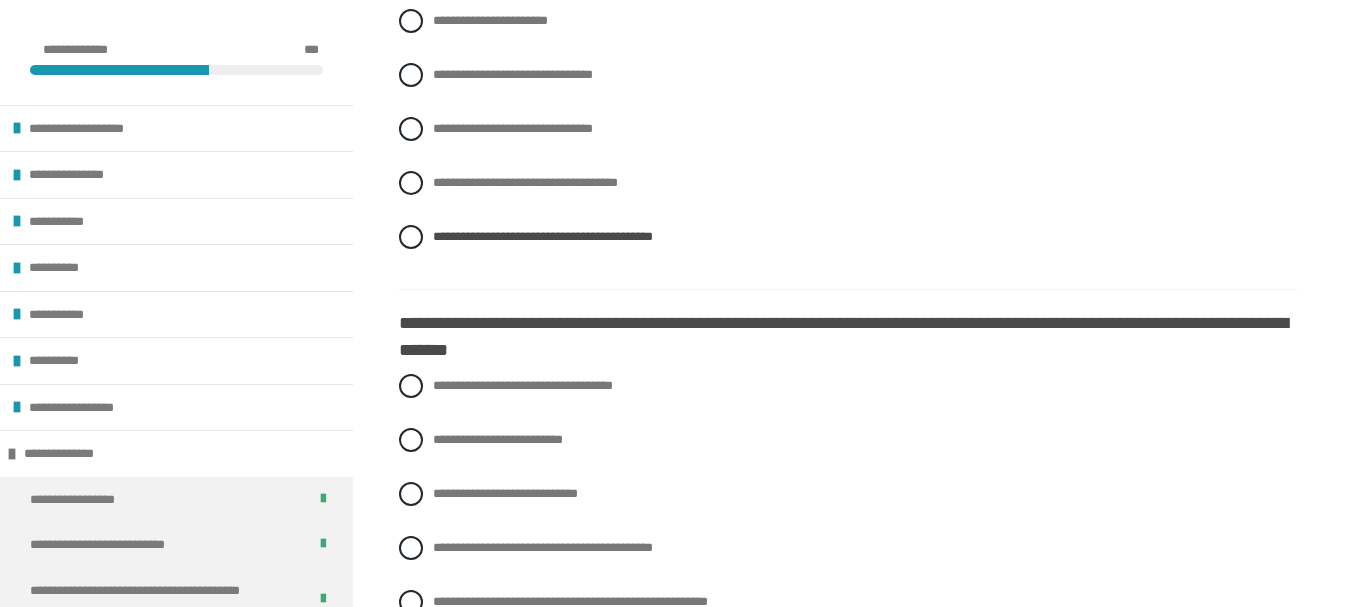 scroll, scrollTop: 1118, scrollLeft: 0, axis: vertical 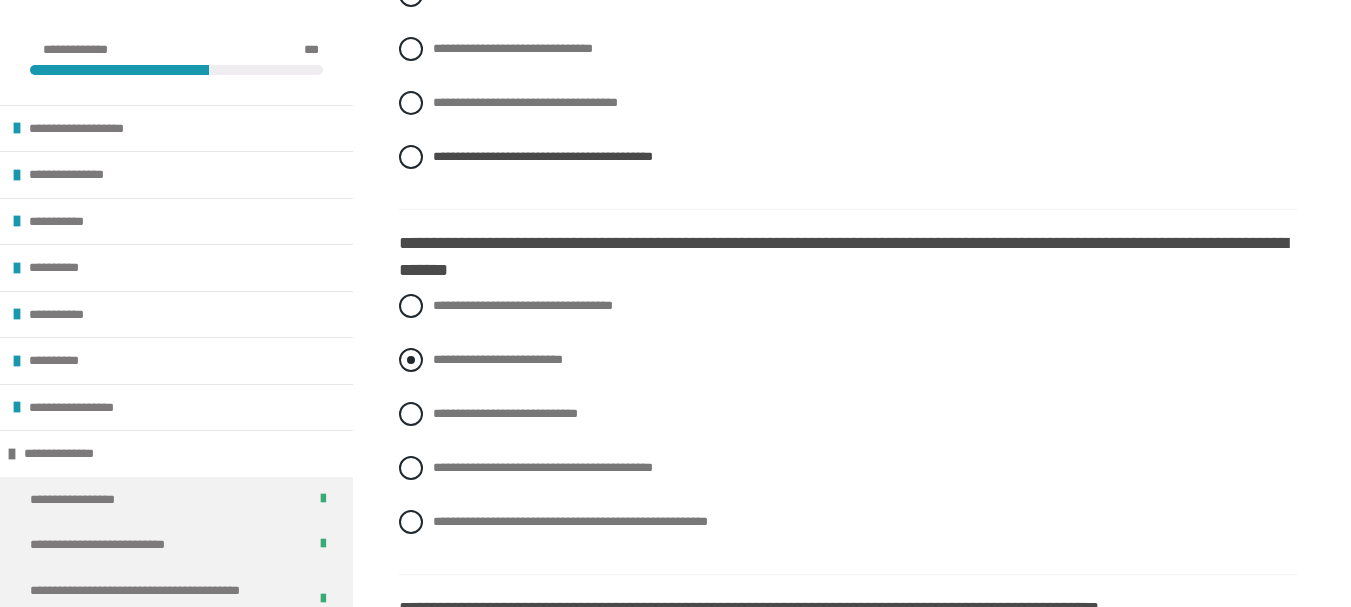 click on "**********" at bounding box center (498, 359) 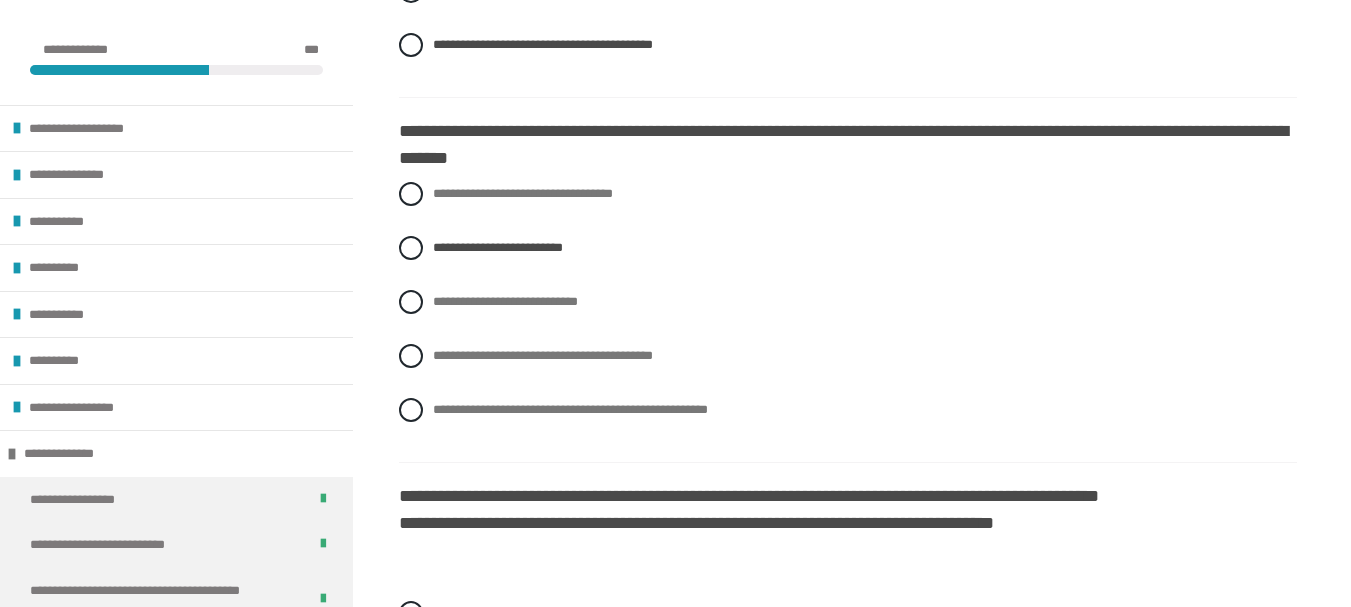 scroll, scrollTop: 1278, scrollLeft: 0, axis: vertical 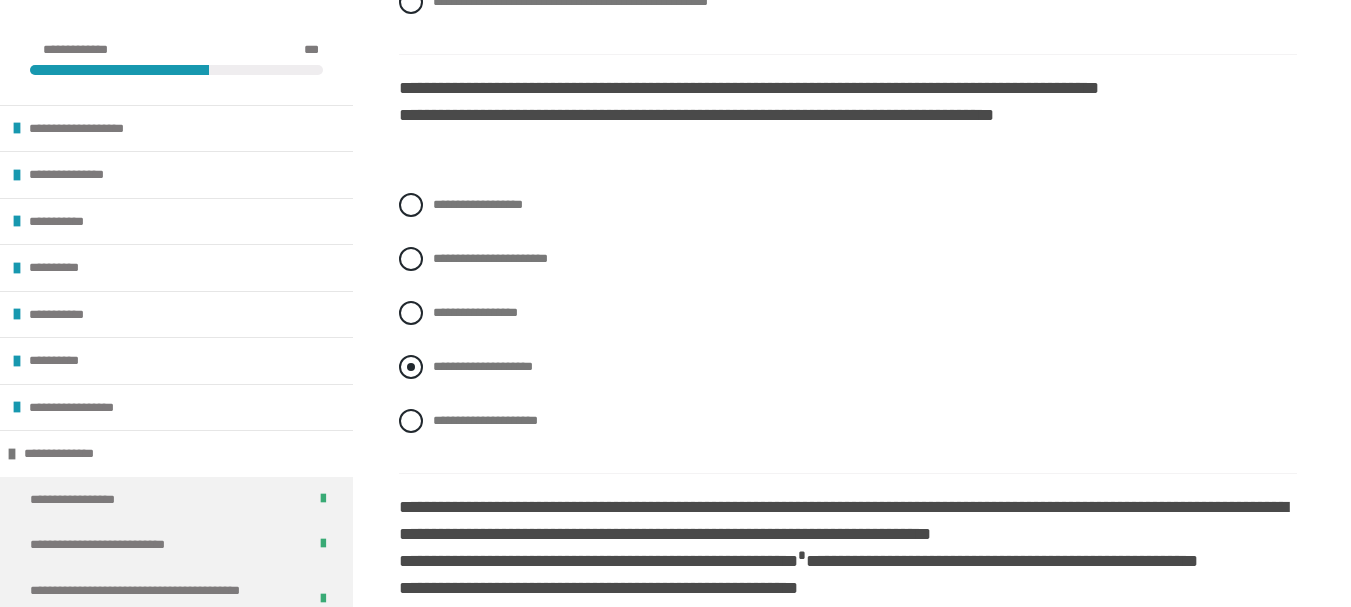 click on "**********" at bounding box center (483, 366) 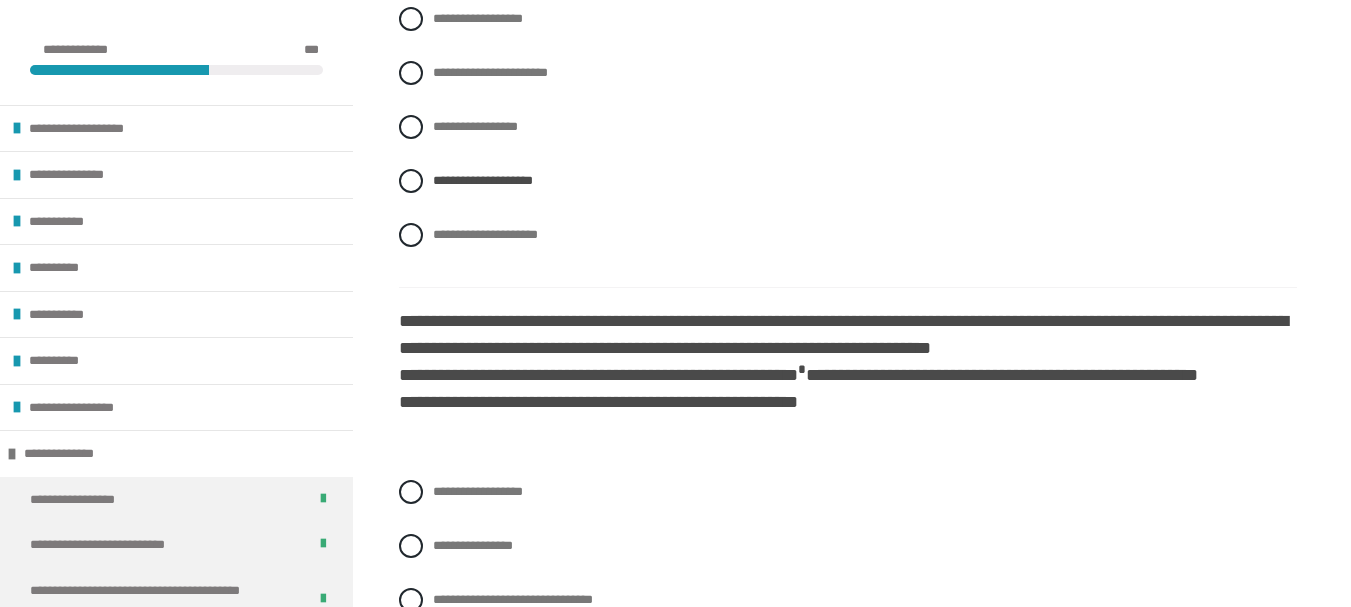 scroll, scrollTop: 1958, scrollLeft: 0, axis: vertical 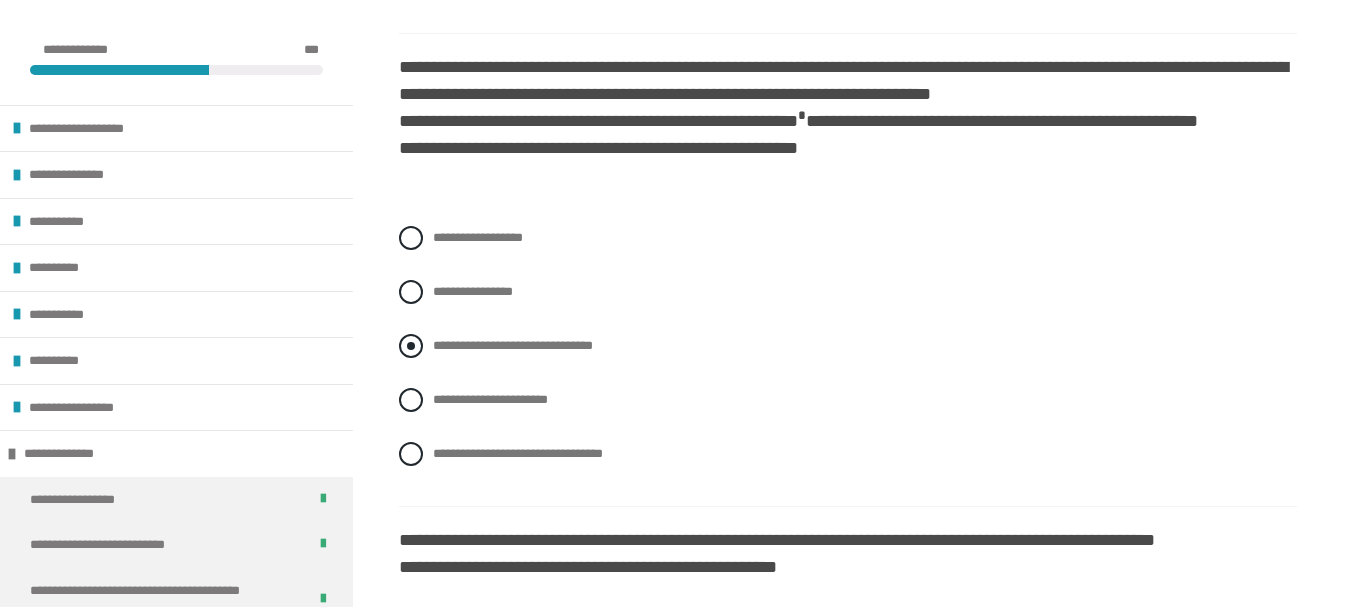 click on "**********" at bounding box center (513, 345) 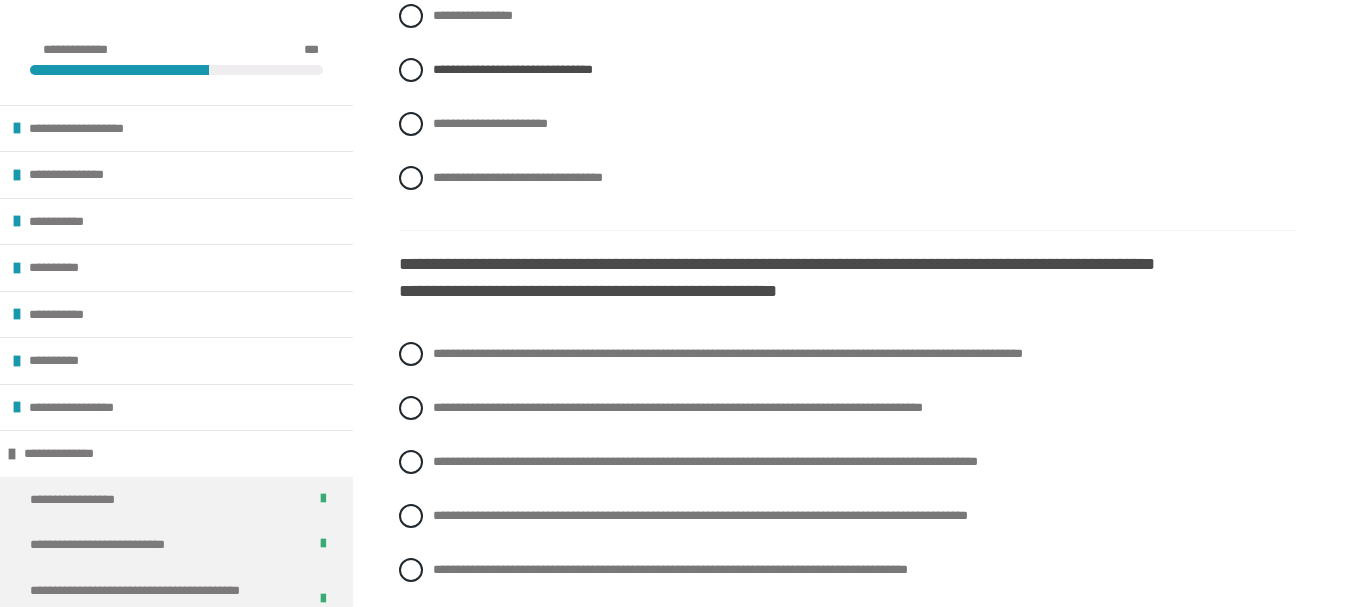 scroll, scrollTop: 2411, scrollLeft: 0, axis: vertical 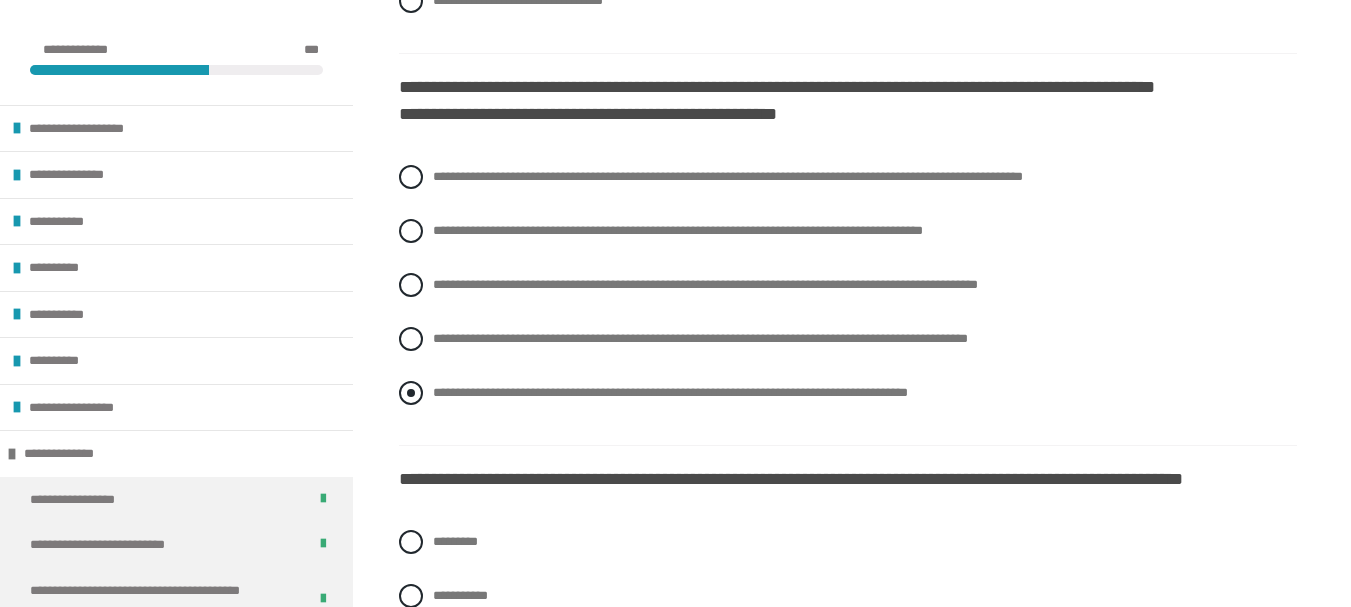 click on "**********" at bounding box center (670, 392) 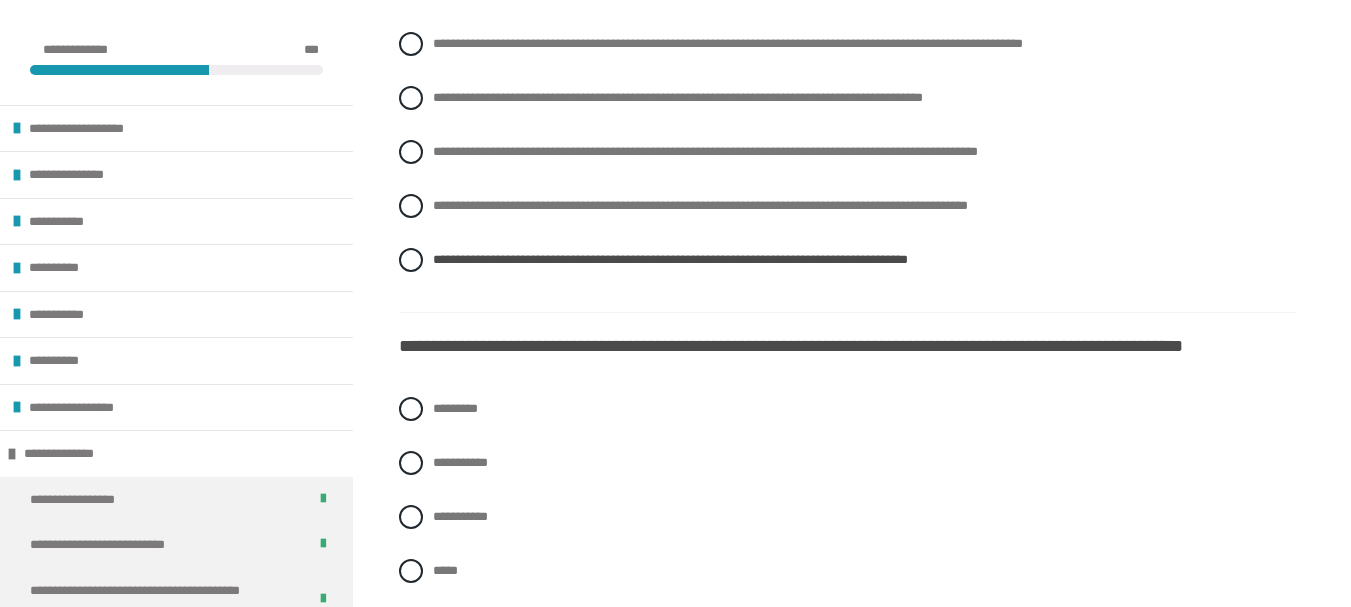 scroll, scrollTop: 2771, scrollLeft: 0, axis: vertical 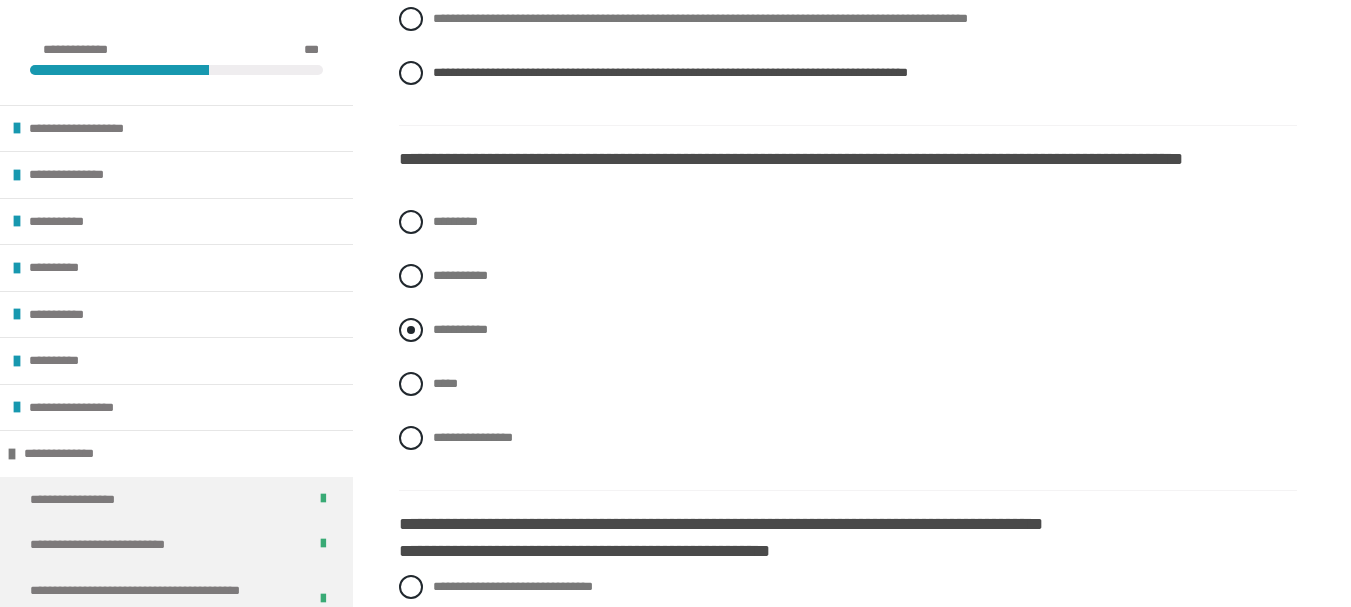 click on "**********" at bounding box center (460, 329) 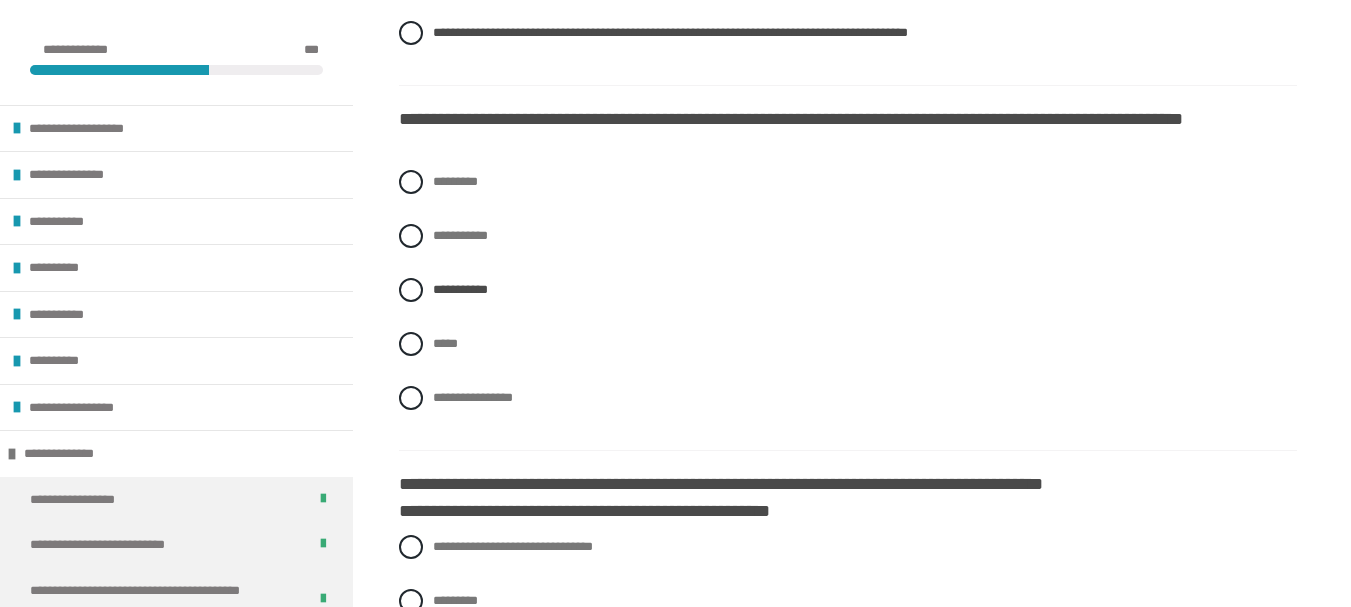 scroll, scrollTop: 2984, scrollLeft: 0, axis: vertical 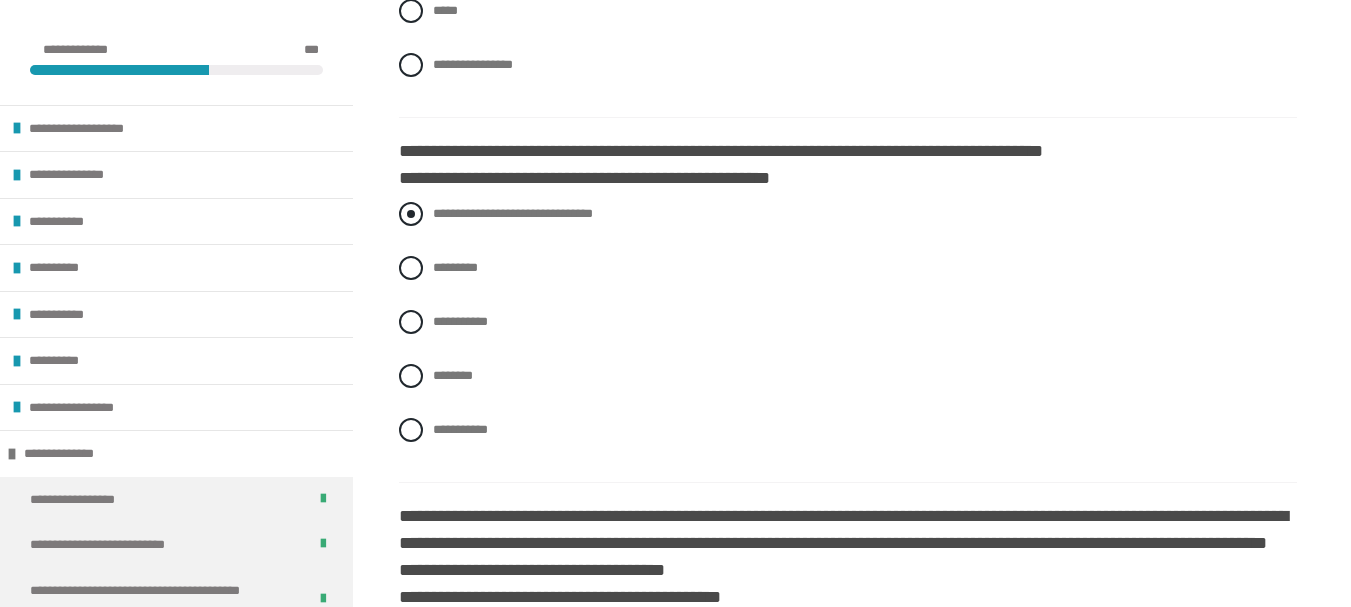 click on "**********" at bounding box center (513, 213) 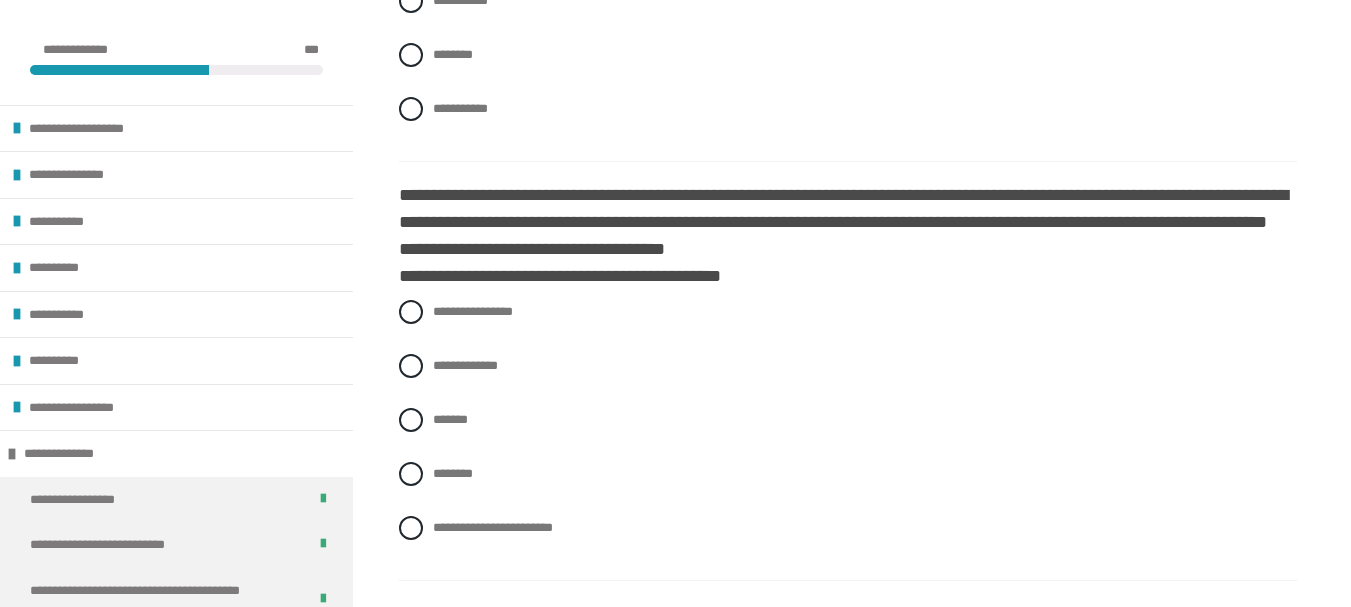 scroll, scrollTop: 3624, scrollLeft: 0, axis: vertical 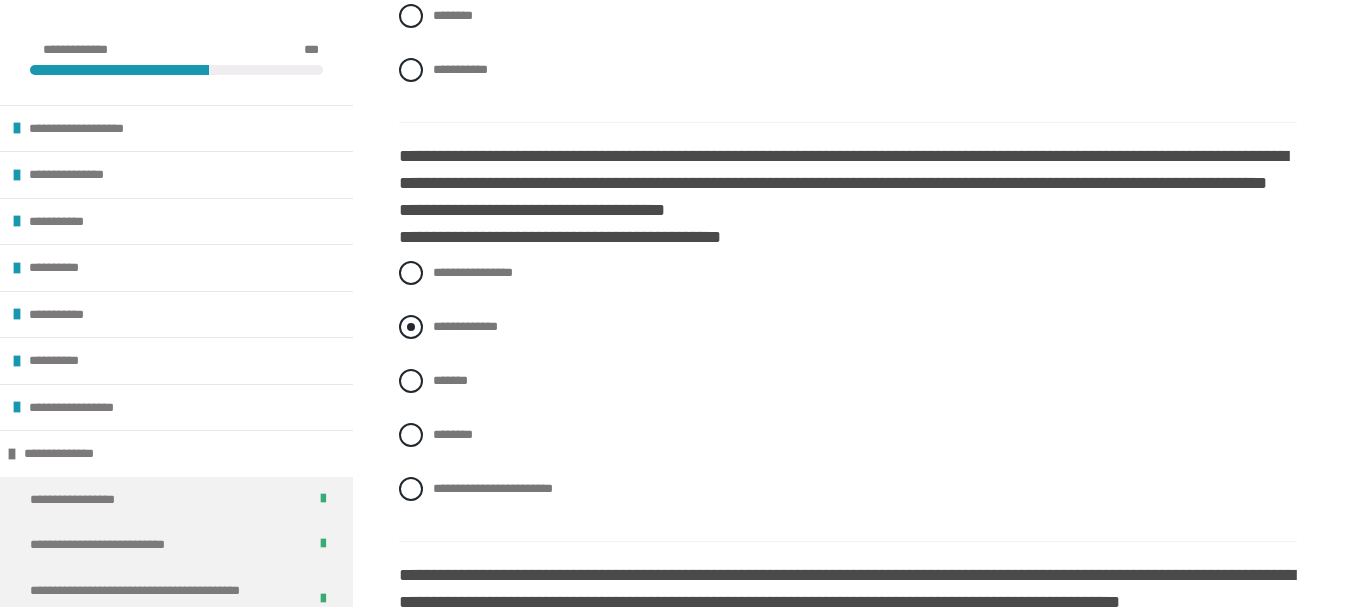 click on "**********" at bounding box center (465, 326) 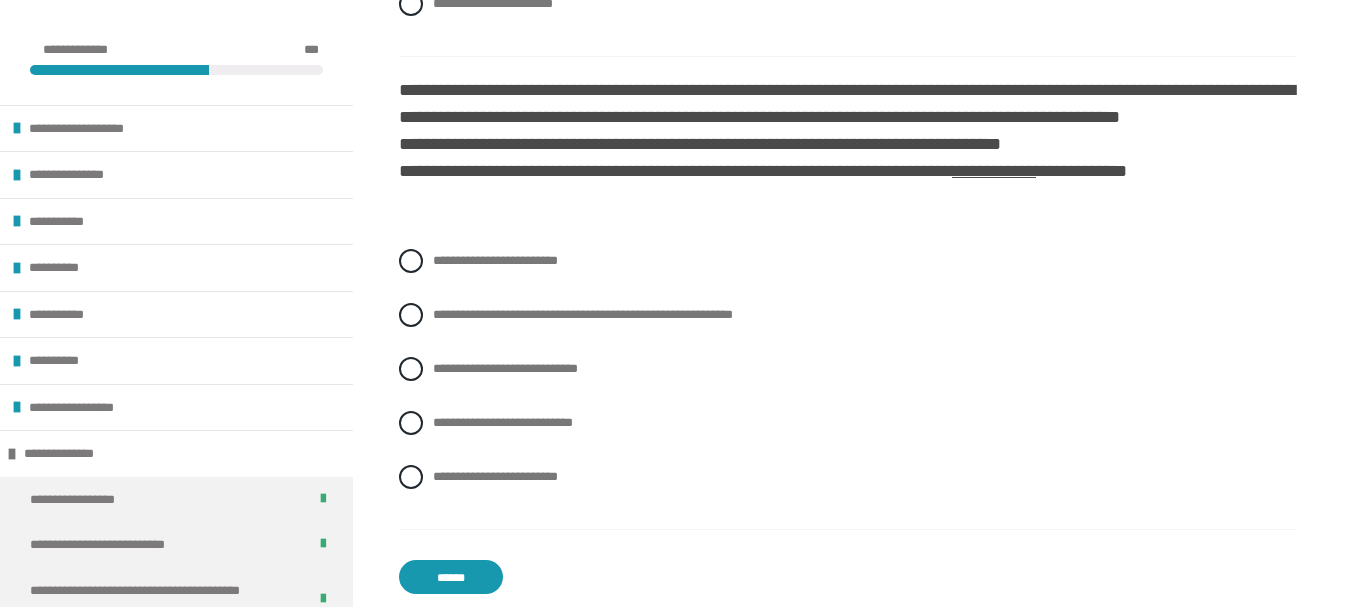 scroll, scrollTop: 4118, scrollLeft: 0, axis: vertical 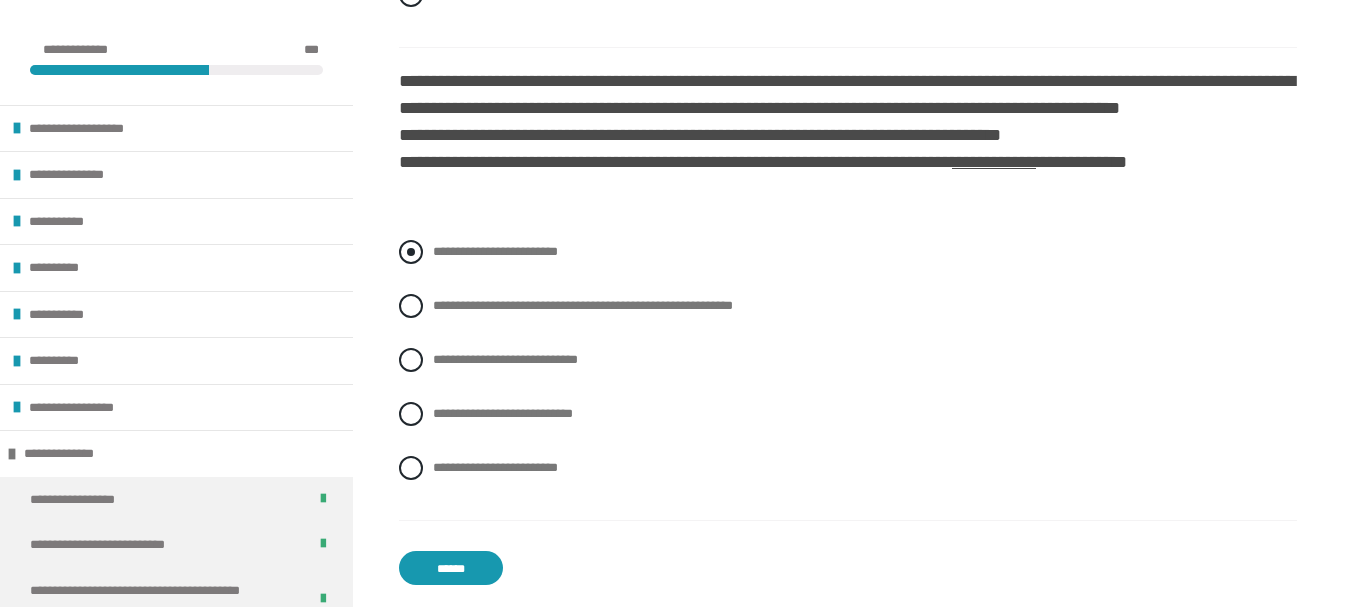 click on "**********" at bounding box center [495, 251] 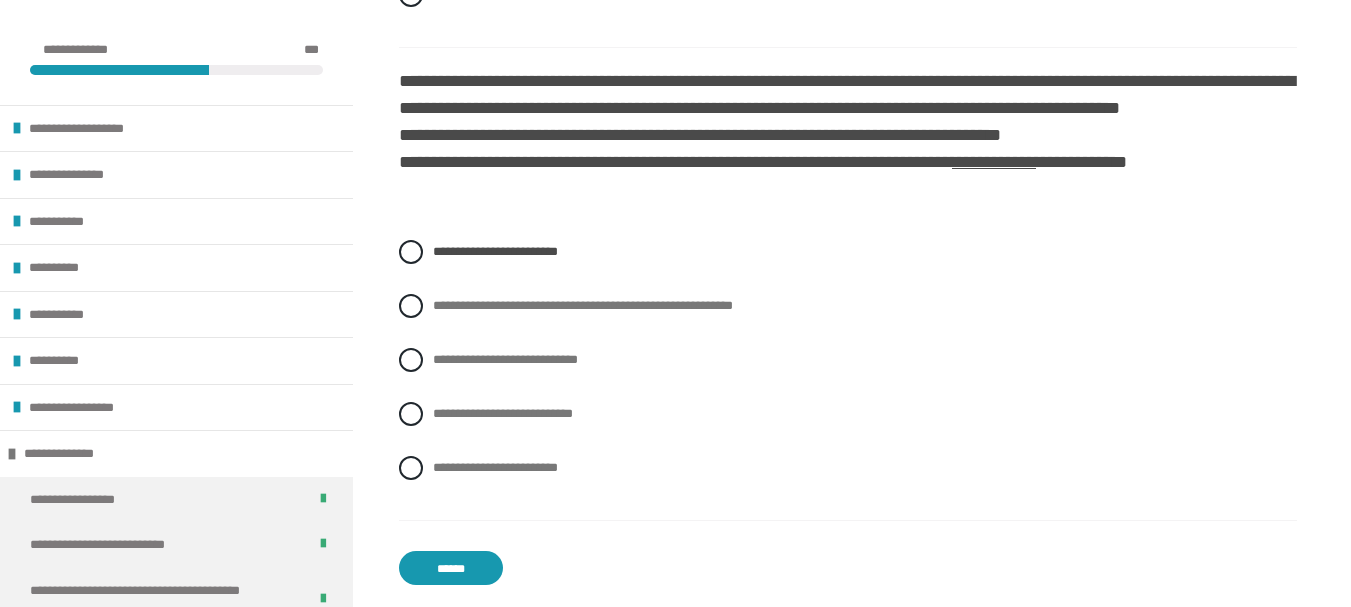 click on "**********" at bounding box center (848, -1515) 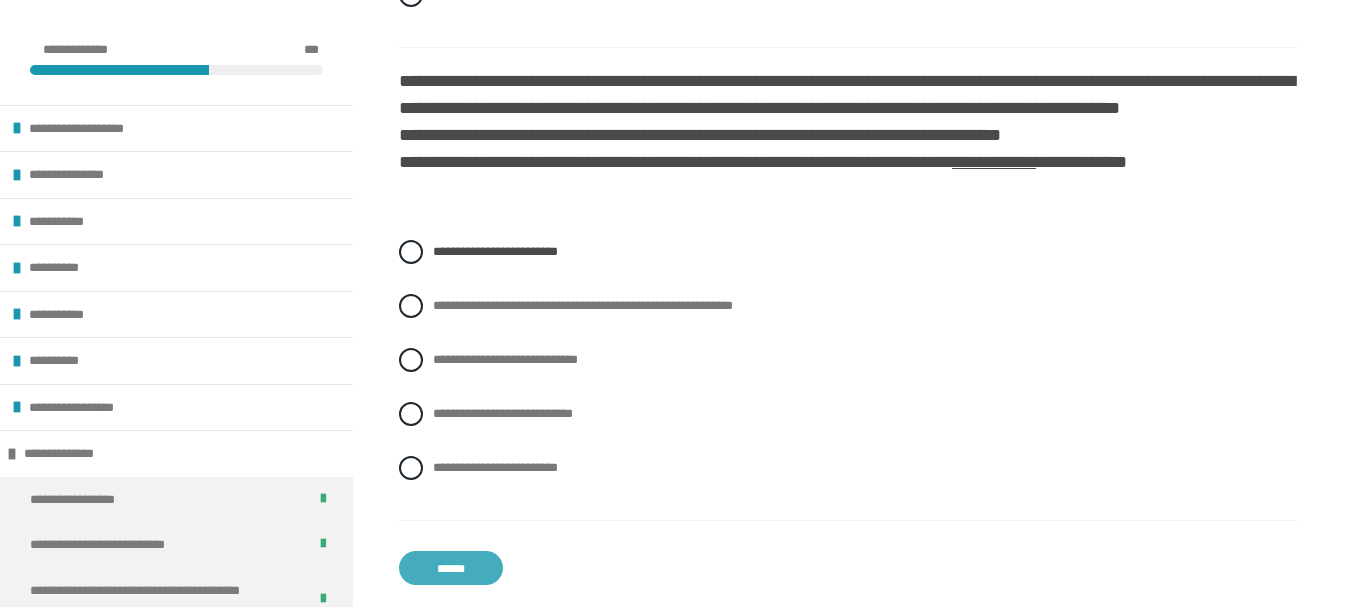 click on "******" at bounding box center [451, 568] 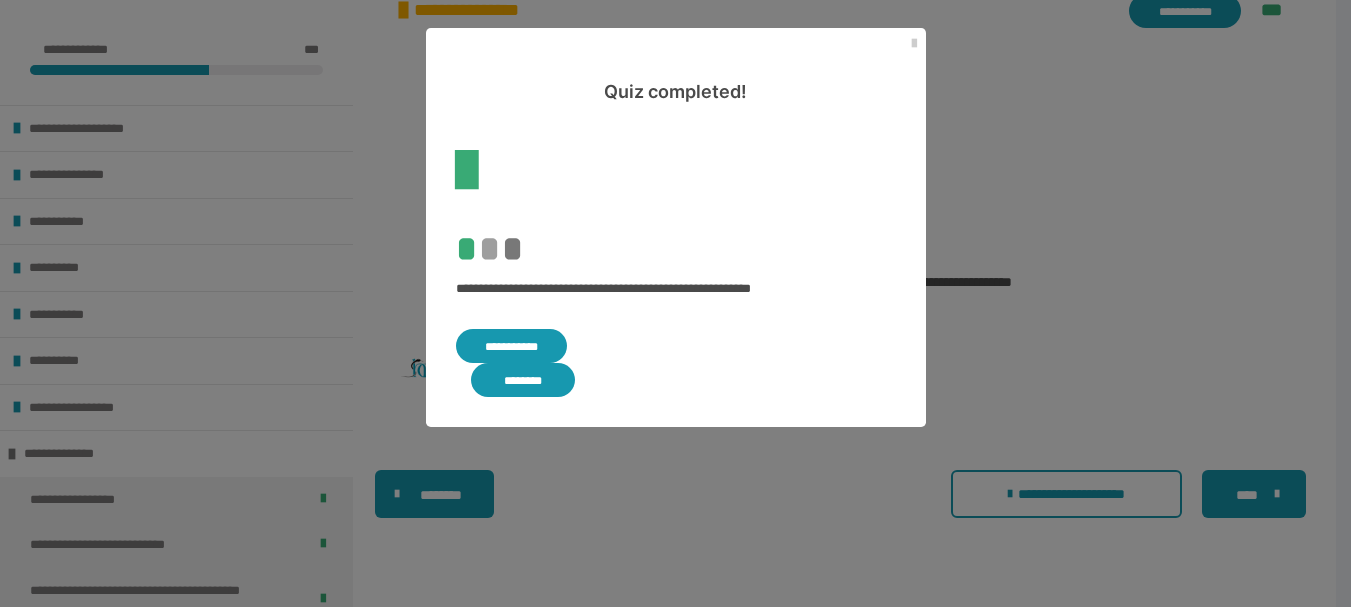 scroll, scrollTop: 2827, scrollLeft: 0, axis: vertical 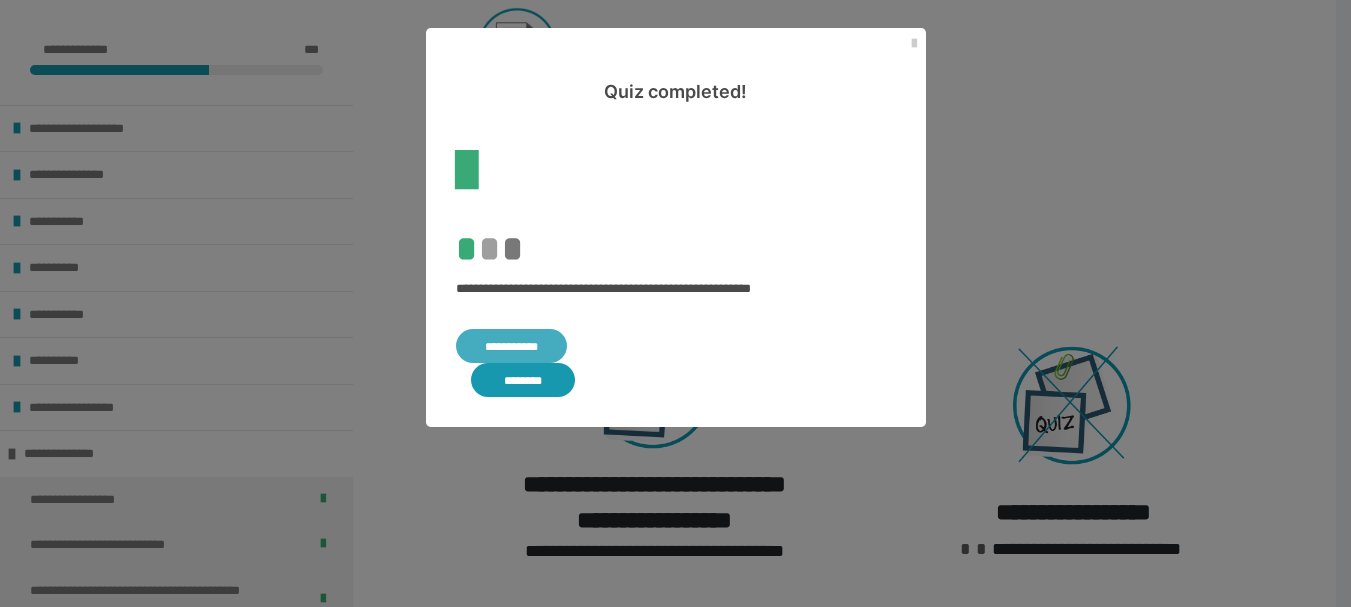 click on "**********" at bounding box center [512, 346] 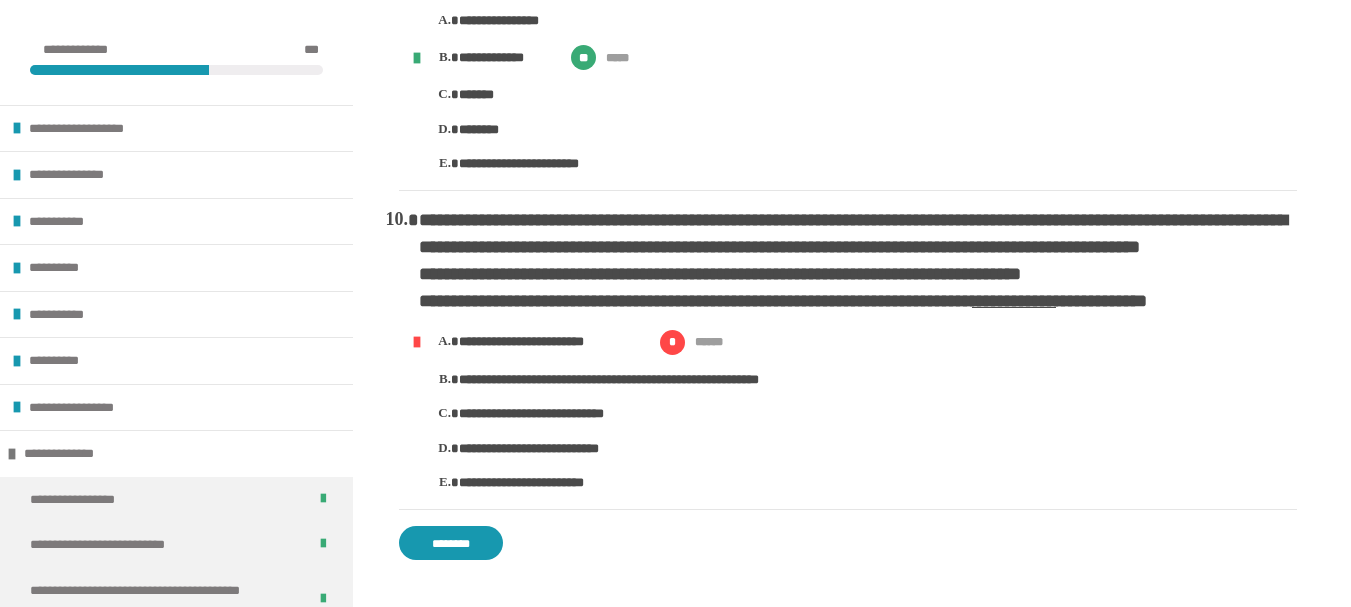scroll, scrollTop: 3358, scrollLeft: 0, axis: vertical 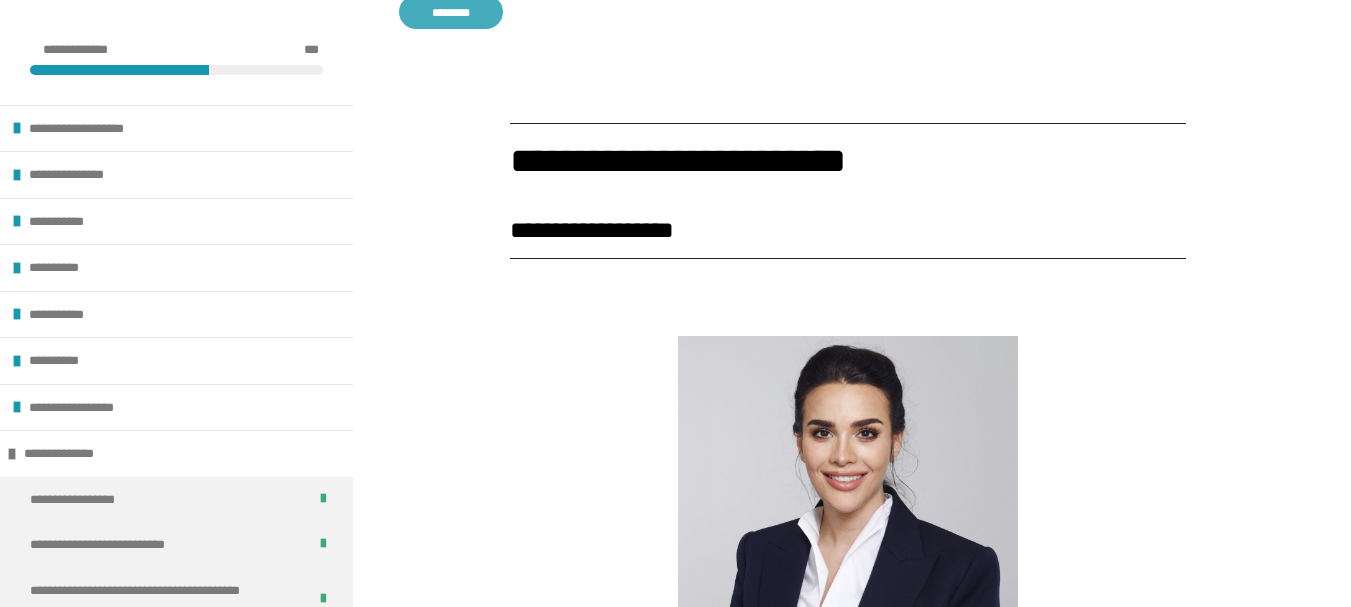 click on "********" at bounding box center [451, 12] 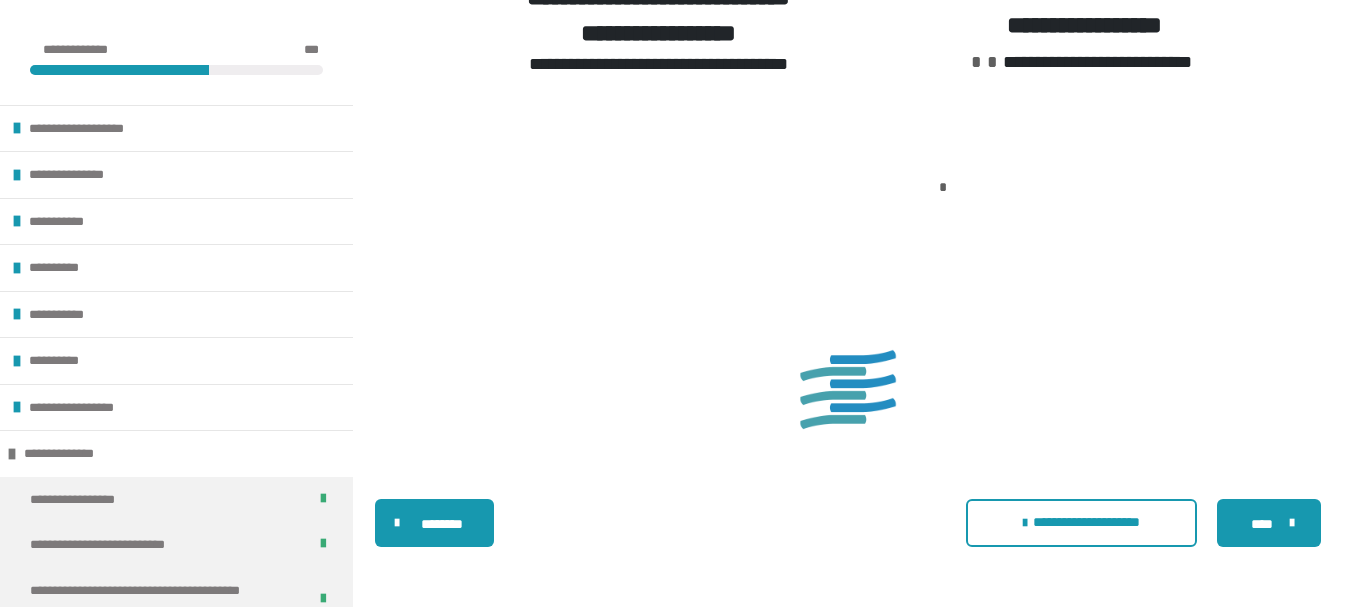 scroll, scrollTop: 635, scrollLeft: 0, axis: vertical 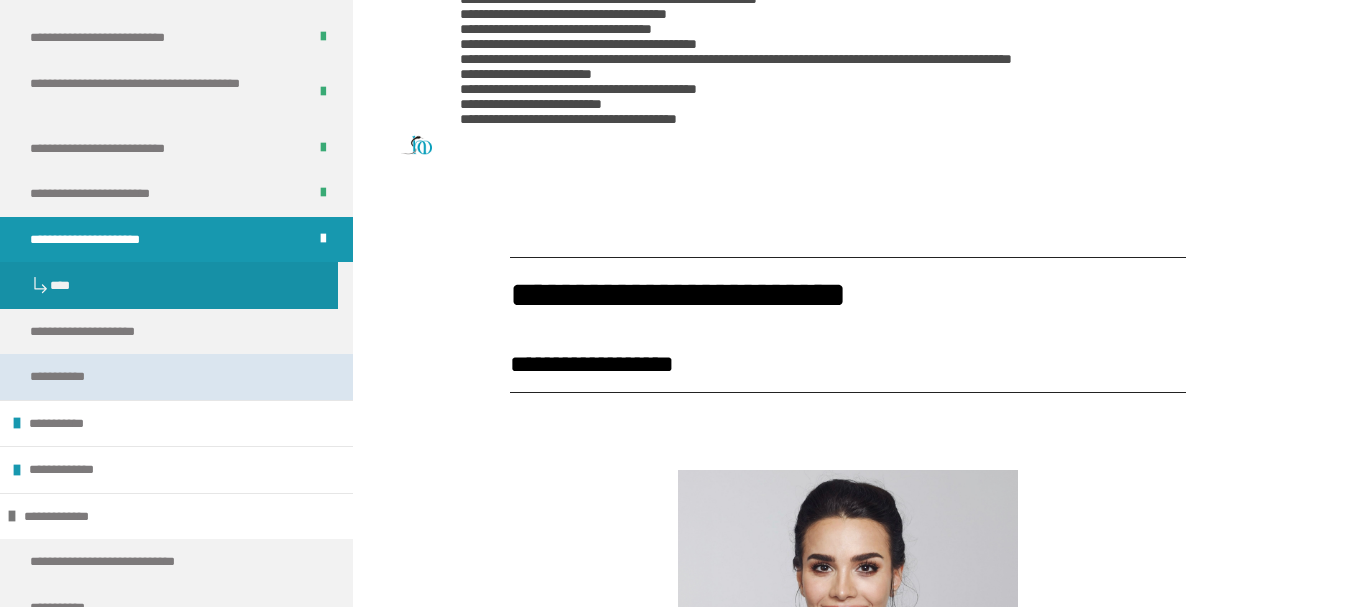 click on "**********" at bounding box center [71, 377] 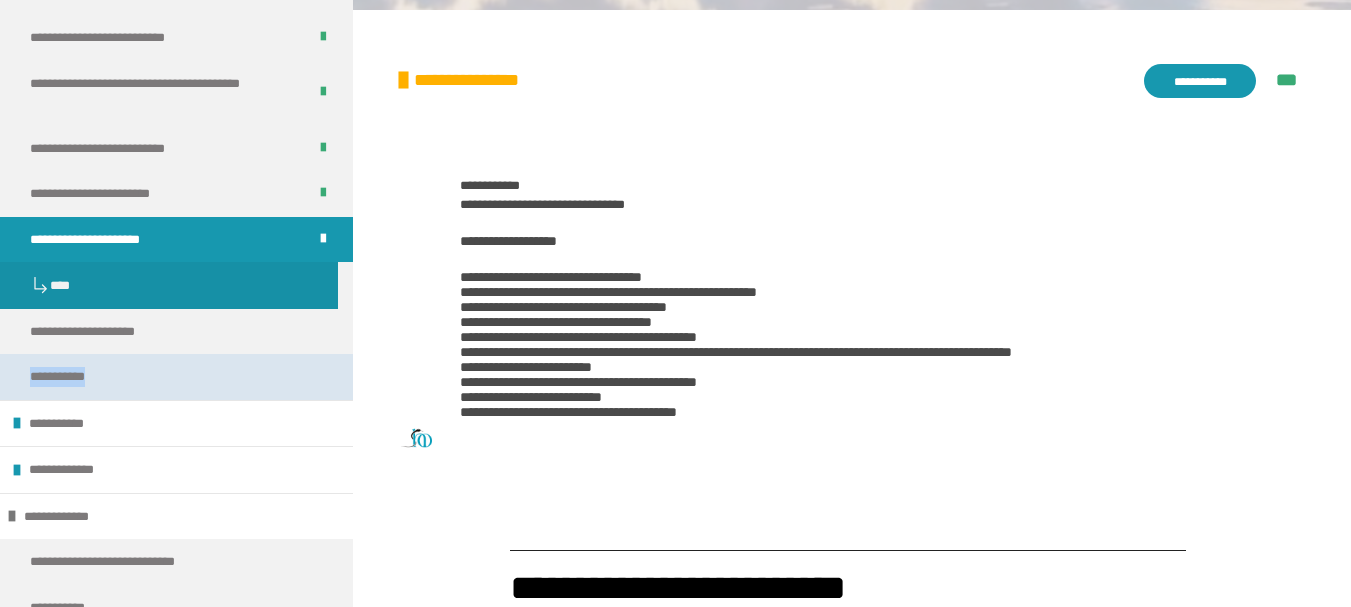 click on "**********" at bounding box center [71, 377] 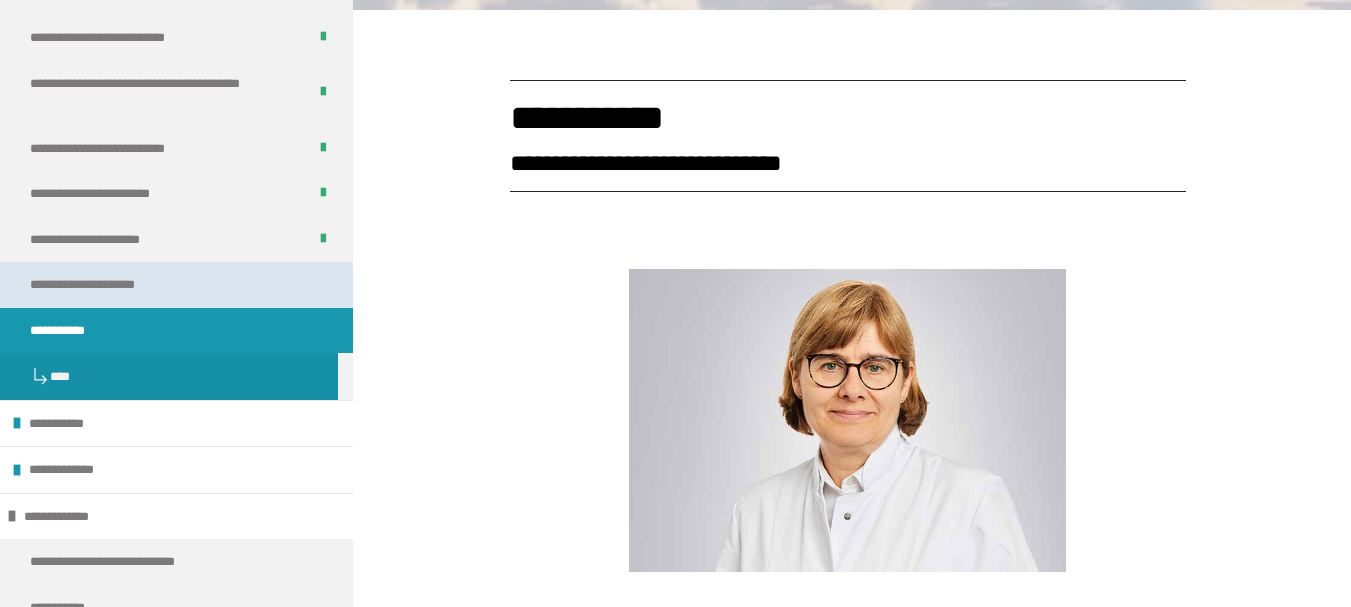 click on "**********" at bounding box center (111, 285) 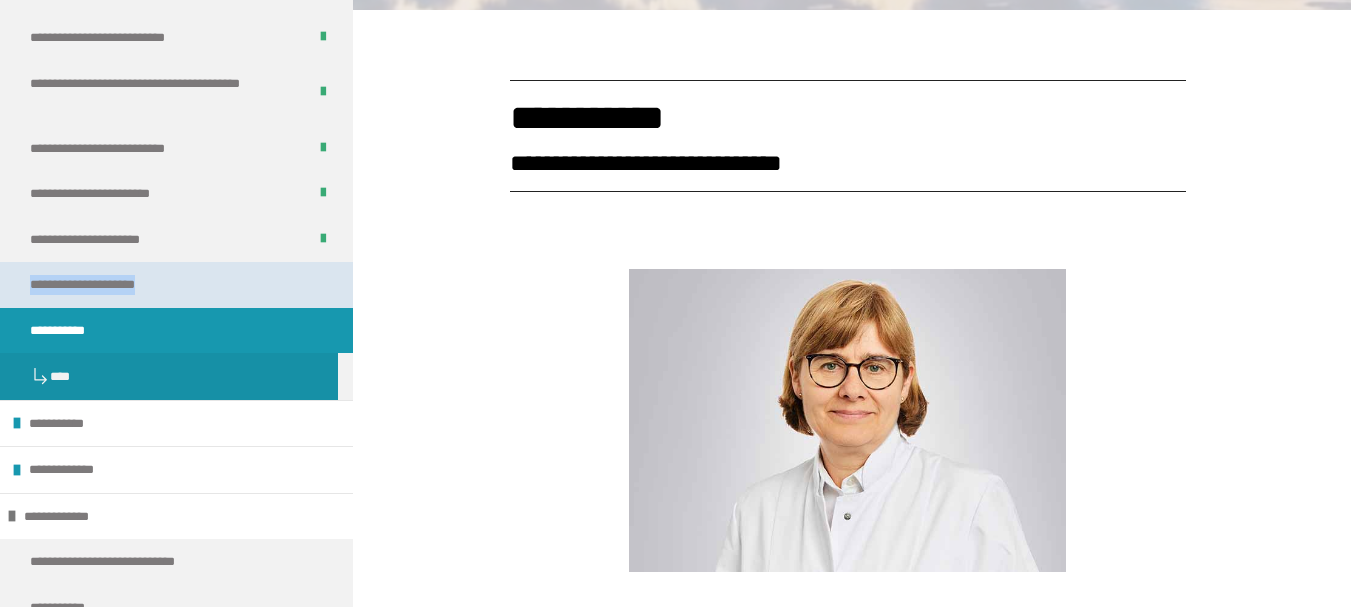 click on "**********" at bounding box center (111, 285) 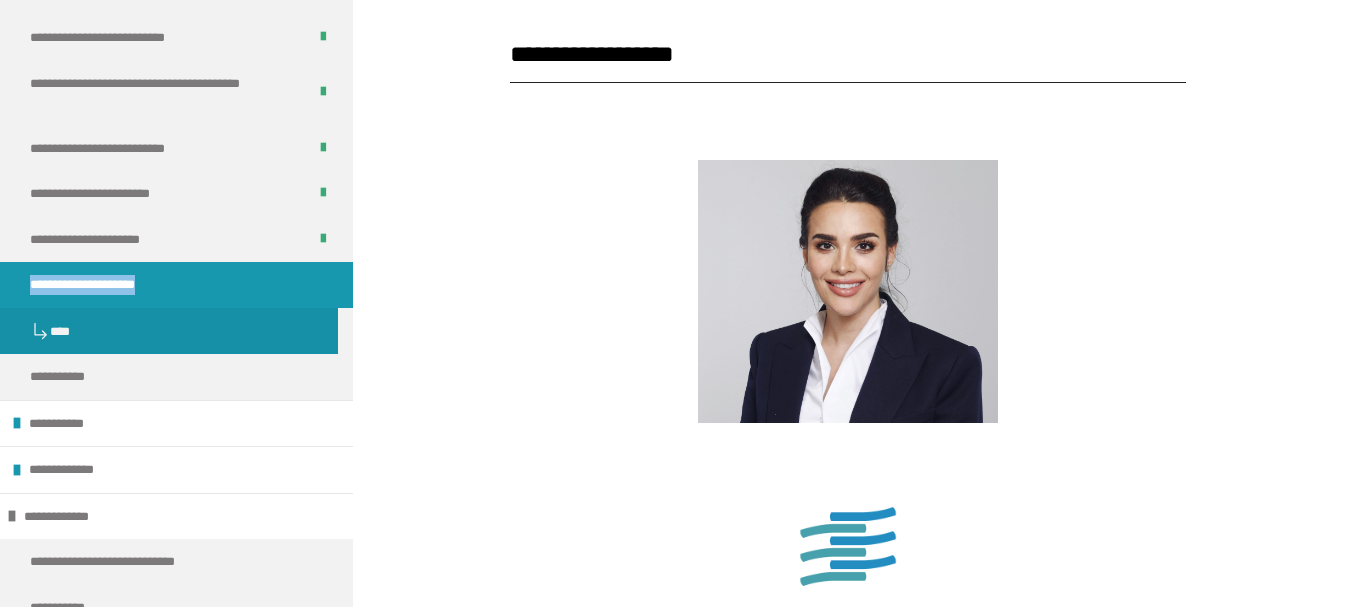 scroll, scrollTop: 639, scrollLeft: 0, axis: vertical 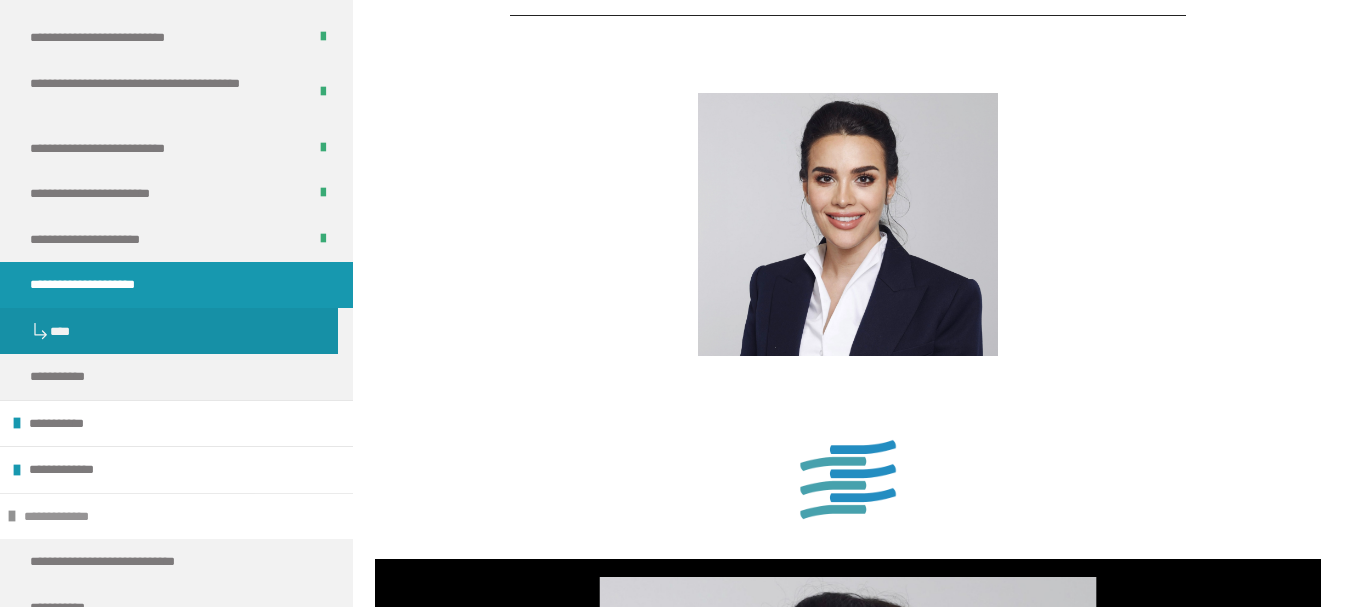 click at bounding box center [12, 516] 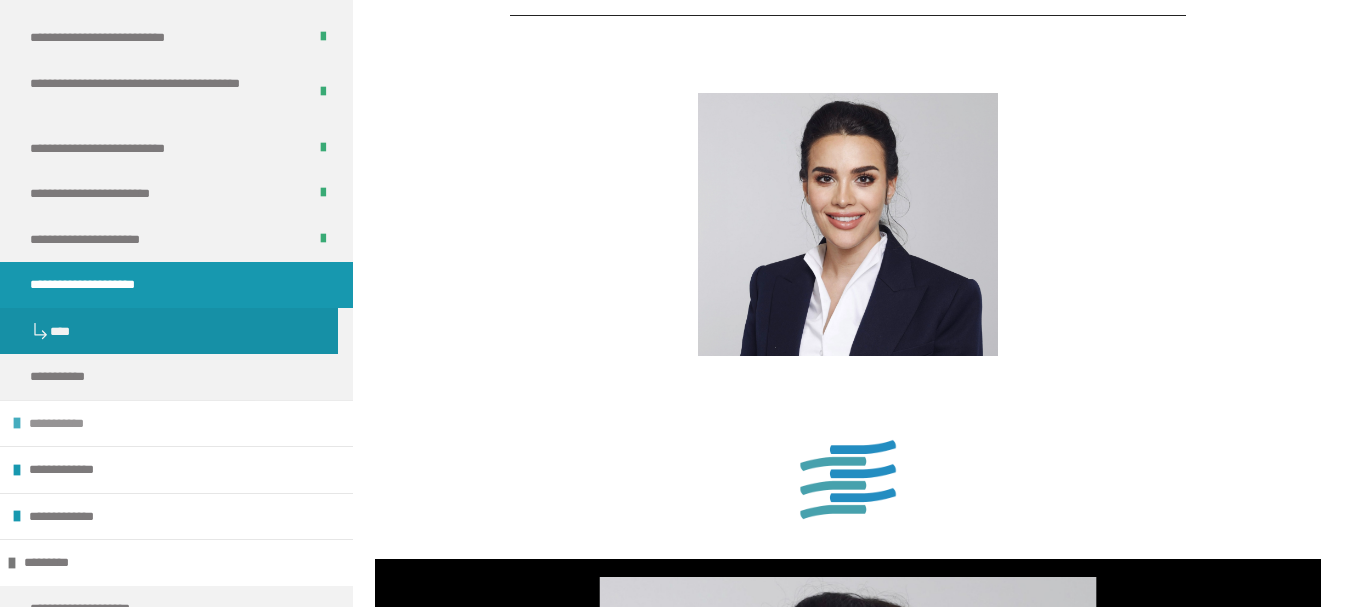 click at bounding box center (17, 423) 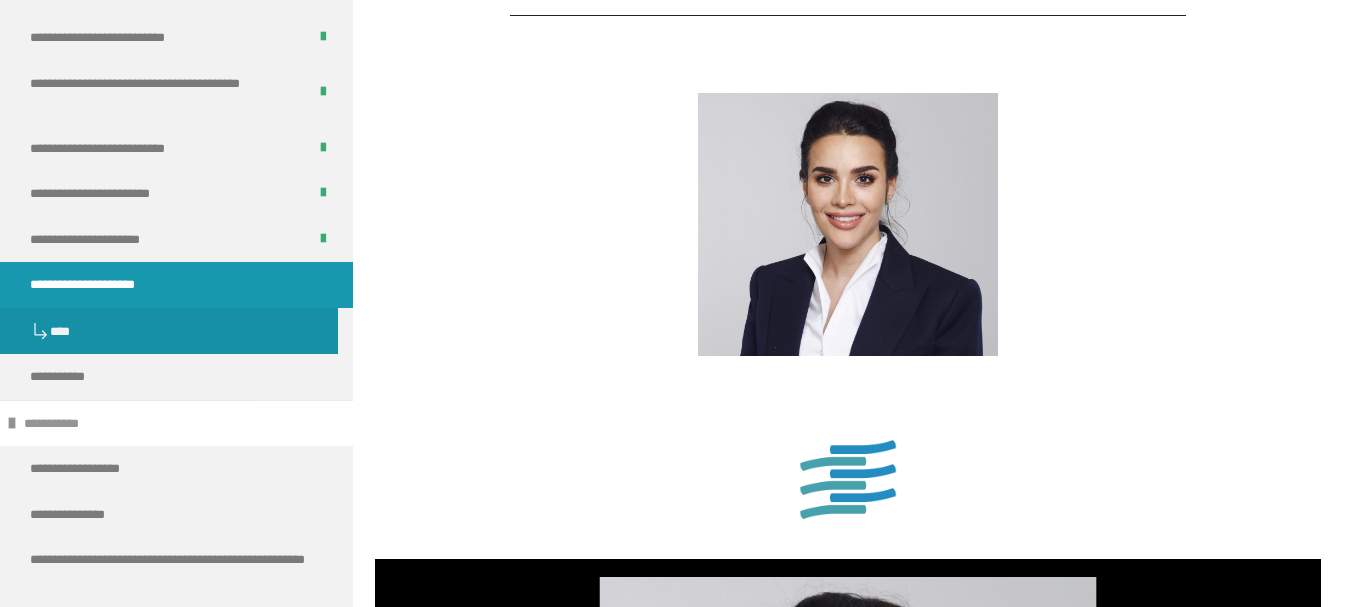 click at bounding box center (12, 423) 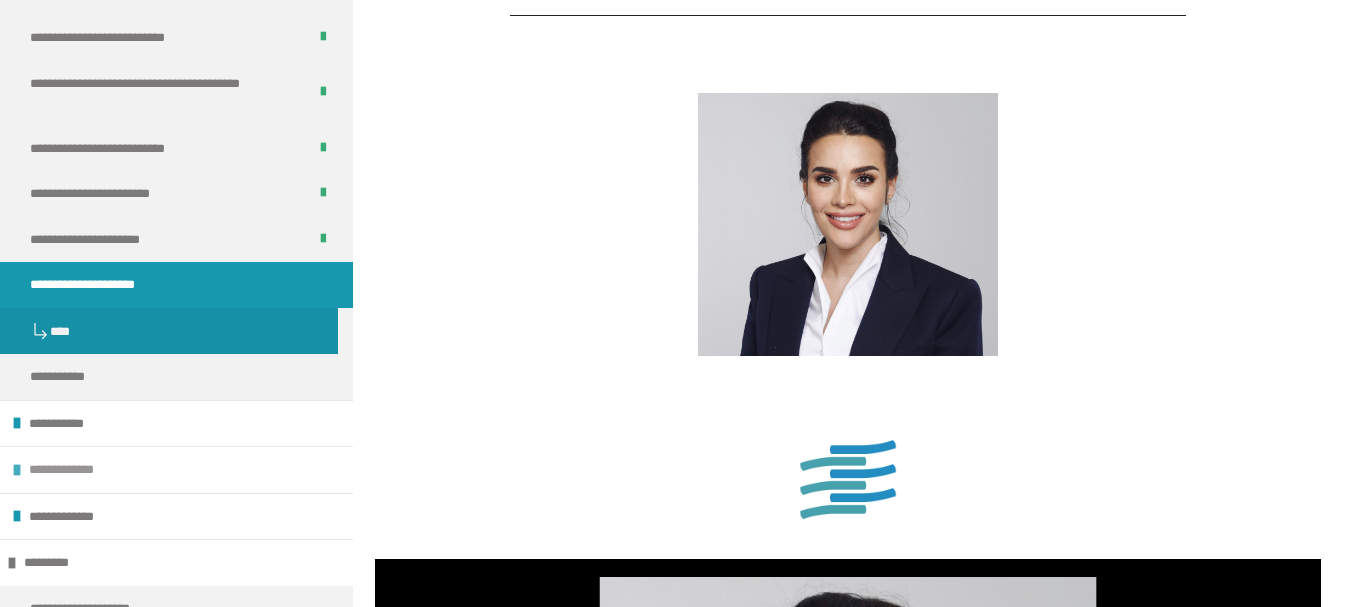 click at bounding box center (17, 470) 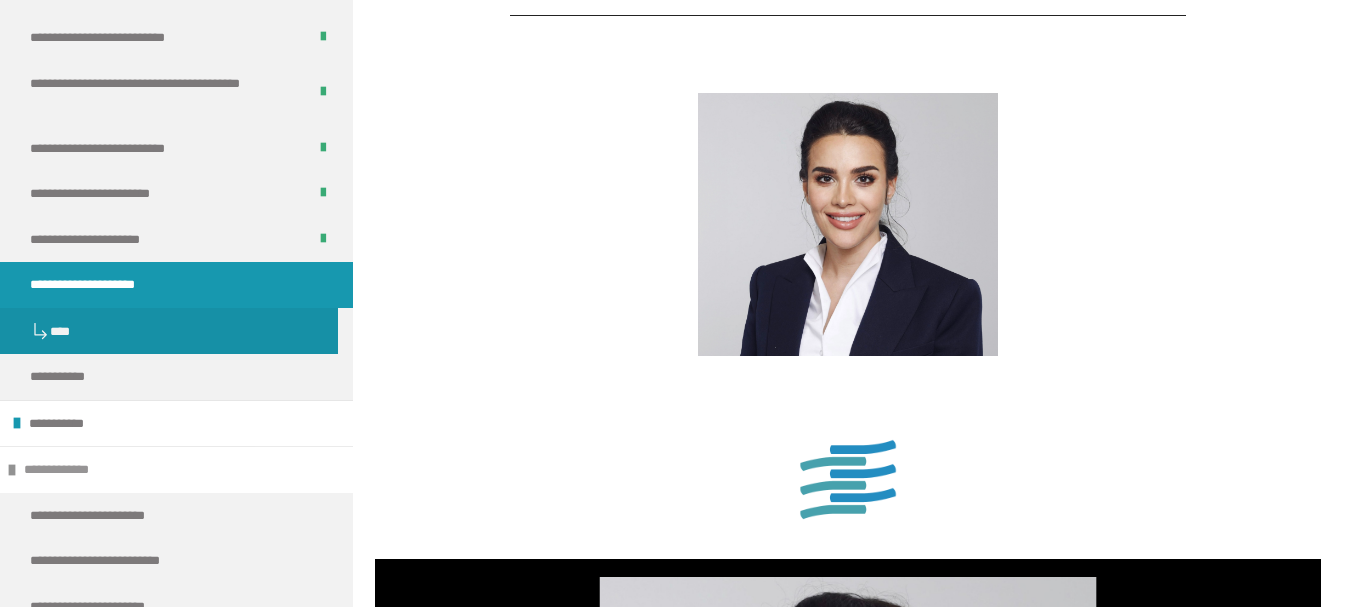 click at bounding box center [12, 470] 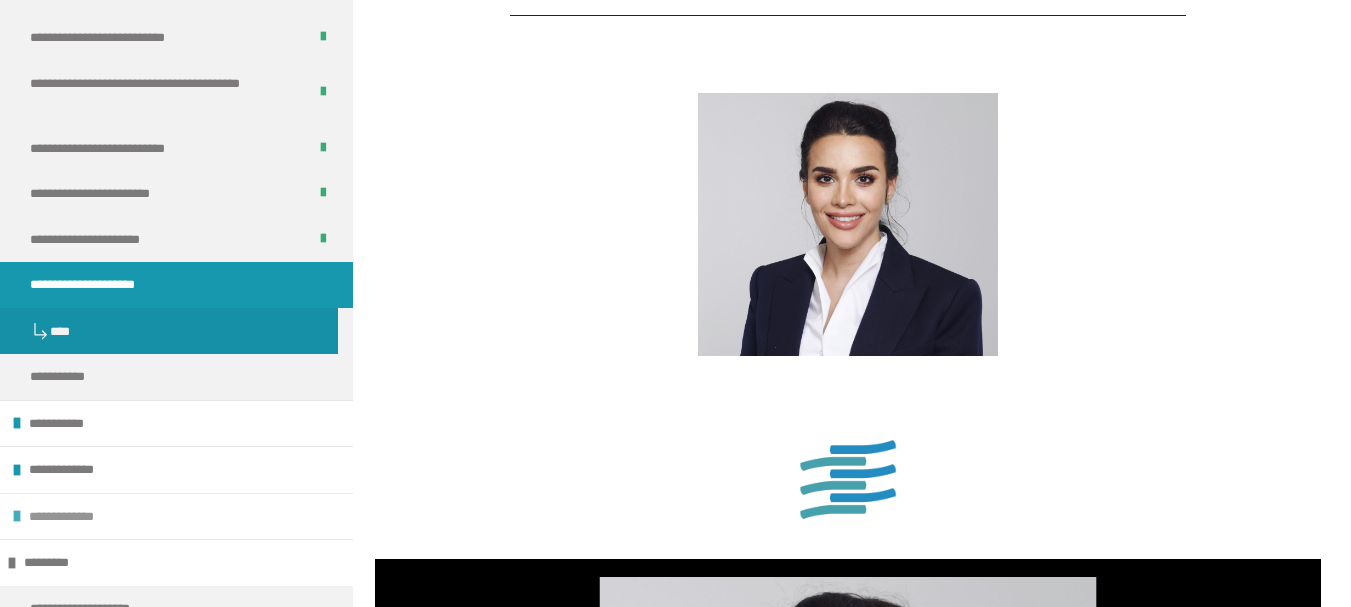 click at bounding box center (17, 516) 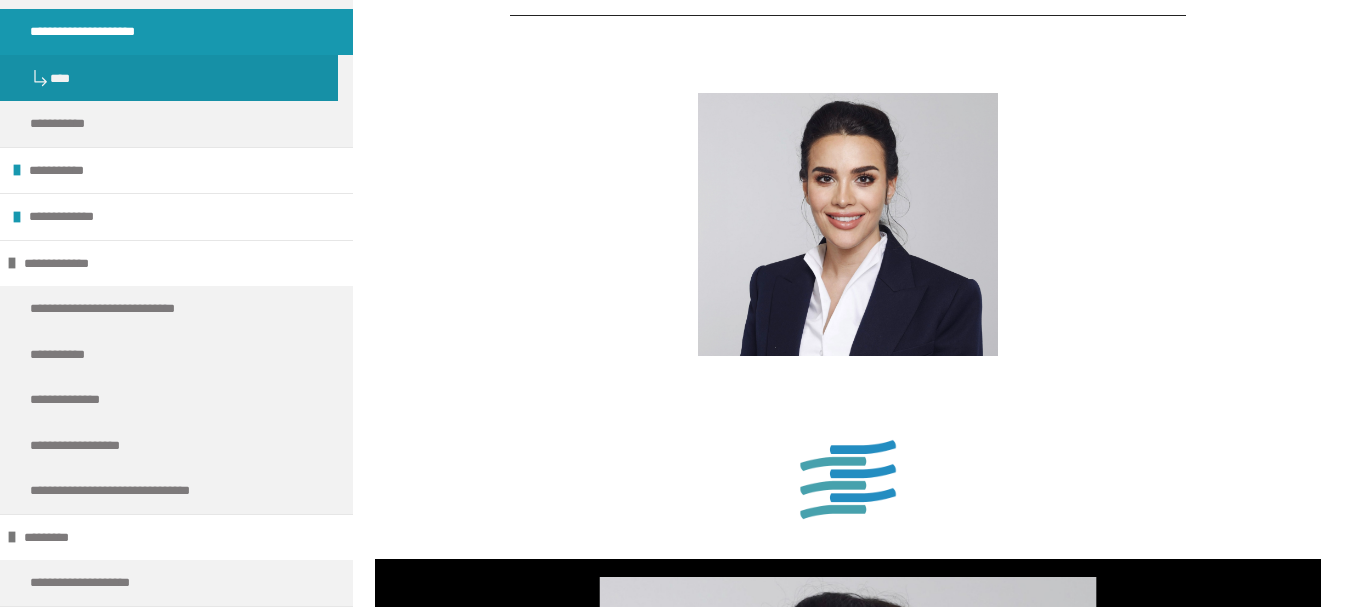 scroll, scrollTop: 800, scrollLeft: 0, axis: vertical 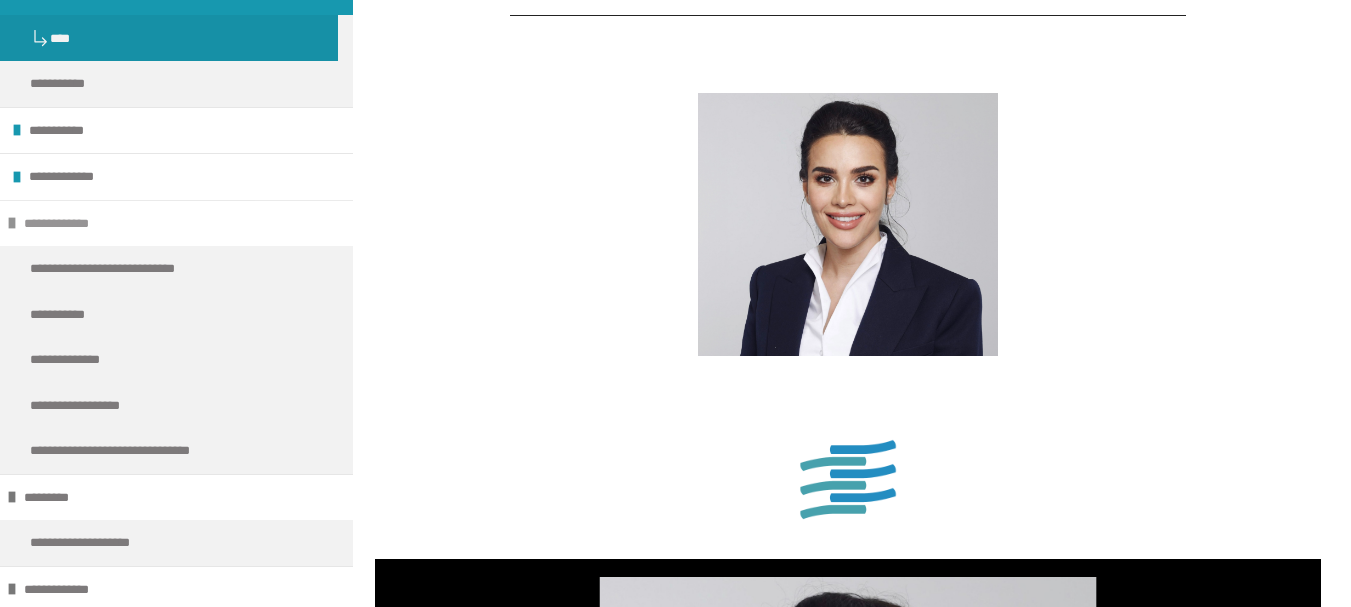 click at bounding box center (12, 223) 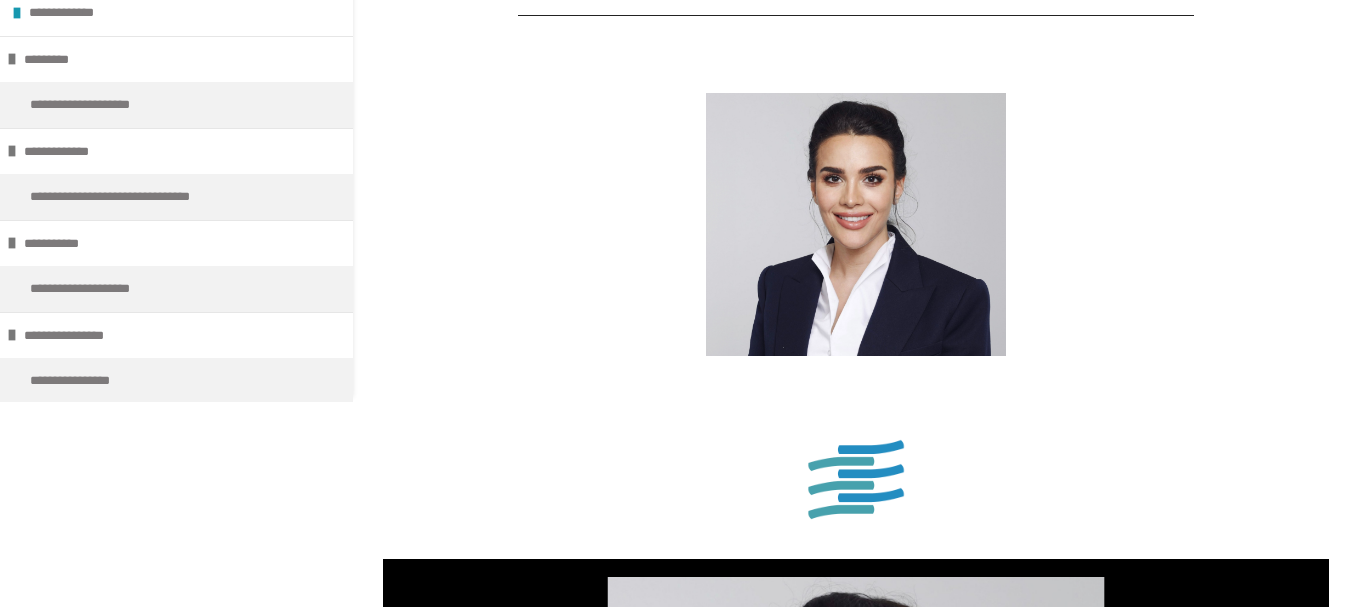 scroll, scrollTop: 11, scrollLeft: 0, axis: vertical 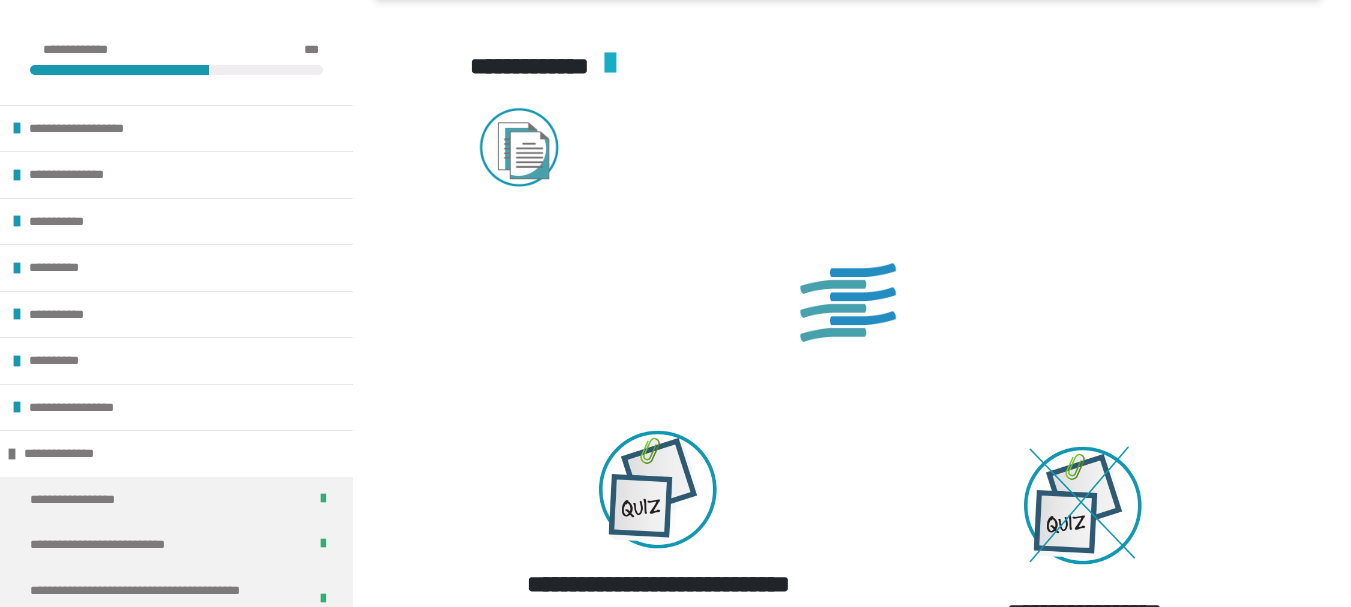 click at bounding box center (692, -24) 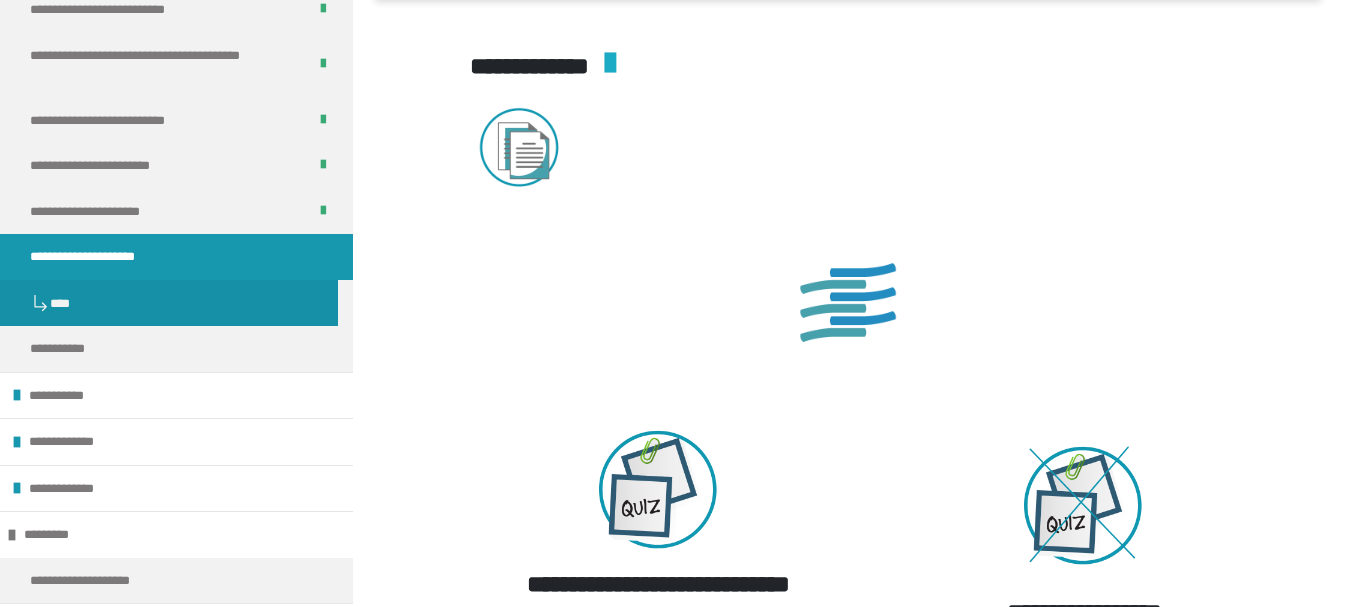 scroll, scrollTop: 1070, scrollLeft: 0, axis: vertical 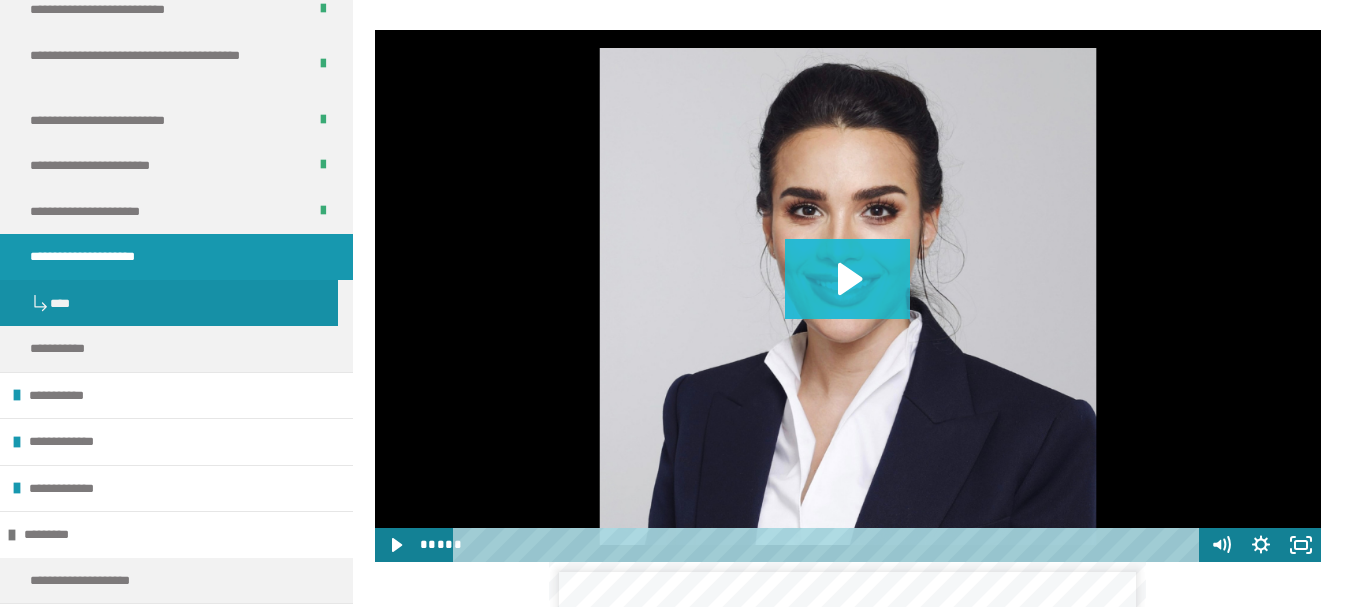 click 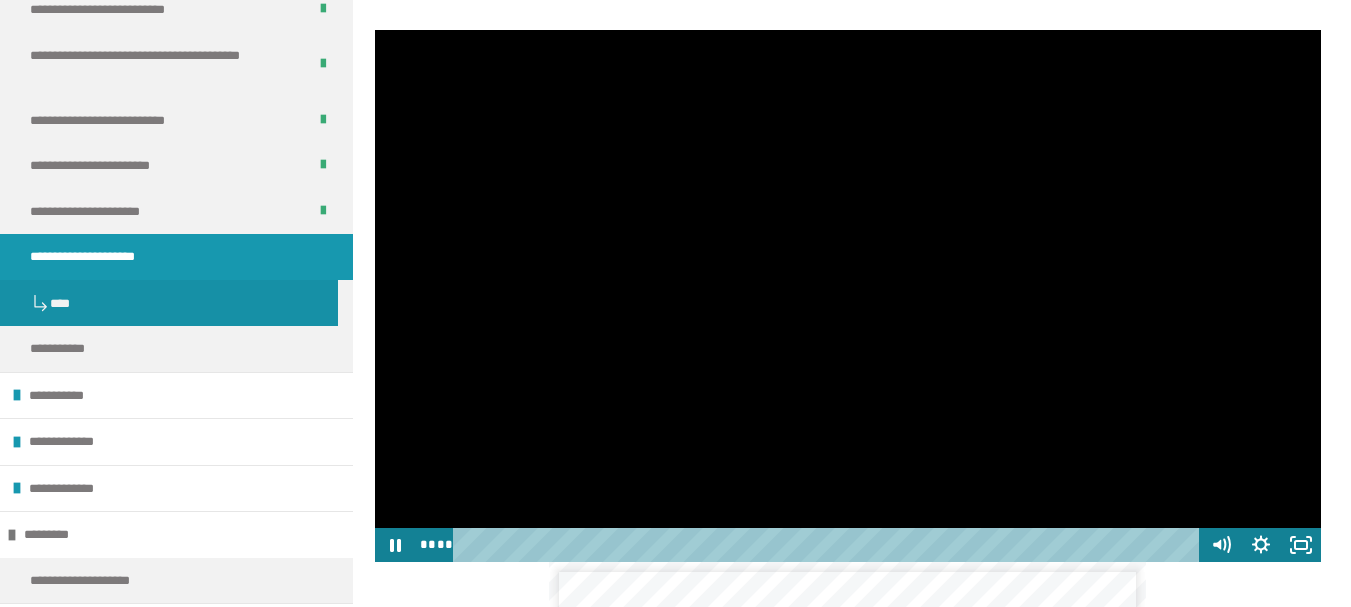 click at bounding box center [848, 296] 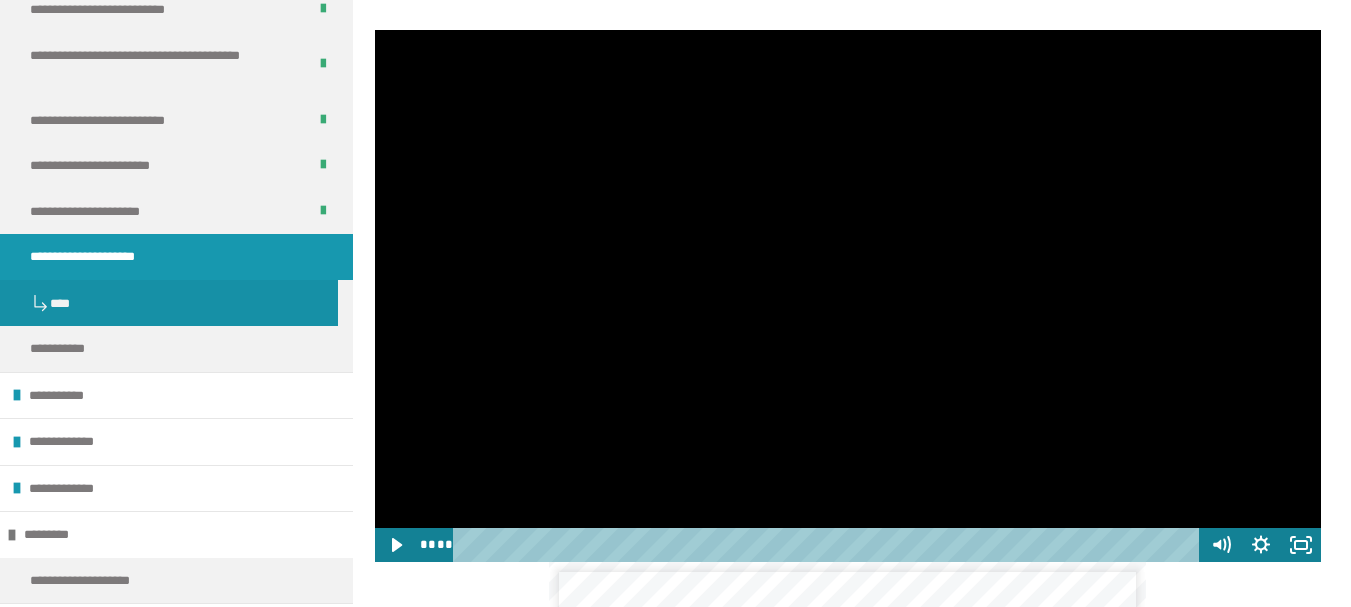 click at bounding box center (848, 296) 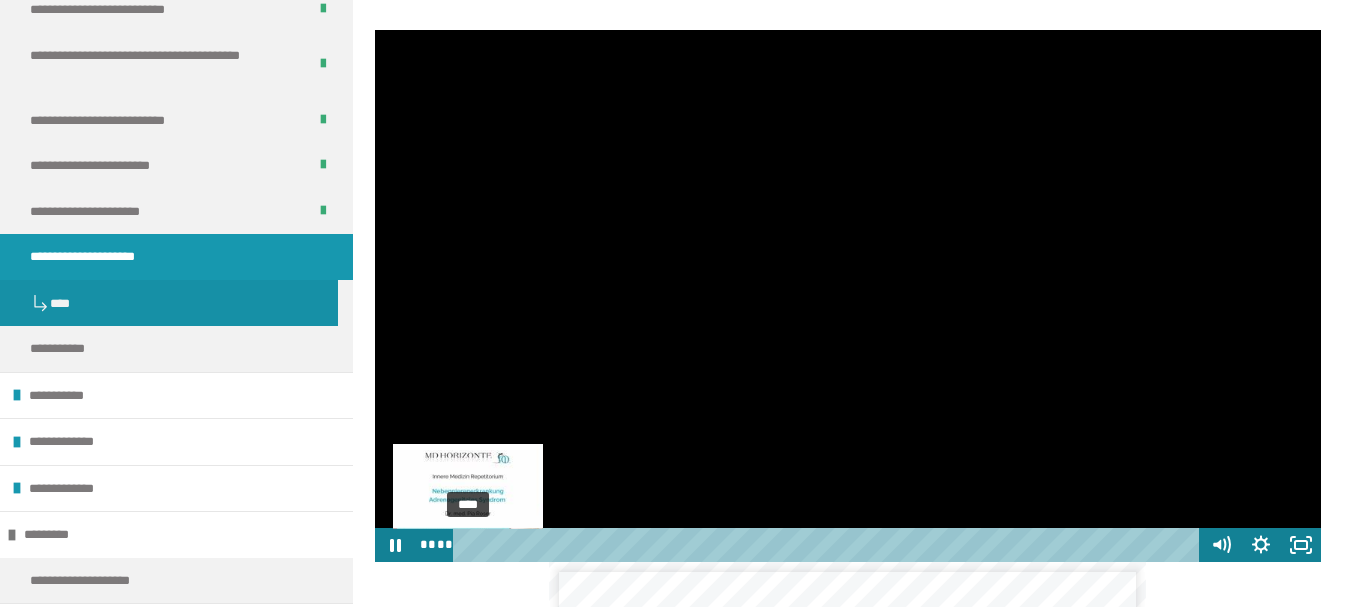 click at bounding box center [468, 545] 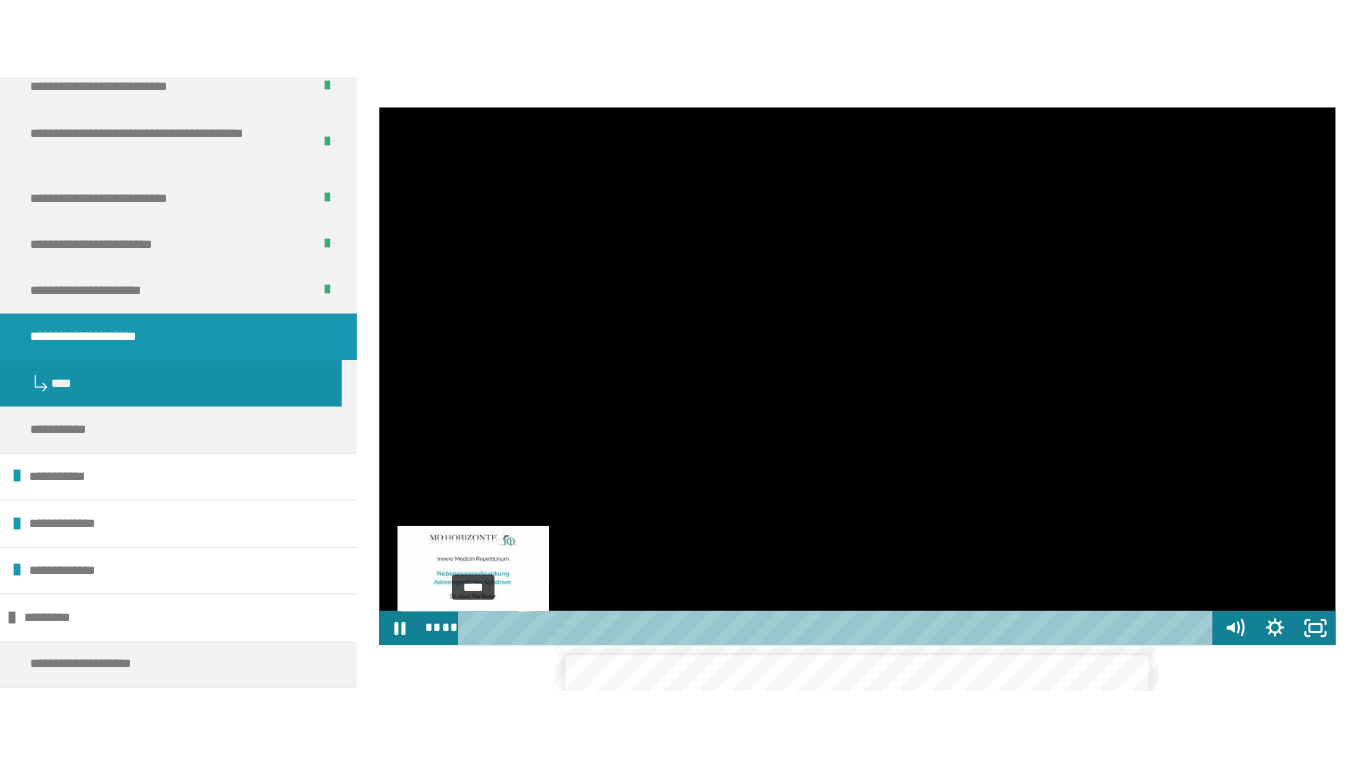 scroll, scrollTop: 1177, scrollLeft: 0, axis: vertical 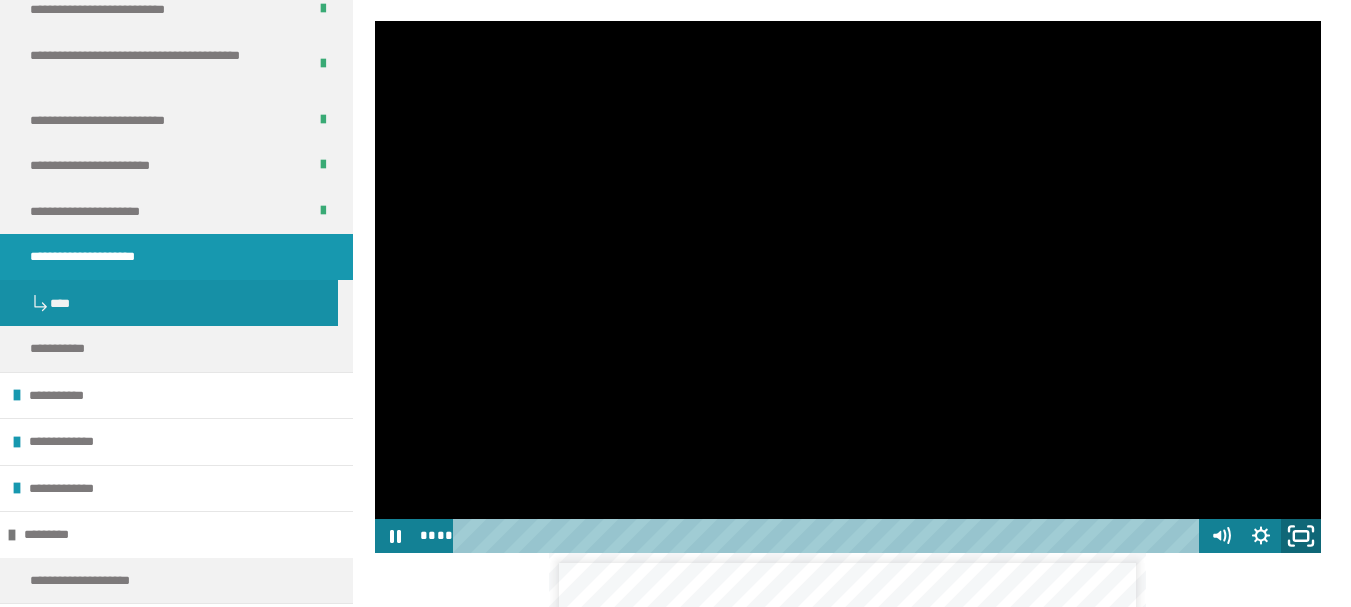 click 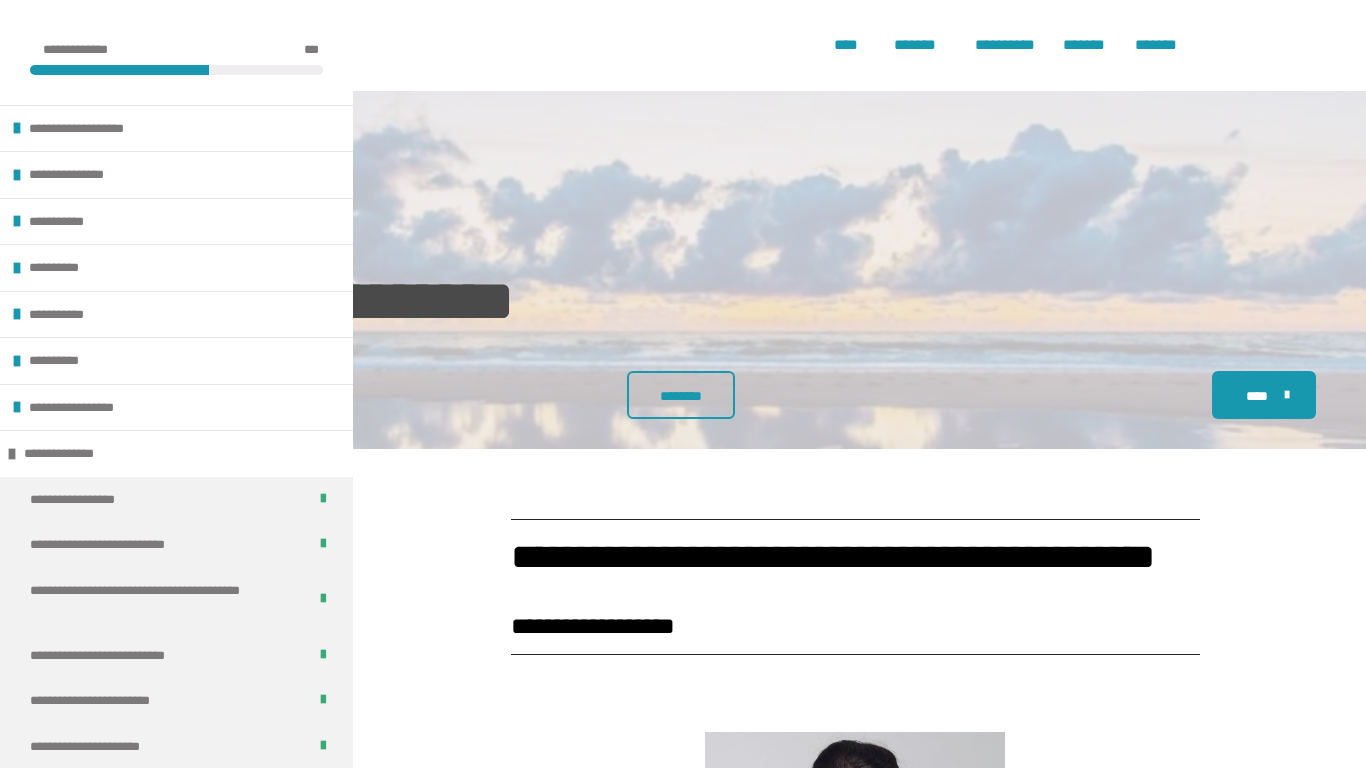 scroll, scrollTop: 1177, scrollLeft: 0, axis: vertical 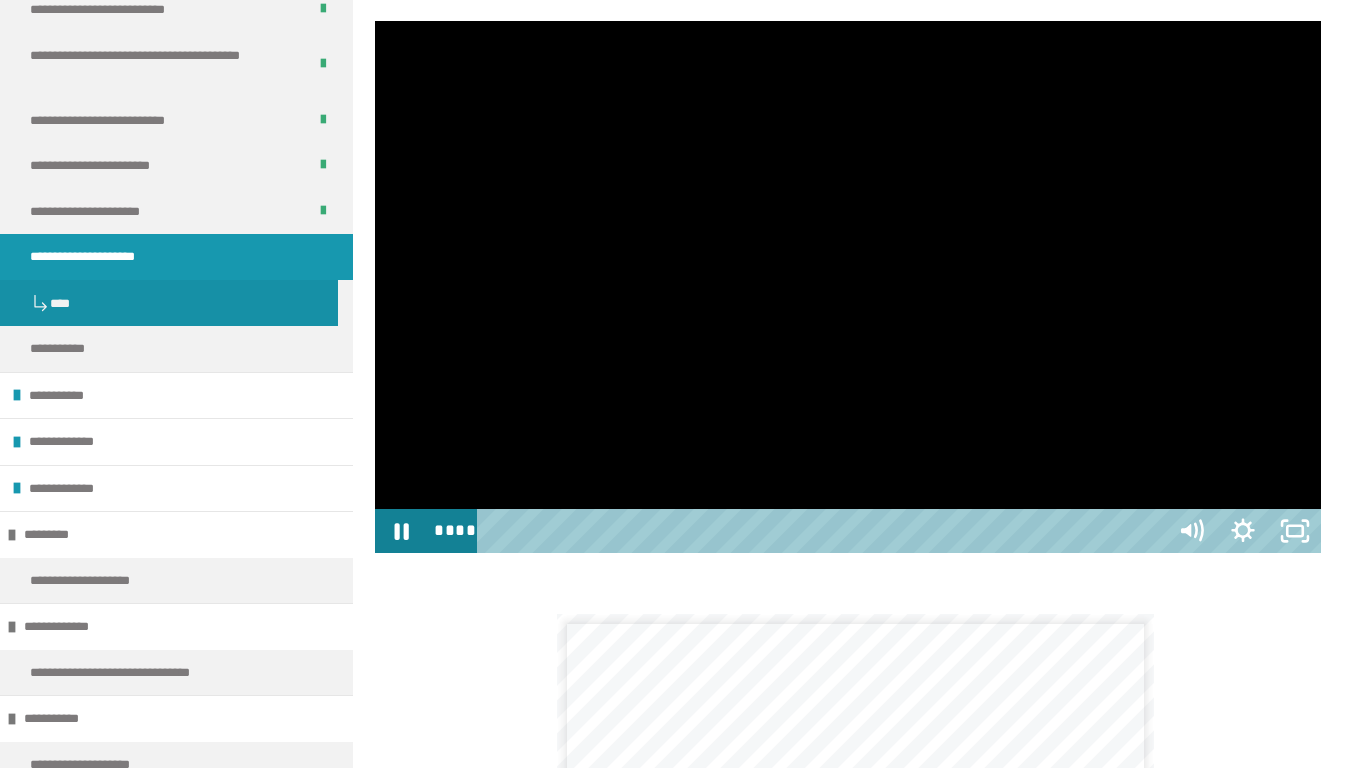 type 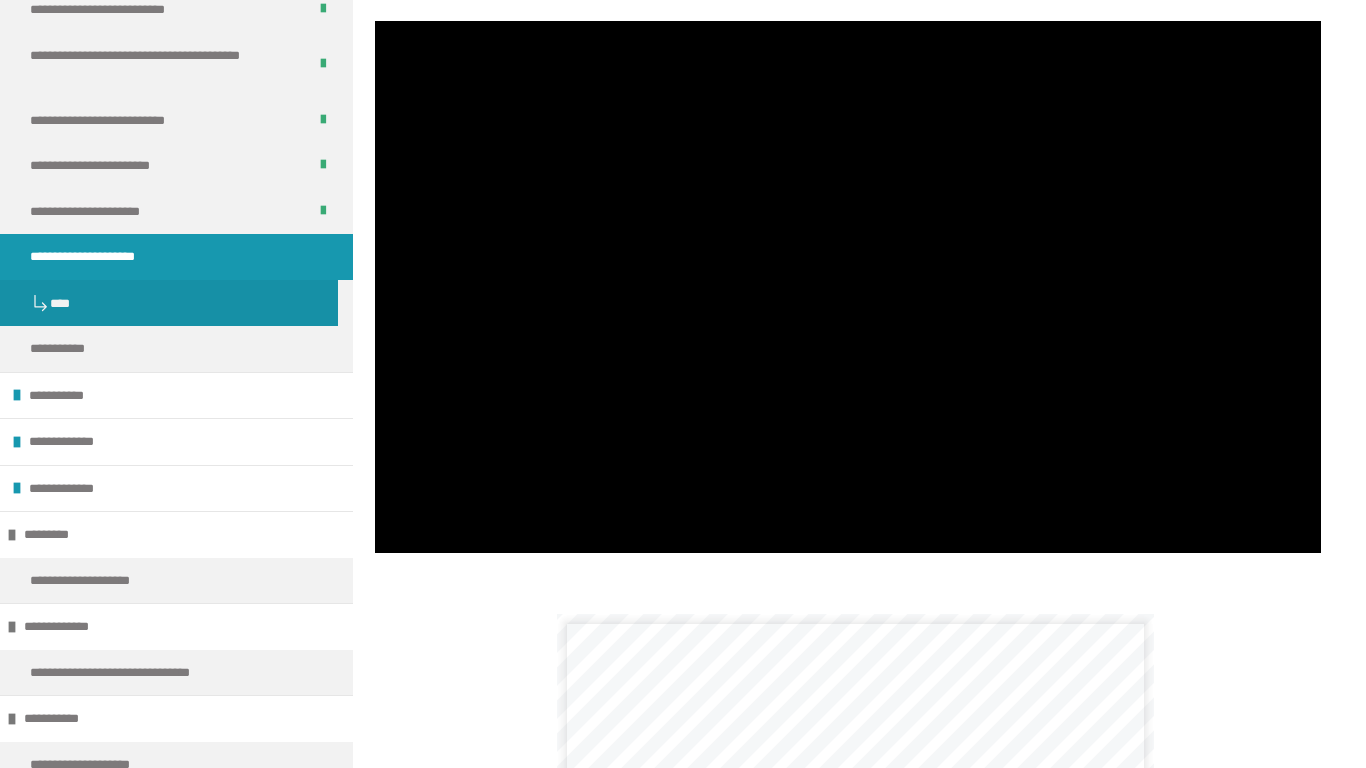 click at bounding box center [848, 287] 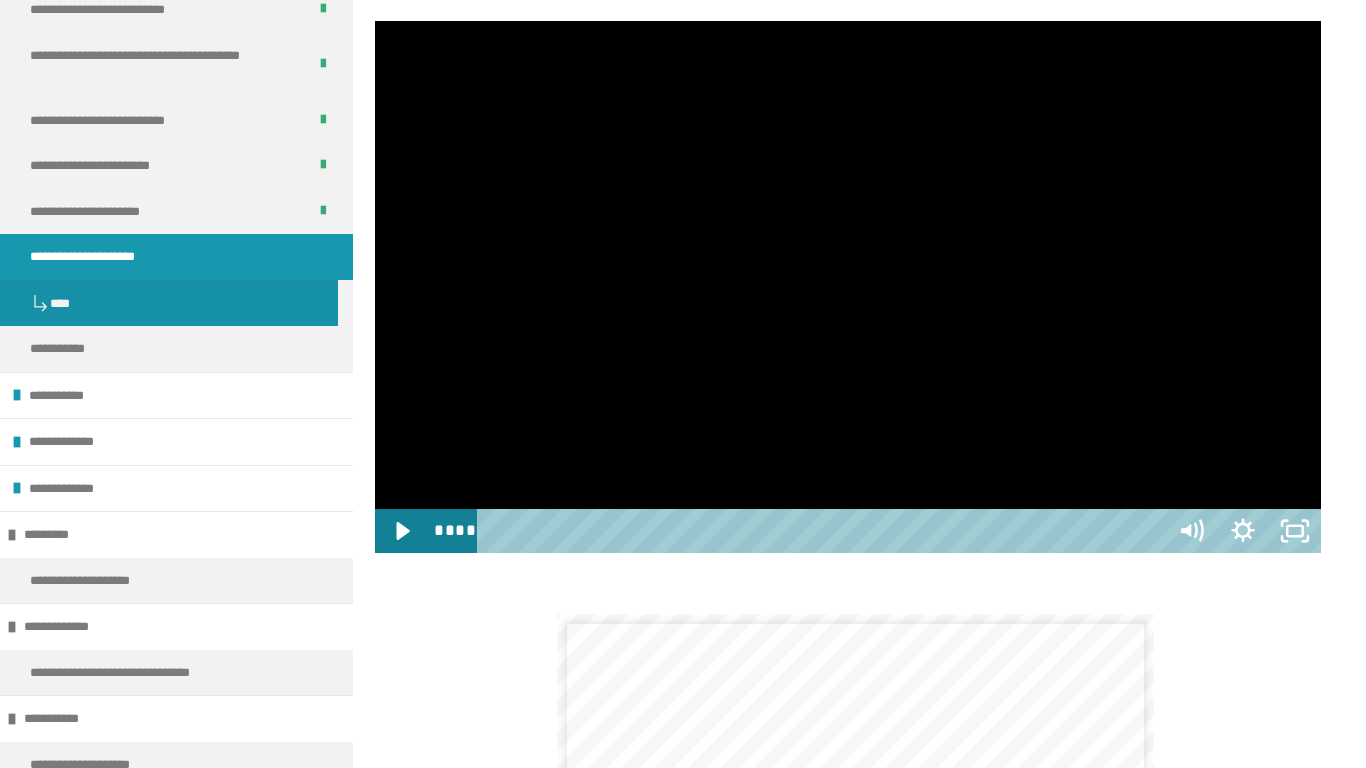 click at bounding box center (848, 287) 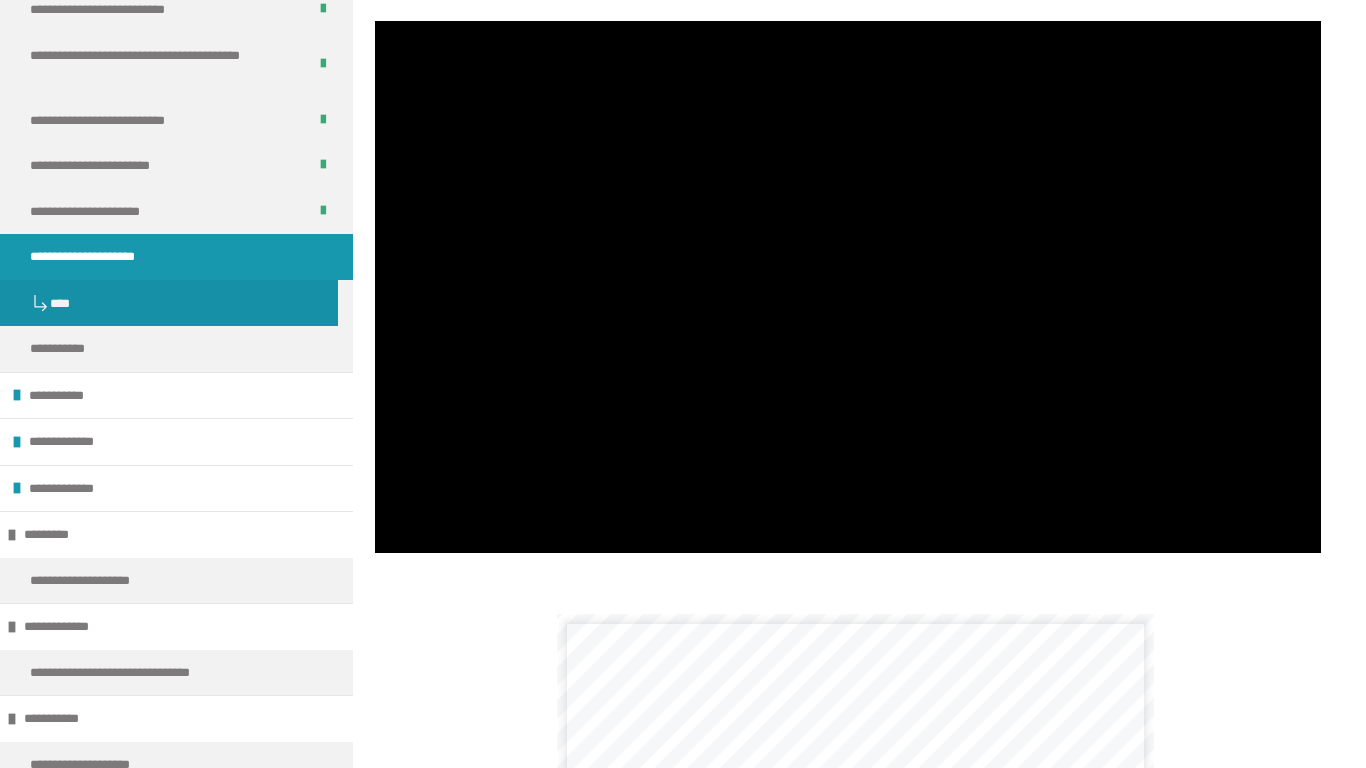 type 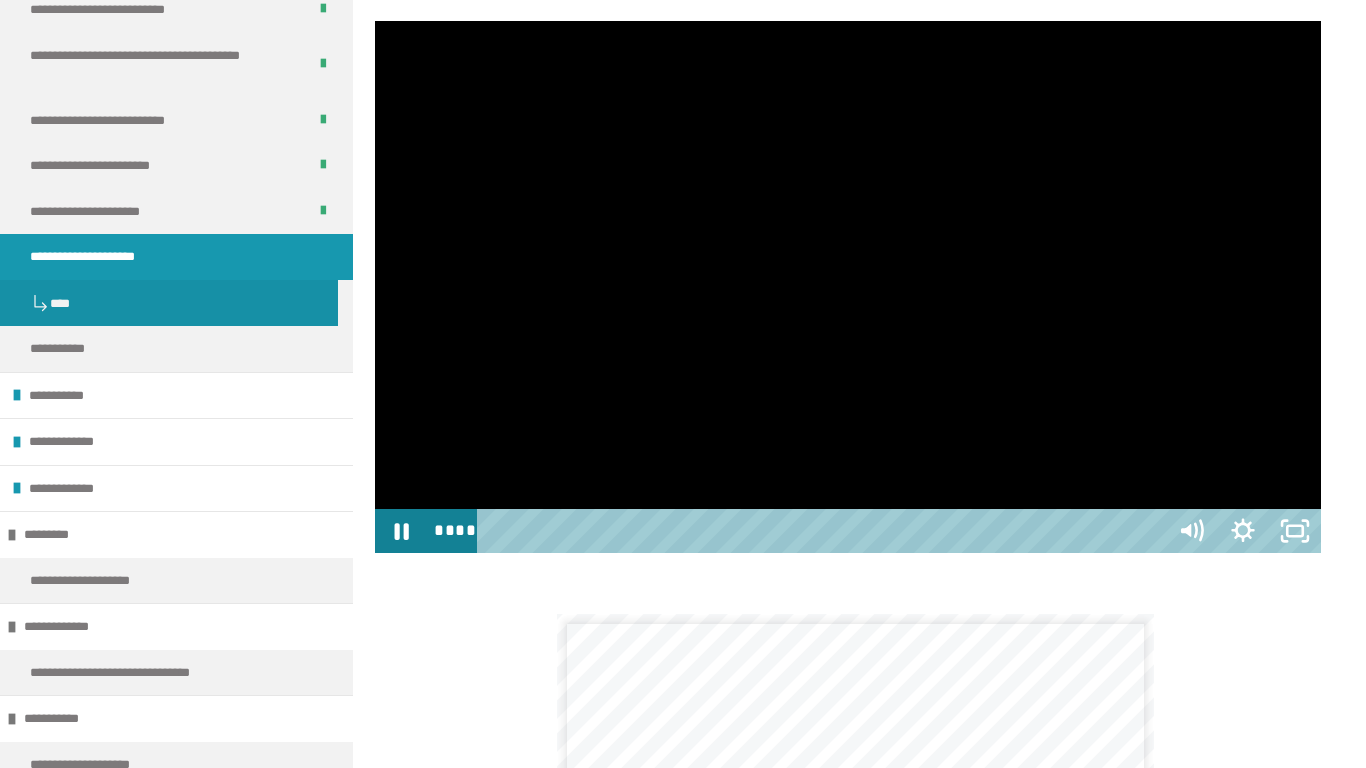 click at bounding box center (848, 287) 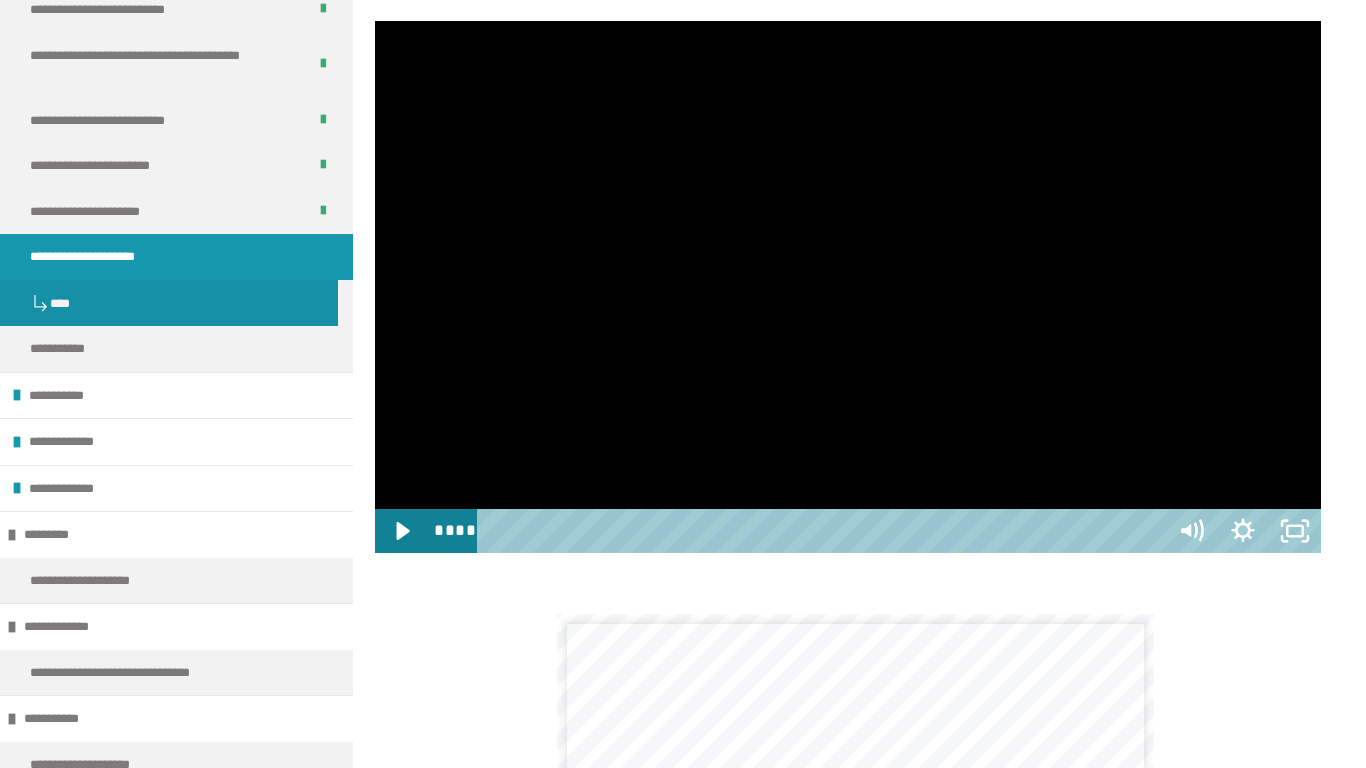 click at bounding box center (848, 287) 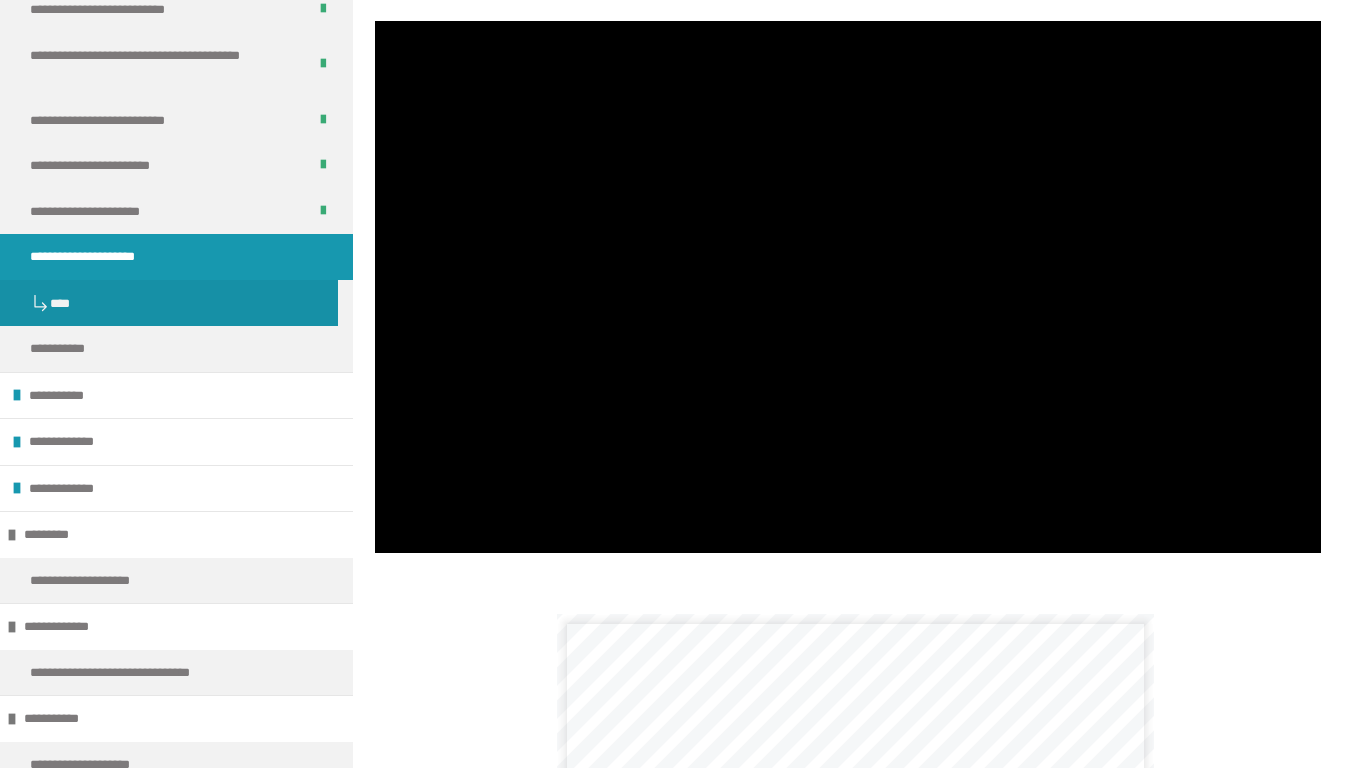 click at bounding box center (848, 287) 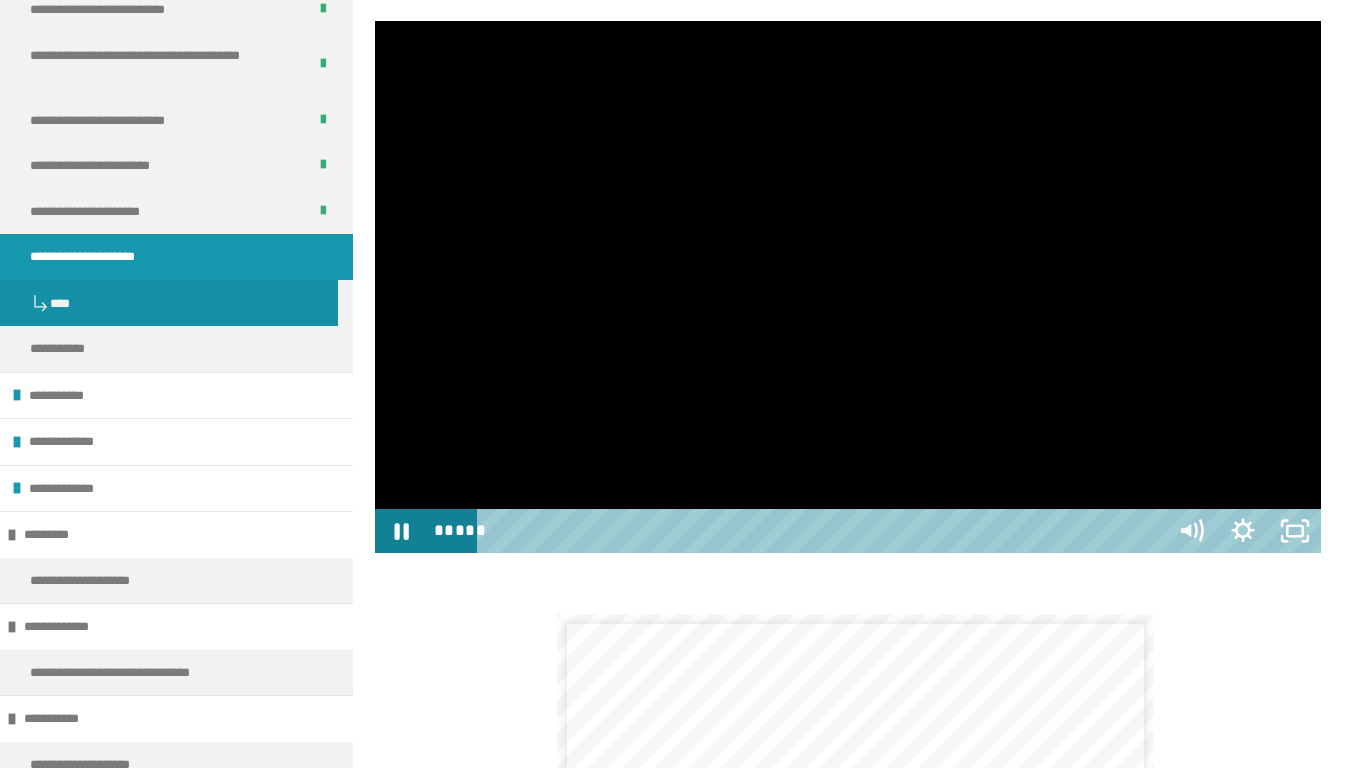 click at bounding box center (375, 21) 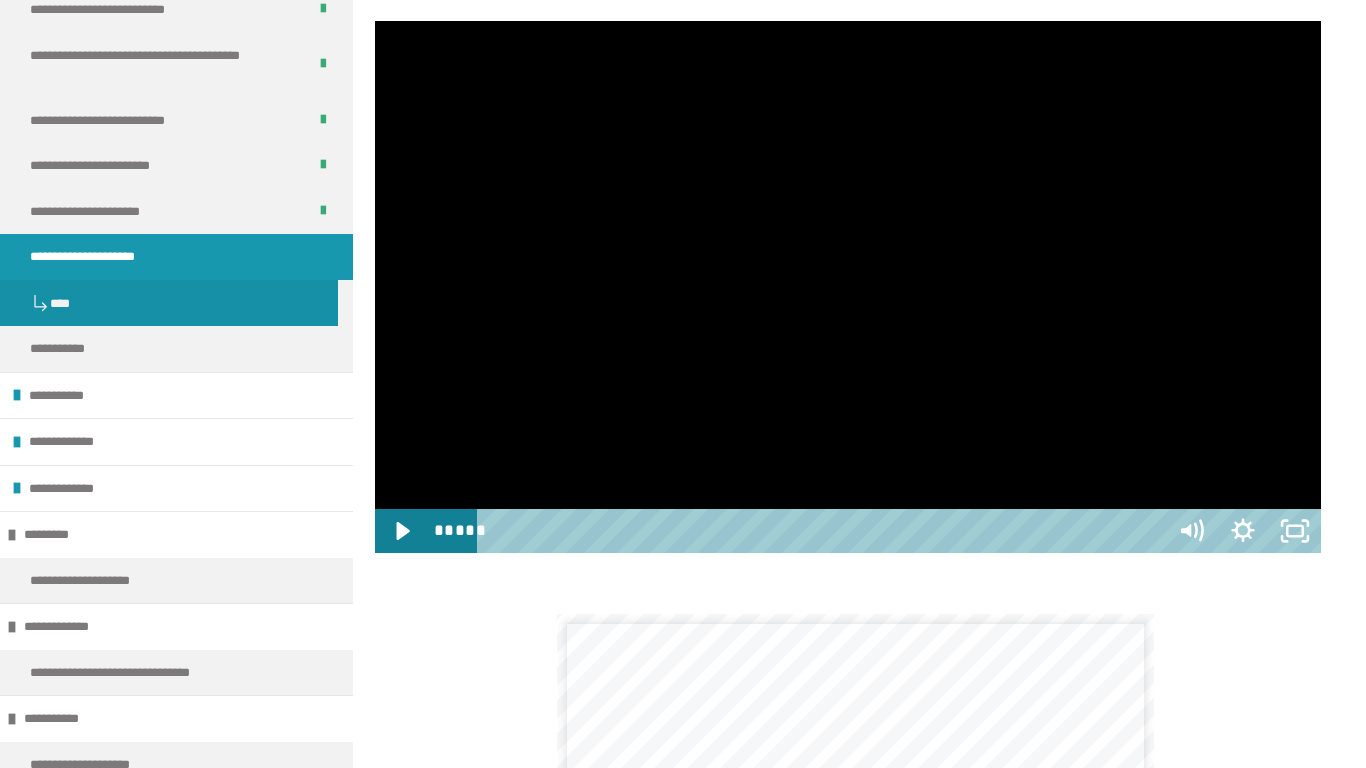 click at bounding box center [375, 21] 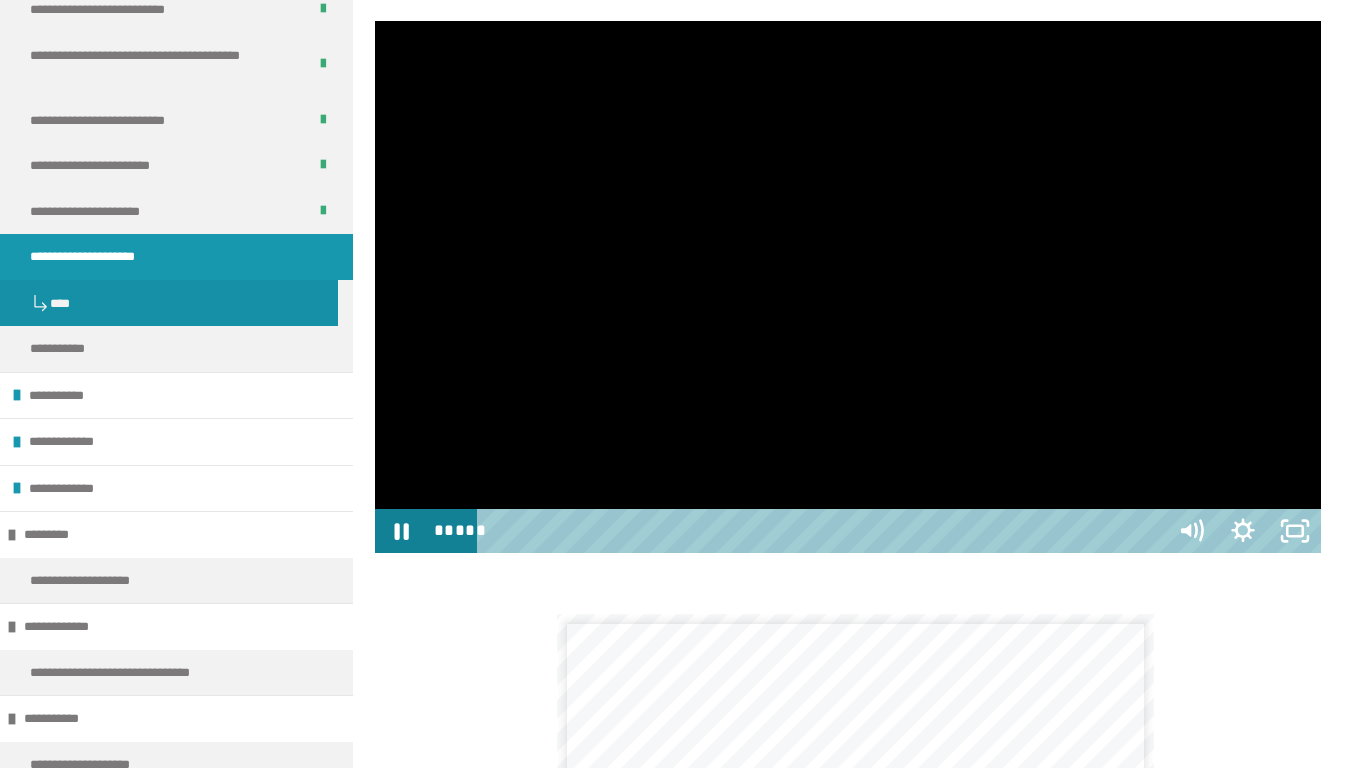 click at bounding box center (848, 287) 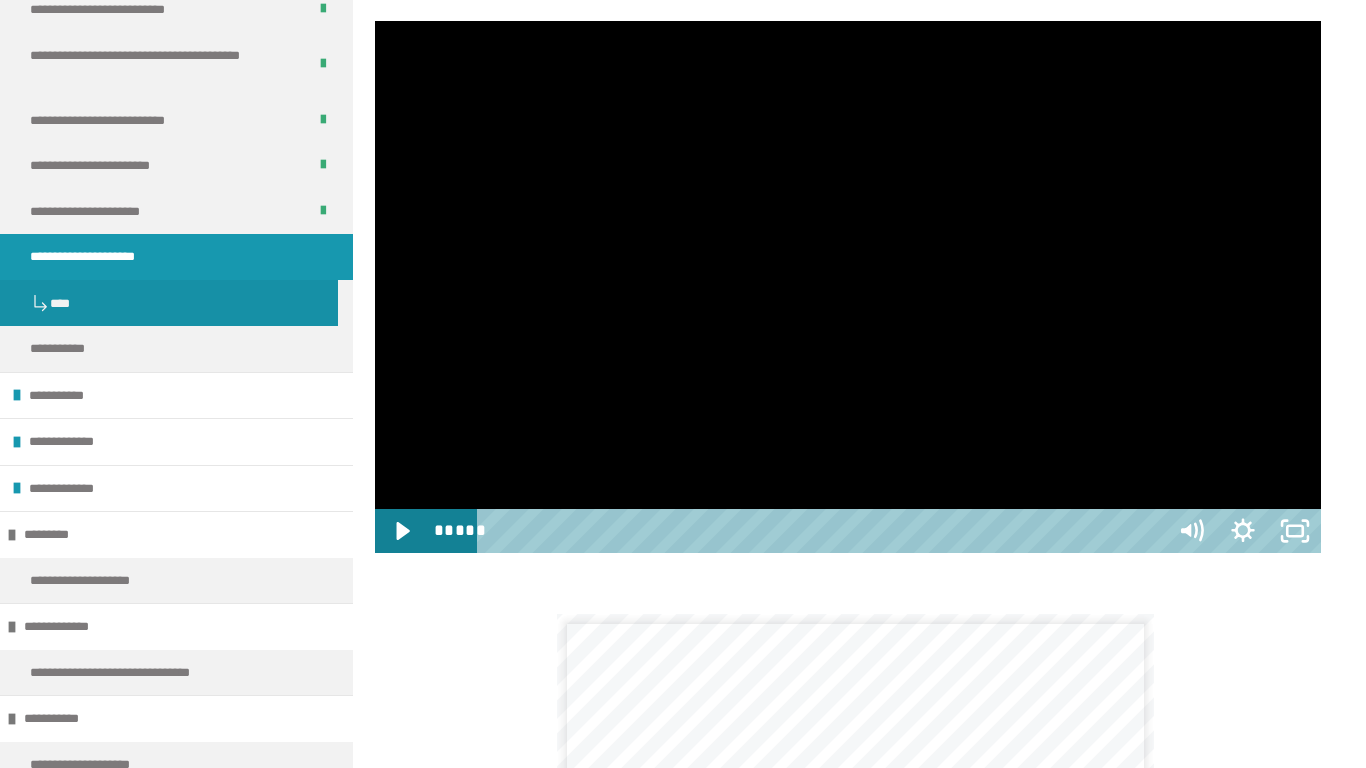 click at bounding box center [848, 287] 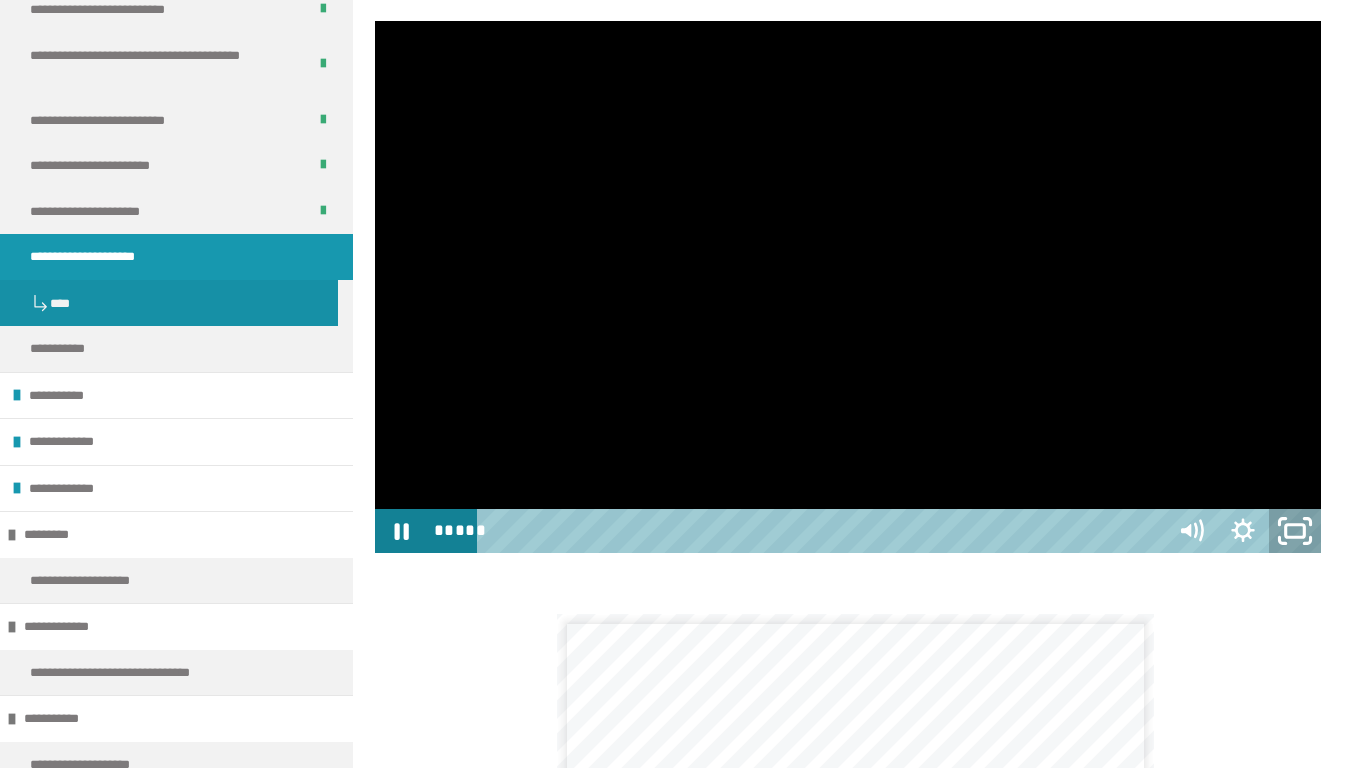 click 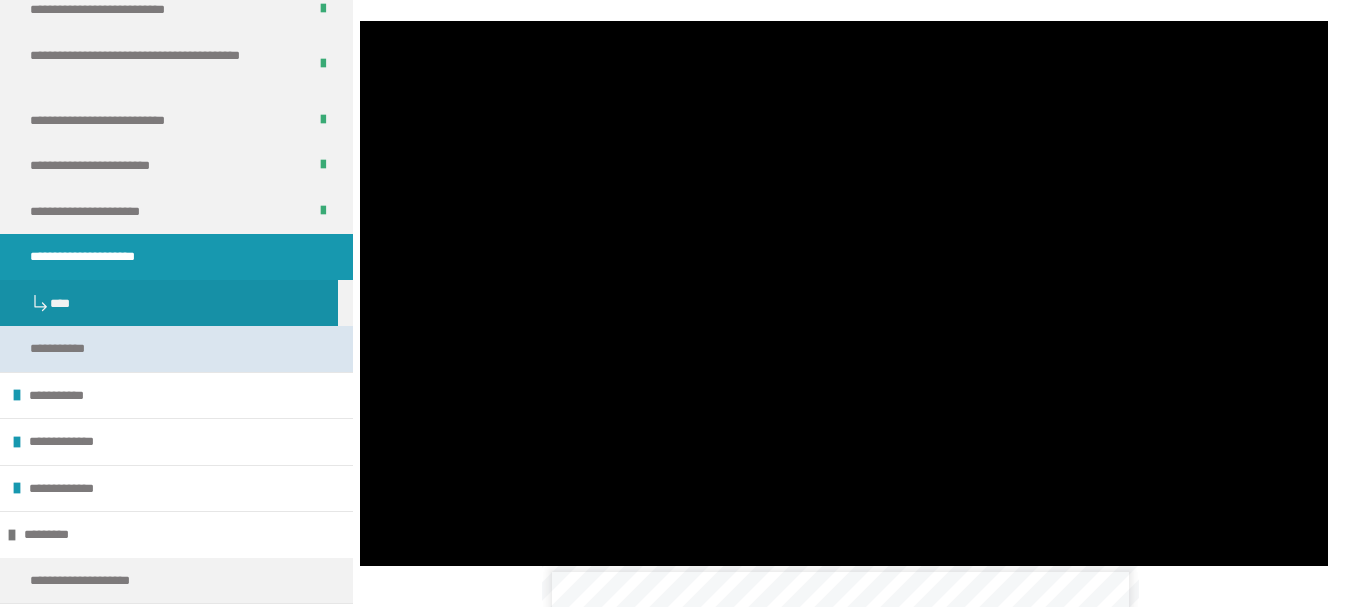 click on "**********" at bounding box center [71, 349] 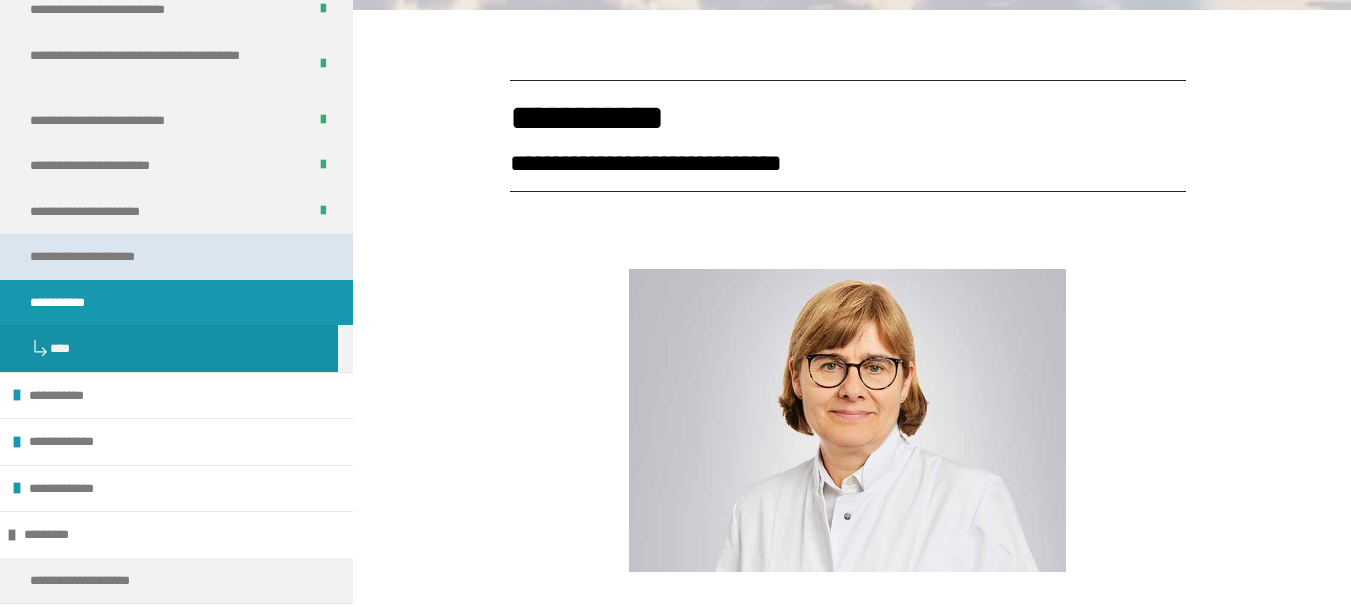 click on "**********" at bounding box center [111, 257] 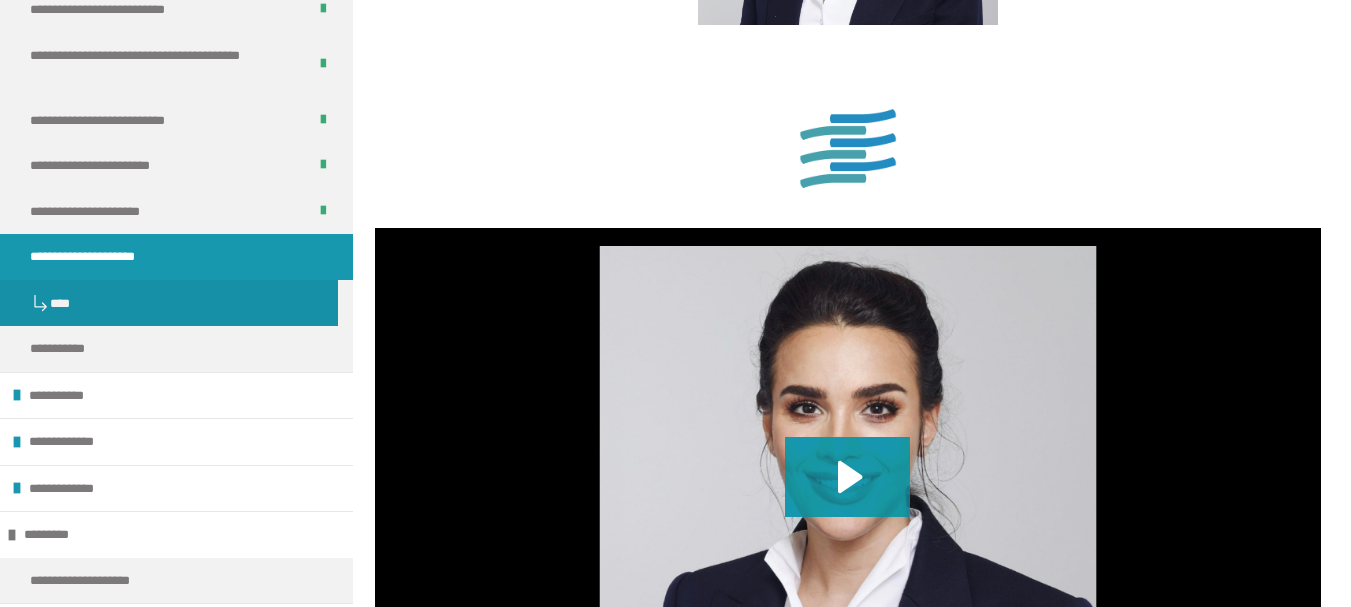 scroll, scrollTop: 1501, scrollLeft: 0, axis: vertical 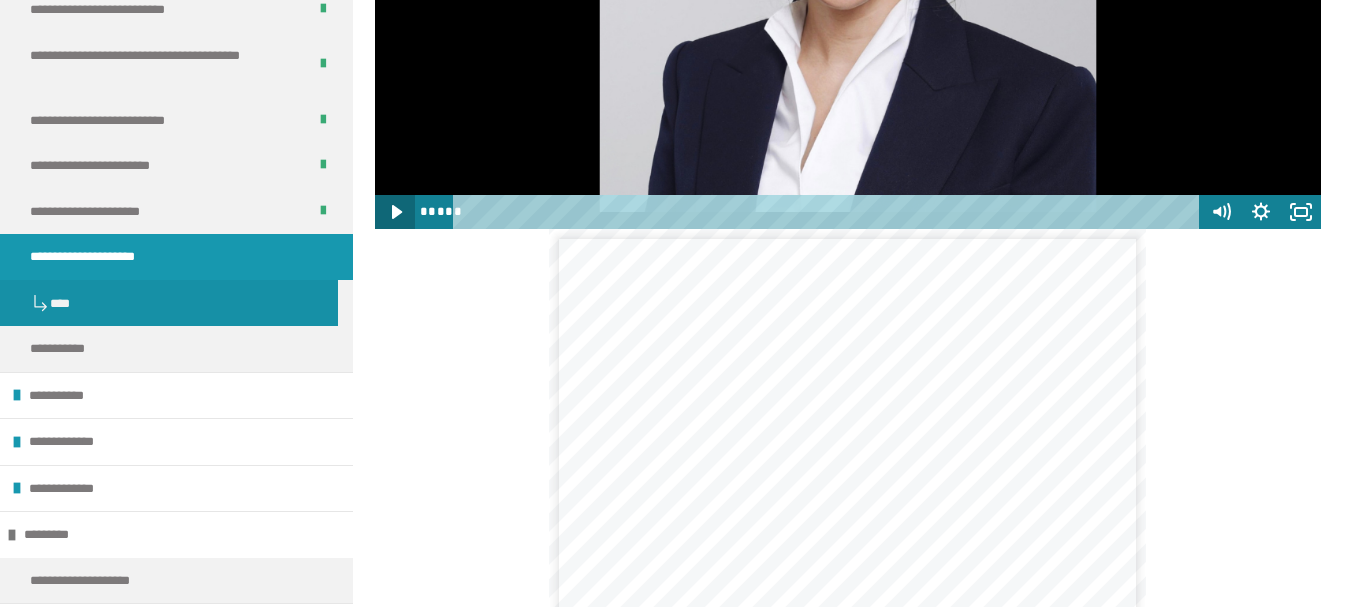 click 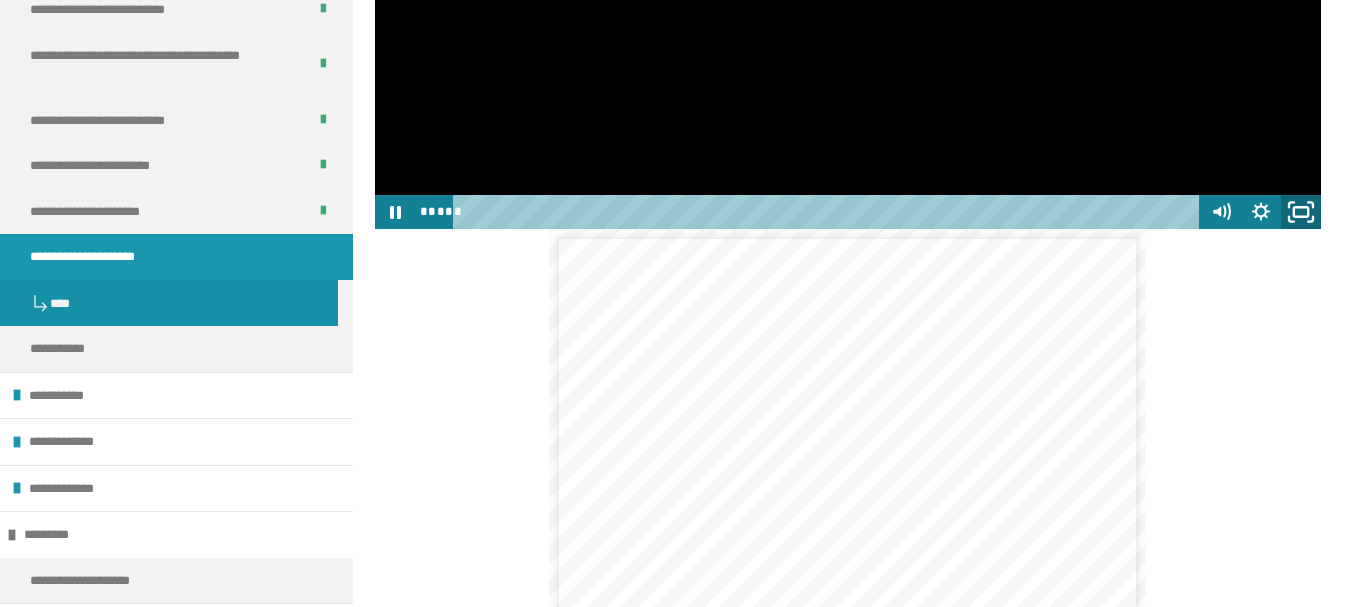 click 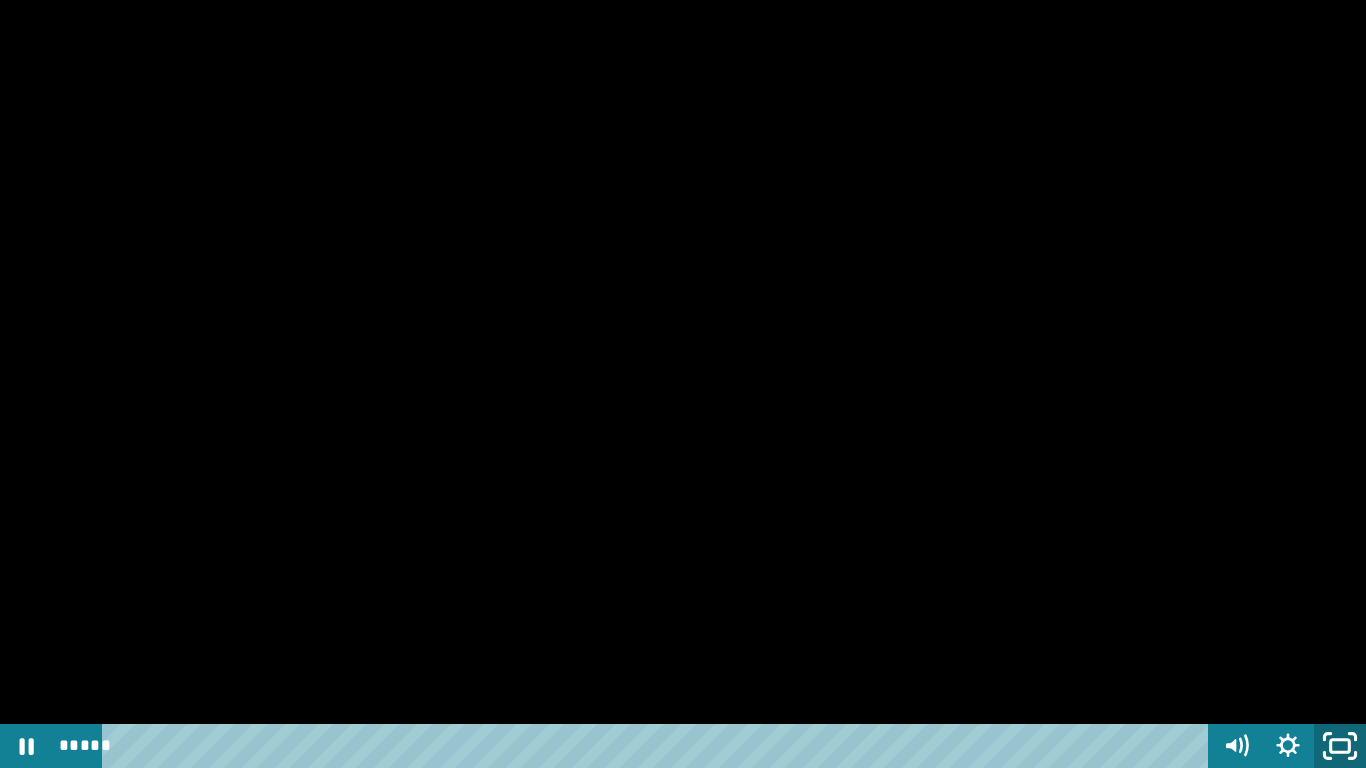 click 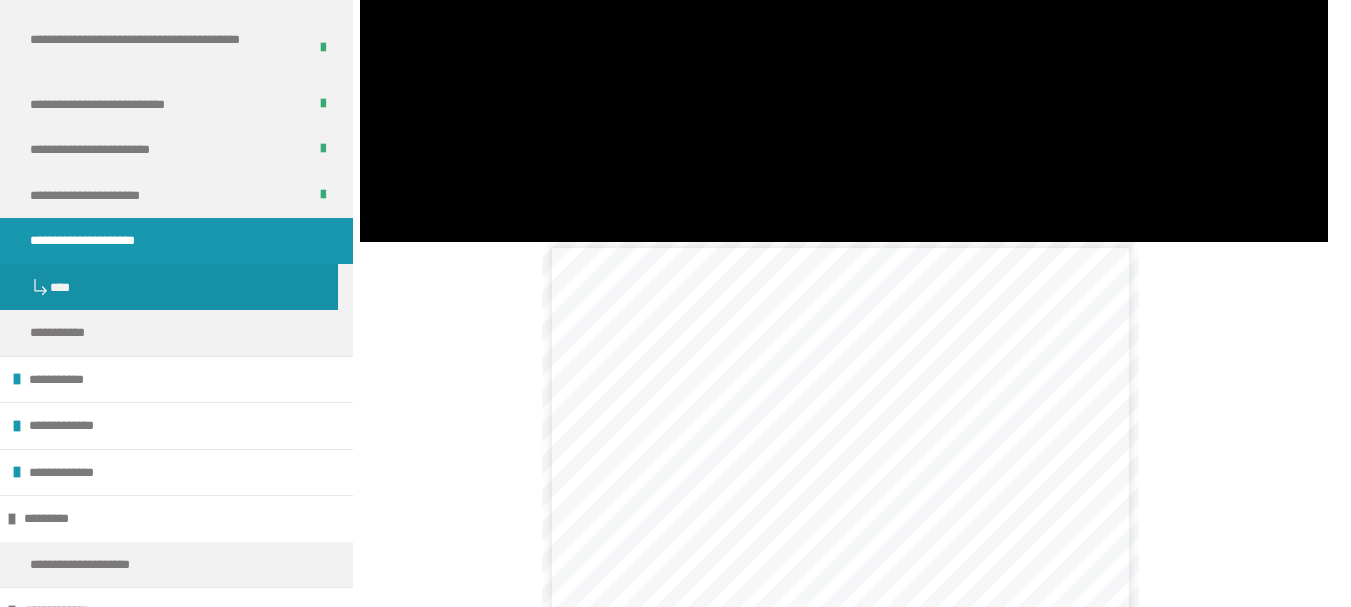 scroll, scrollTop: 584, scrollLeft: 0, axis: vertical 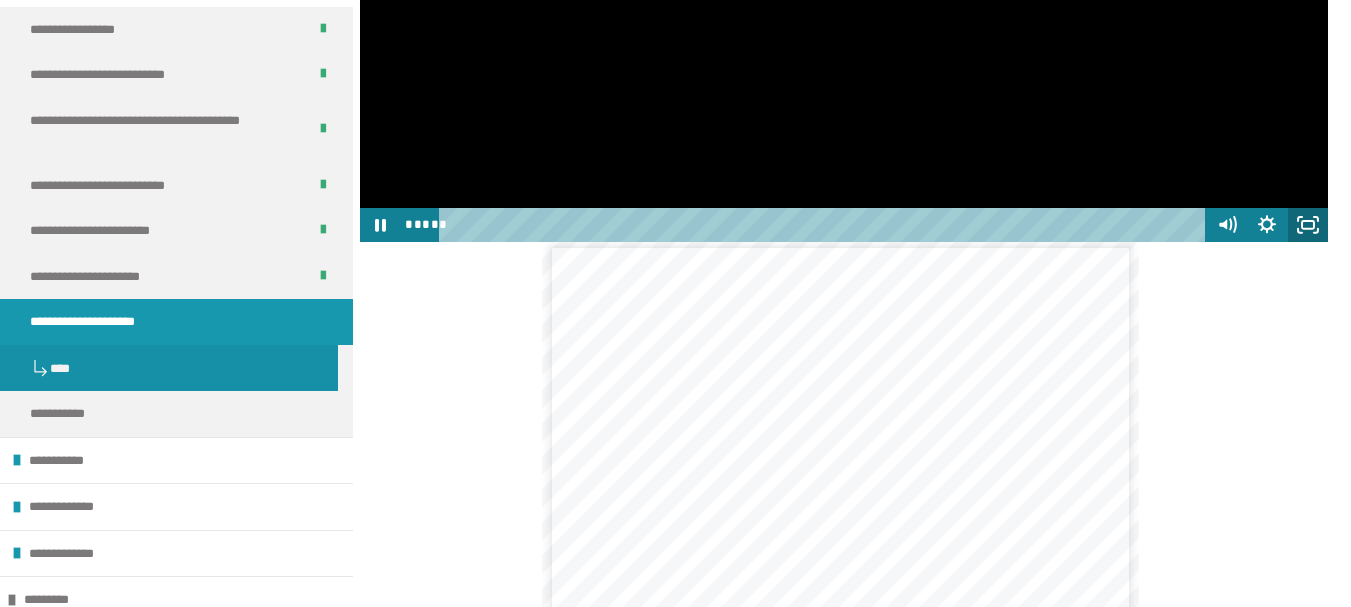 click 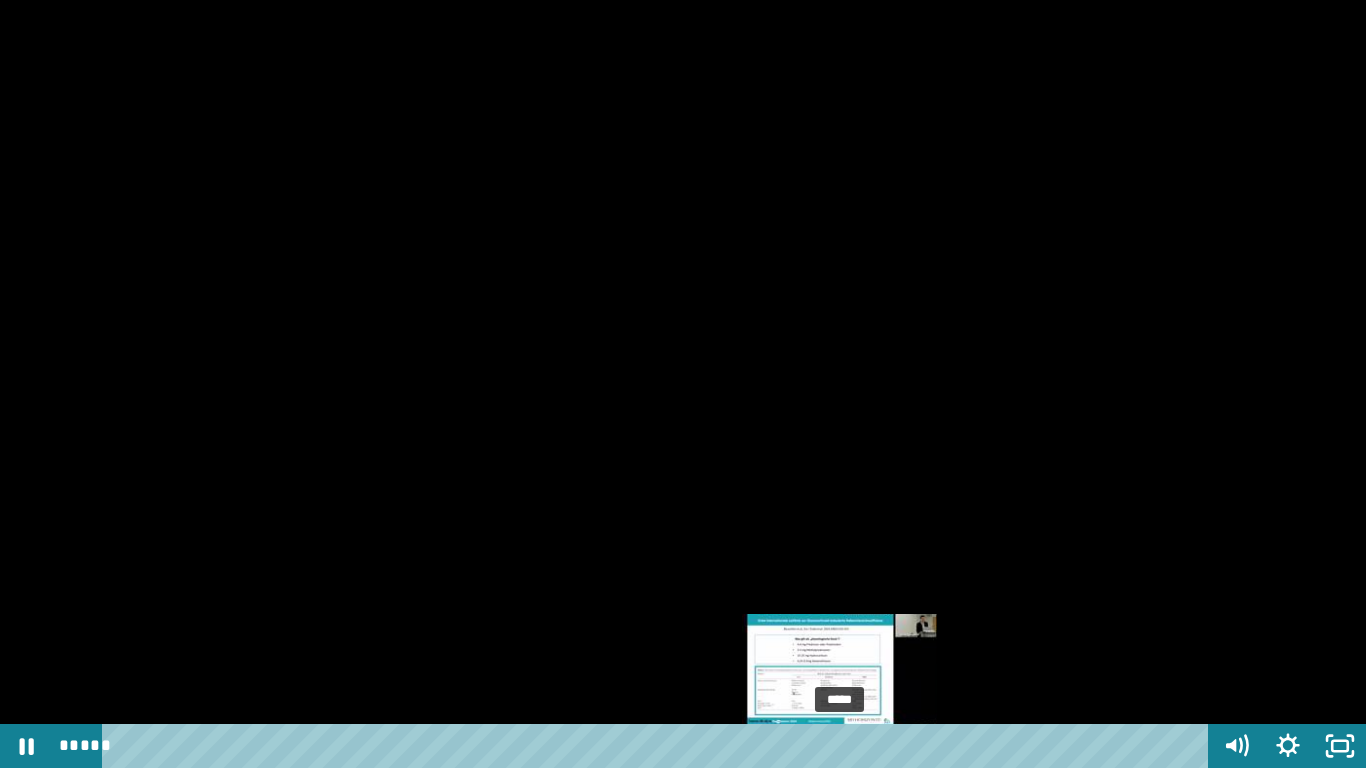 click at bounding box center (839, 746) 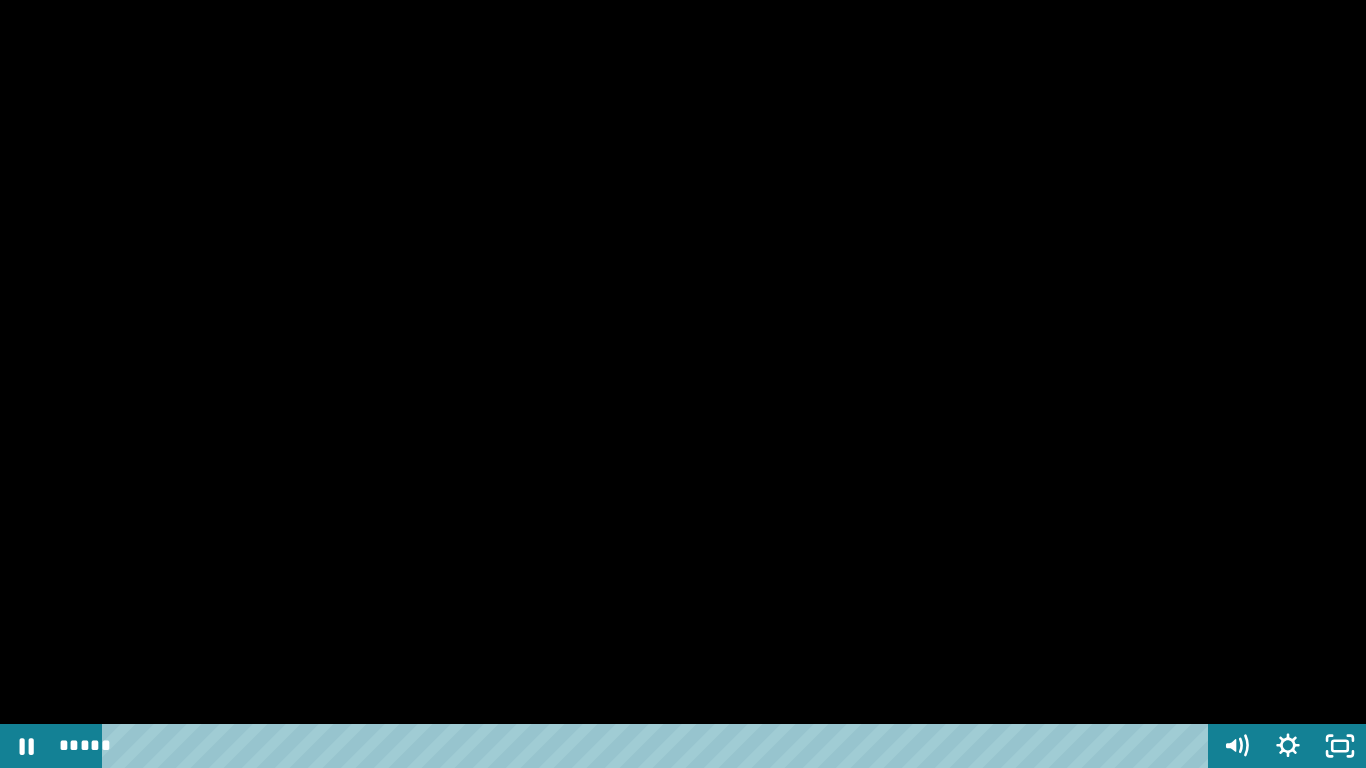 click at bounding box center (683, 384) 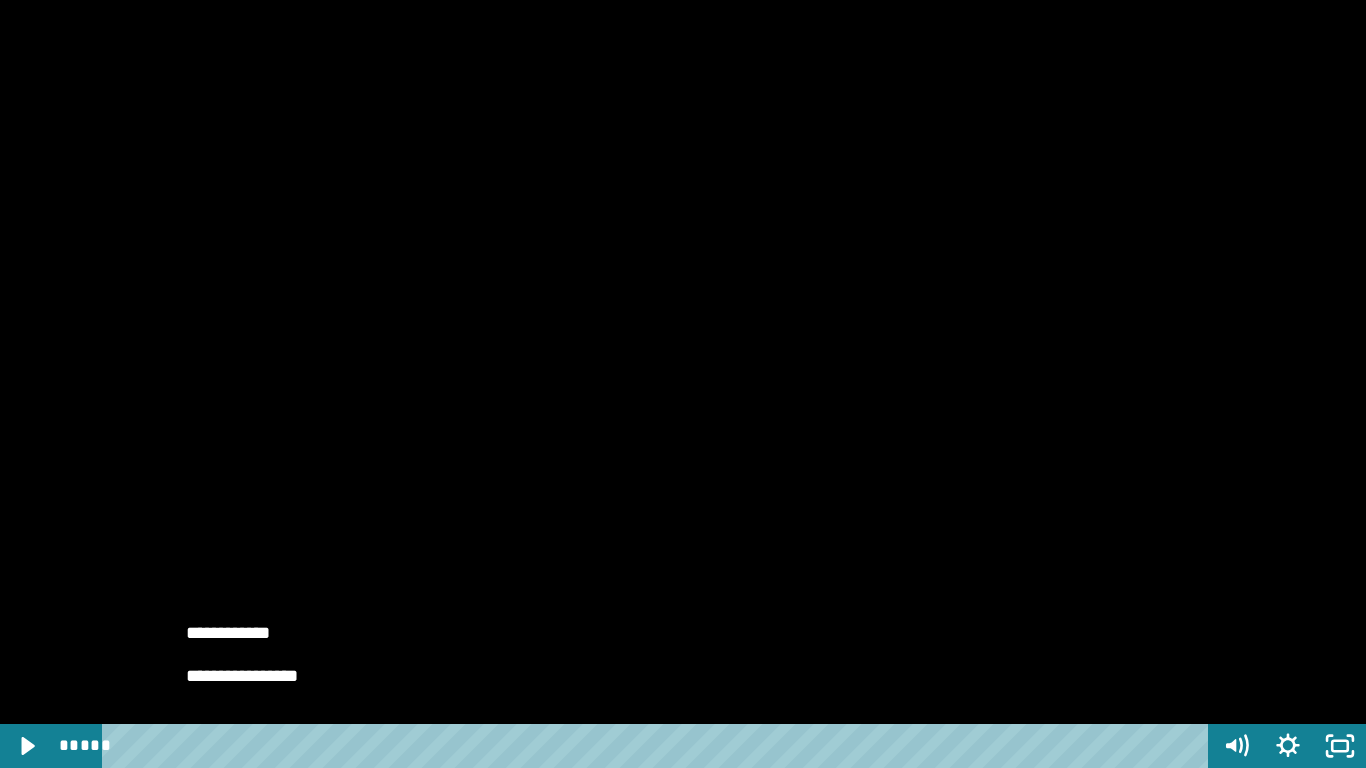 click at bounding box center (683, 384) 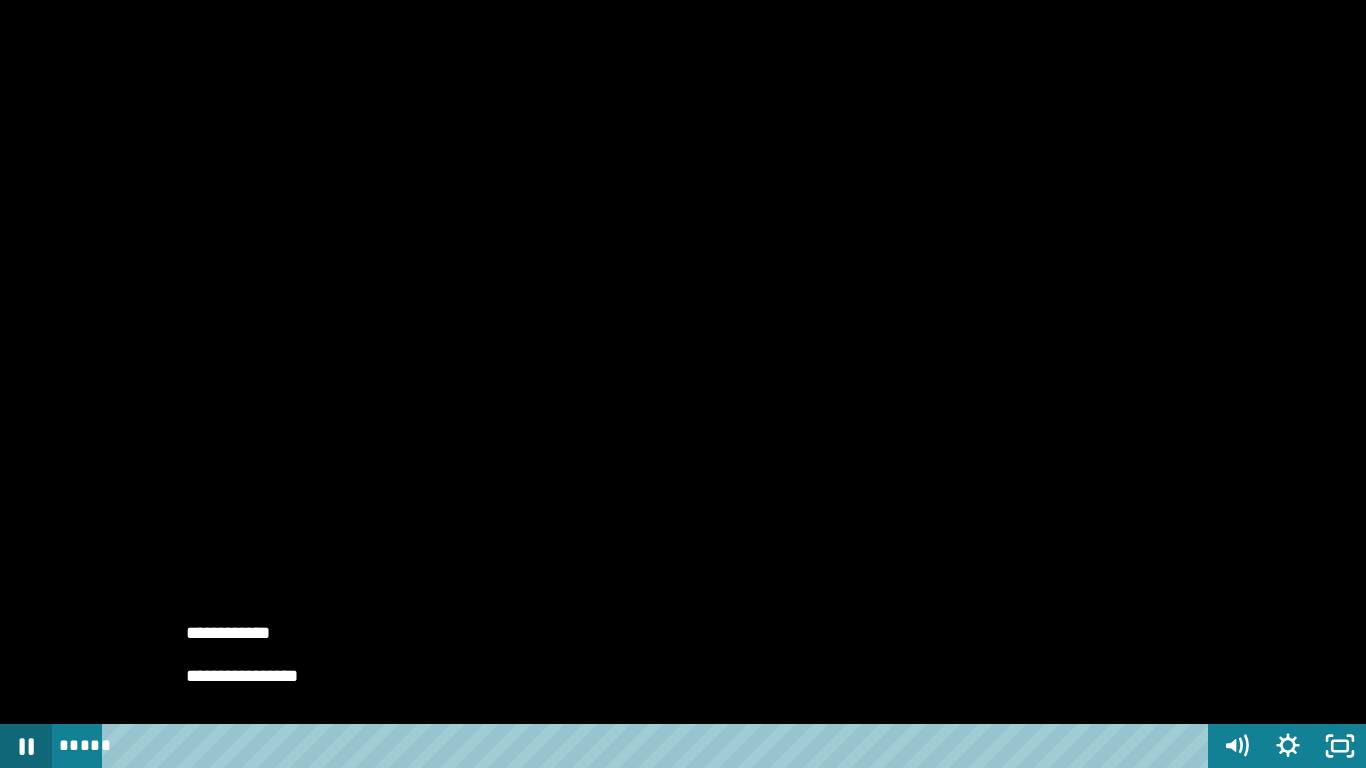 click 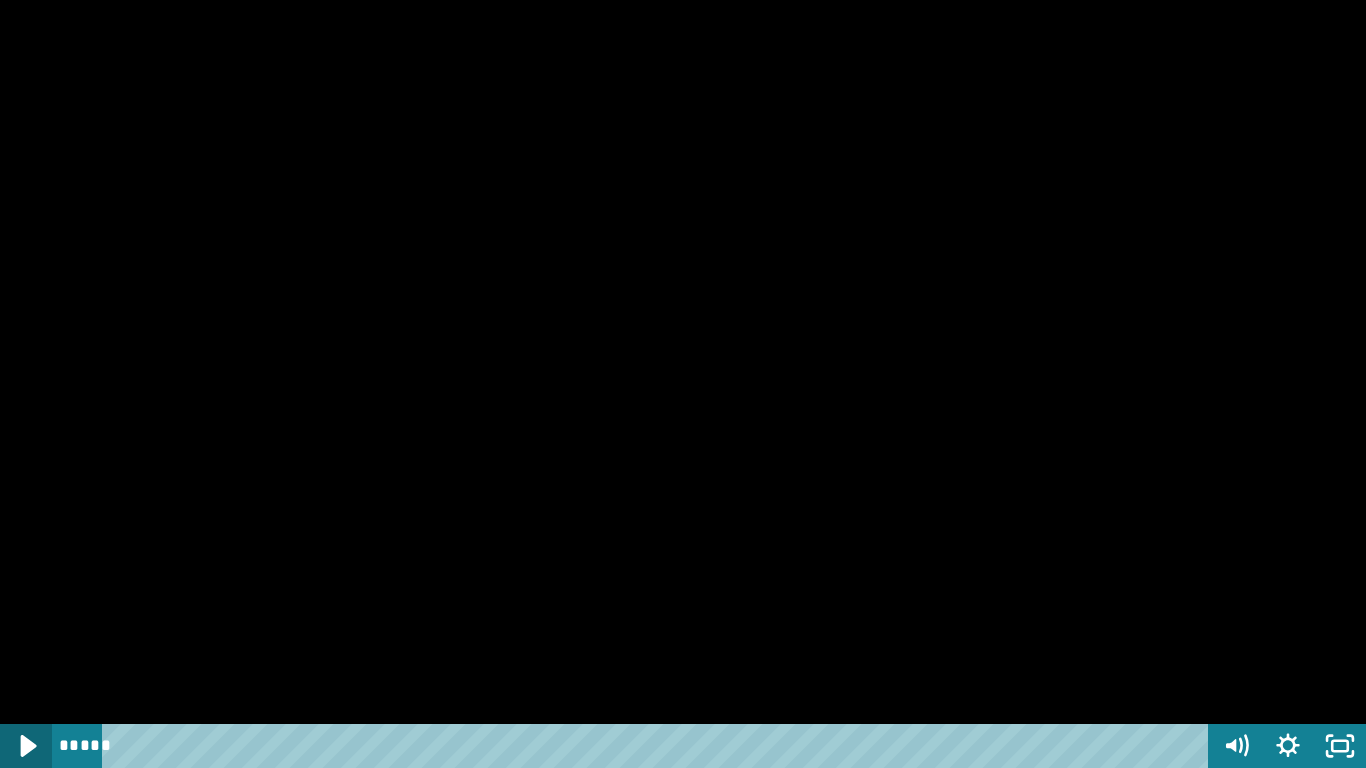 click 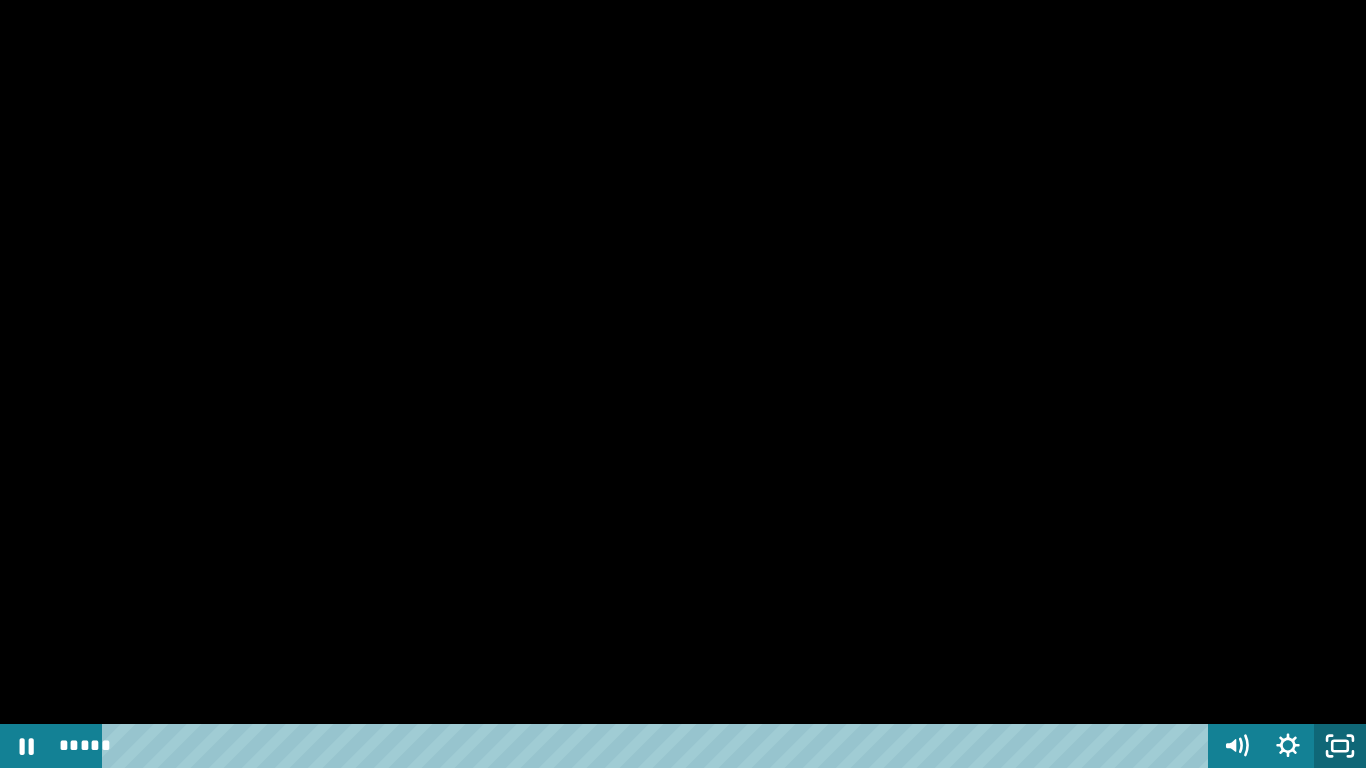 click 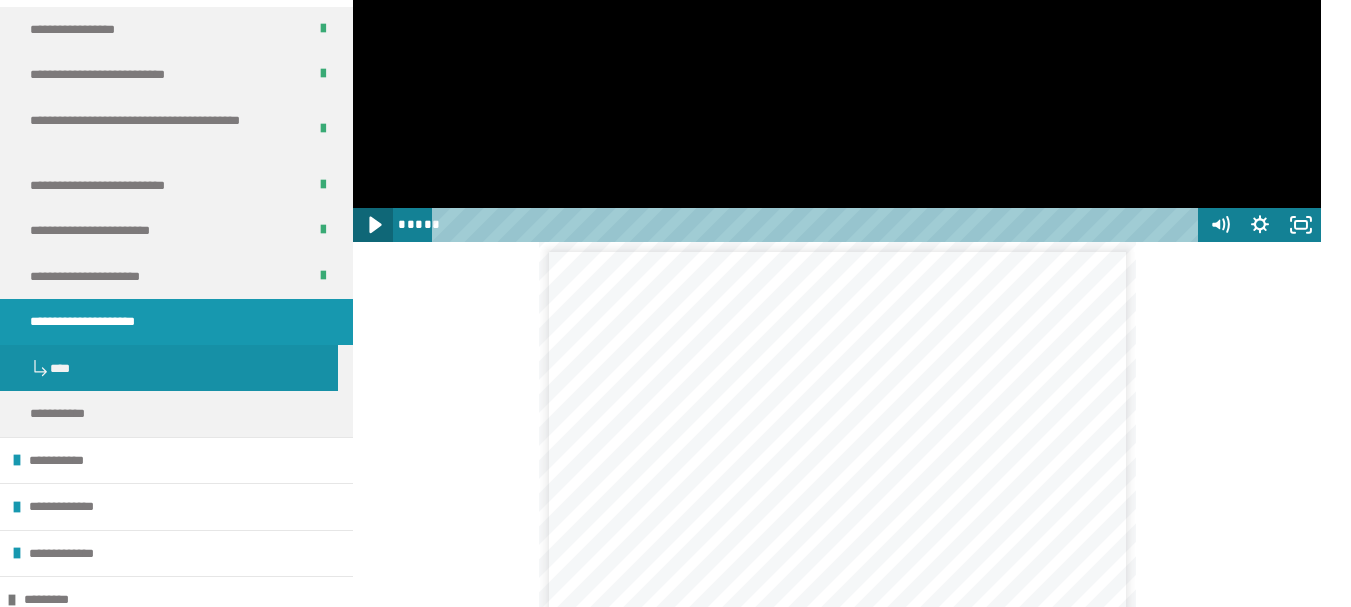 click 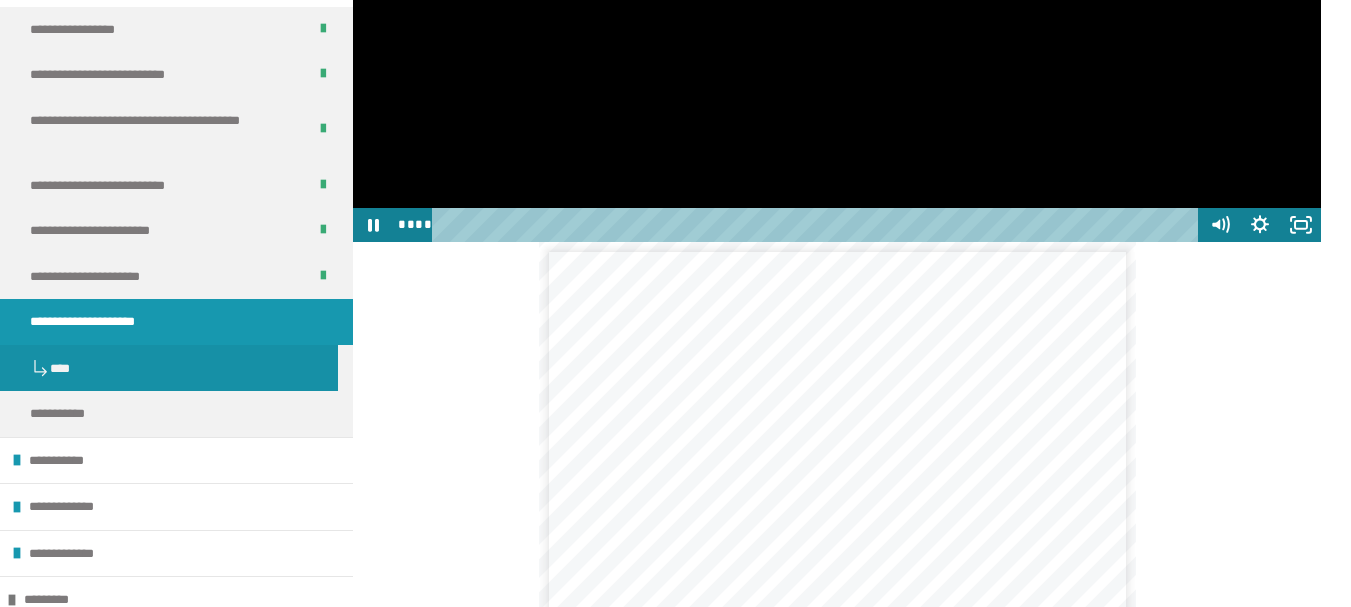 click at bounding box center (837, -31) 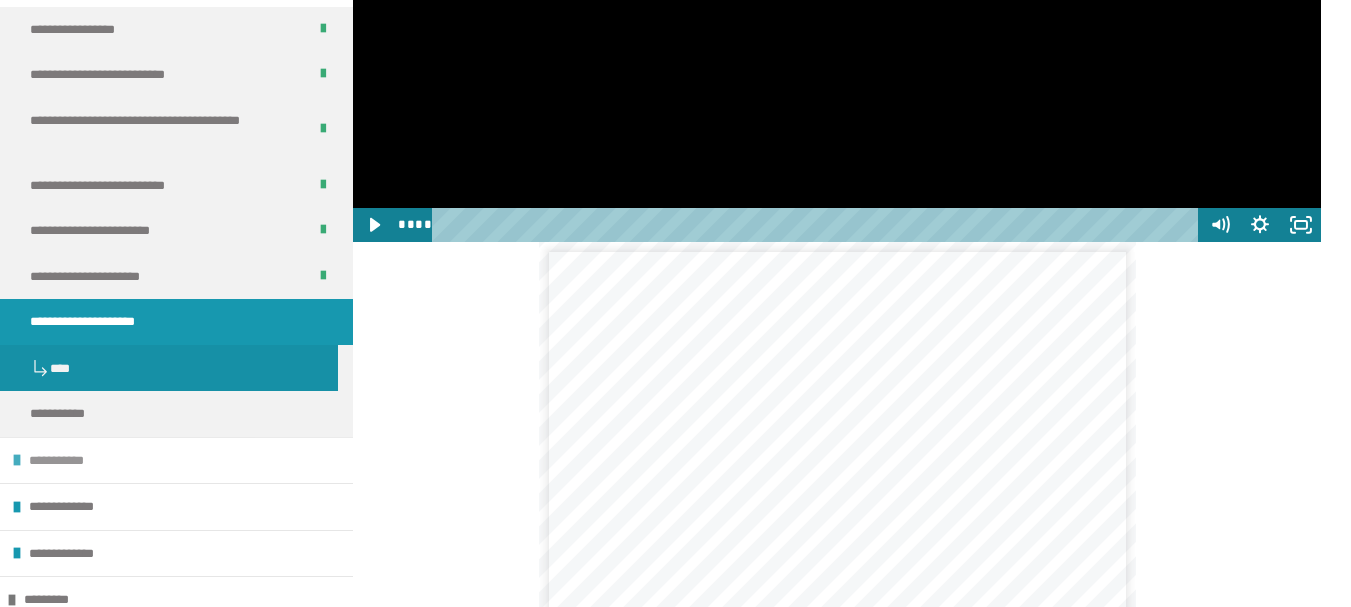 click at bounding box center (17, 460) 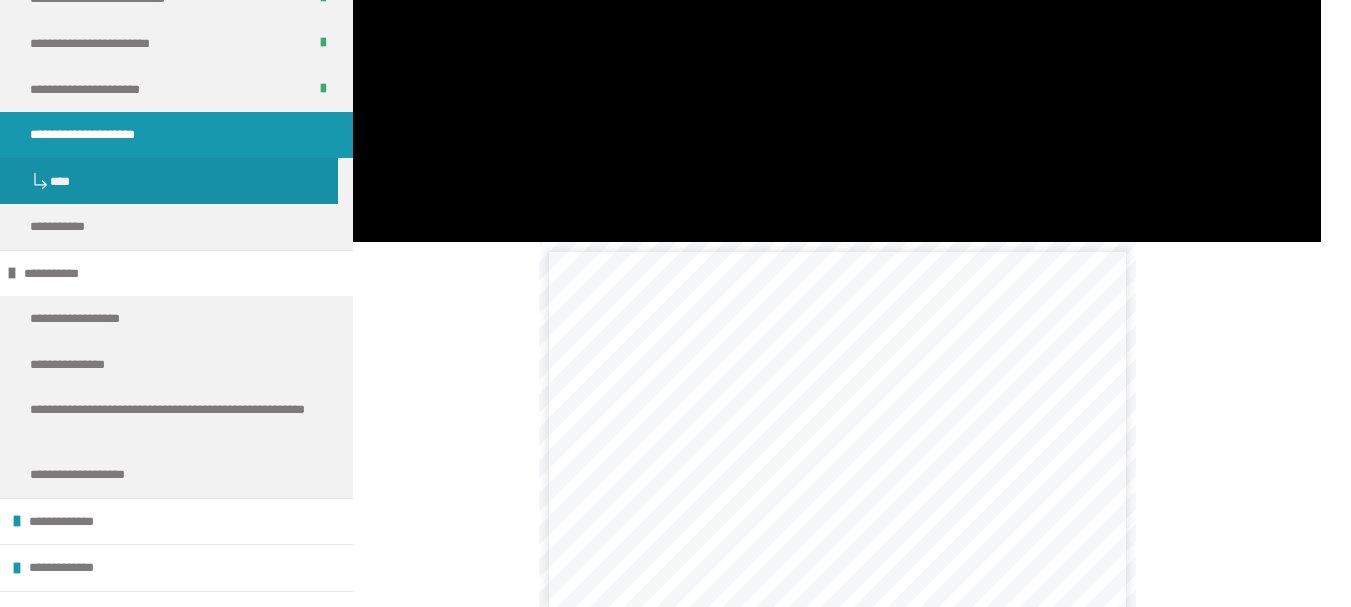 scroll, scrollTop: 683, scrollLeft: 0, axis: vertical 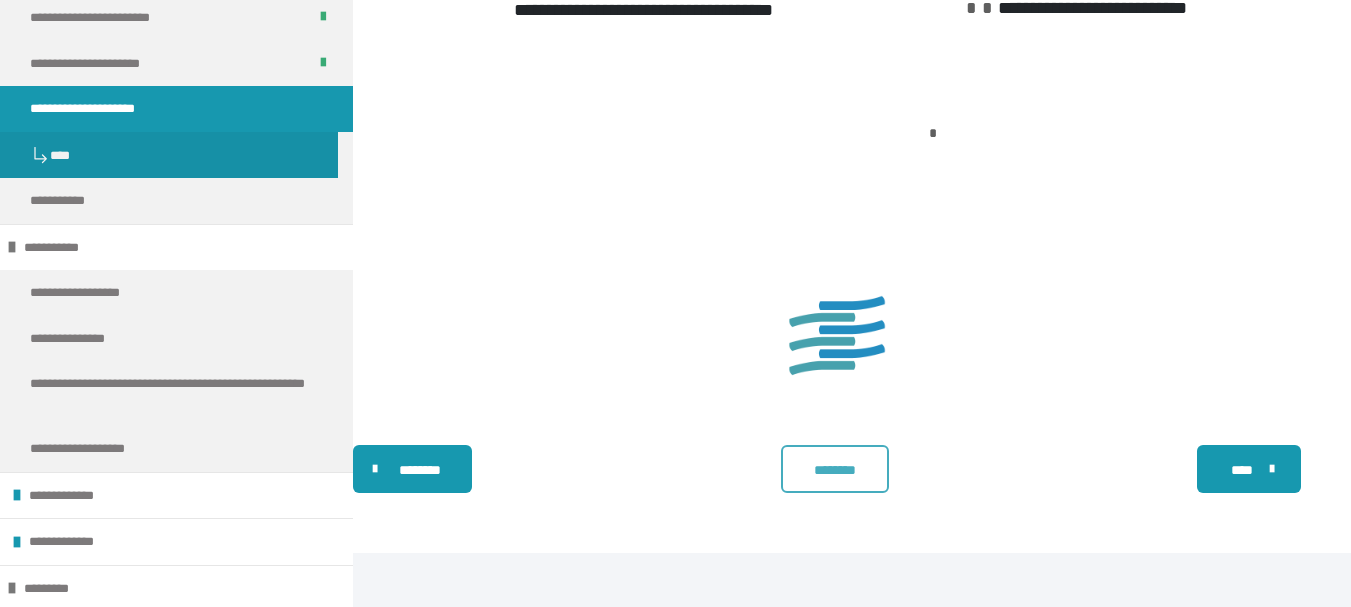 click on "********" at bounding box center (835, 469) 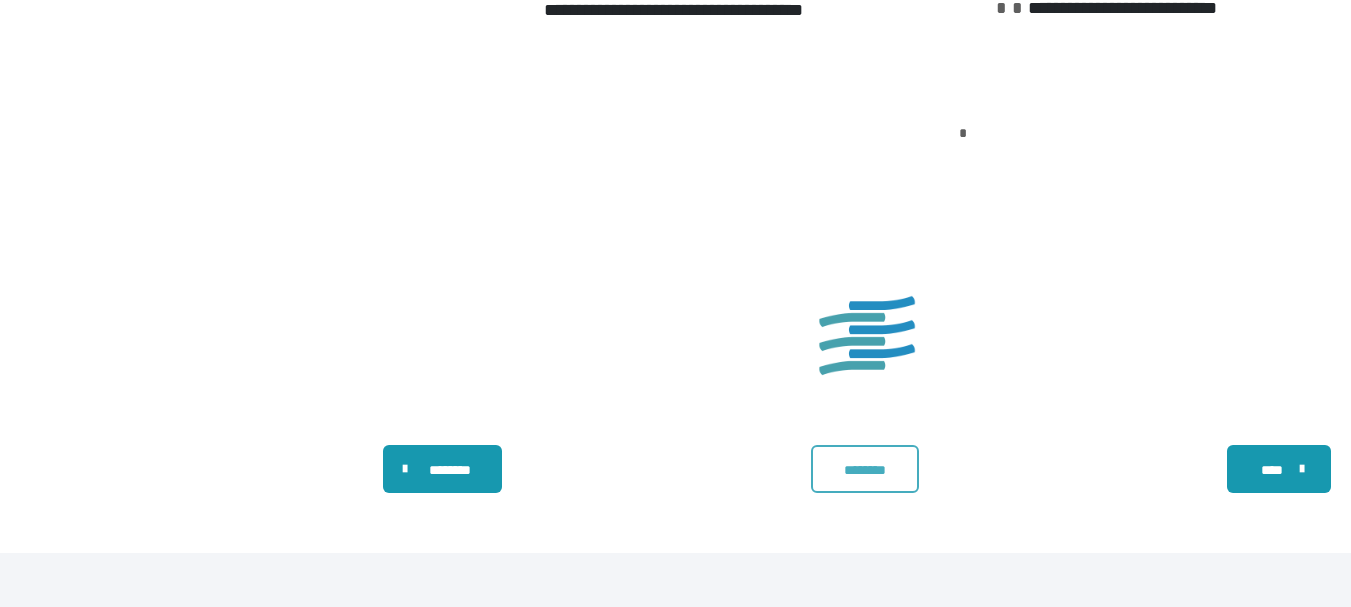 scroll, scrollTop: 0, scrollLeft: 0, axis: both 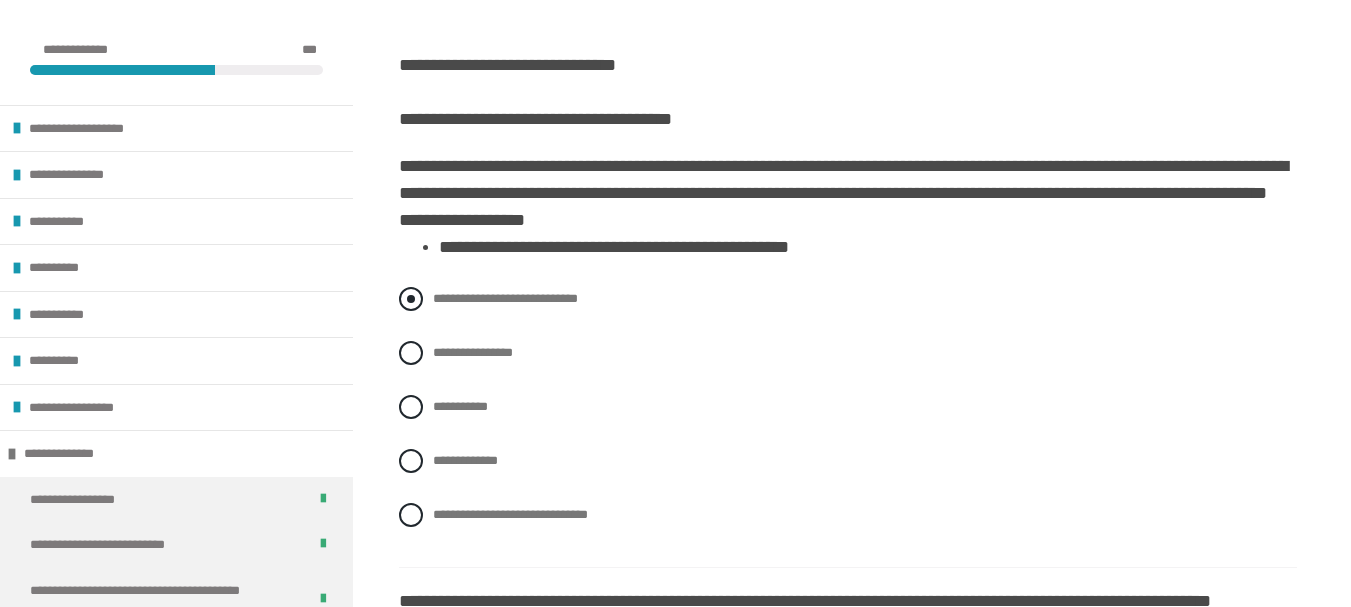 click on "**********" at bounding box center (505, 298) 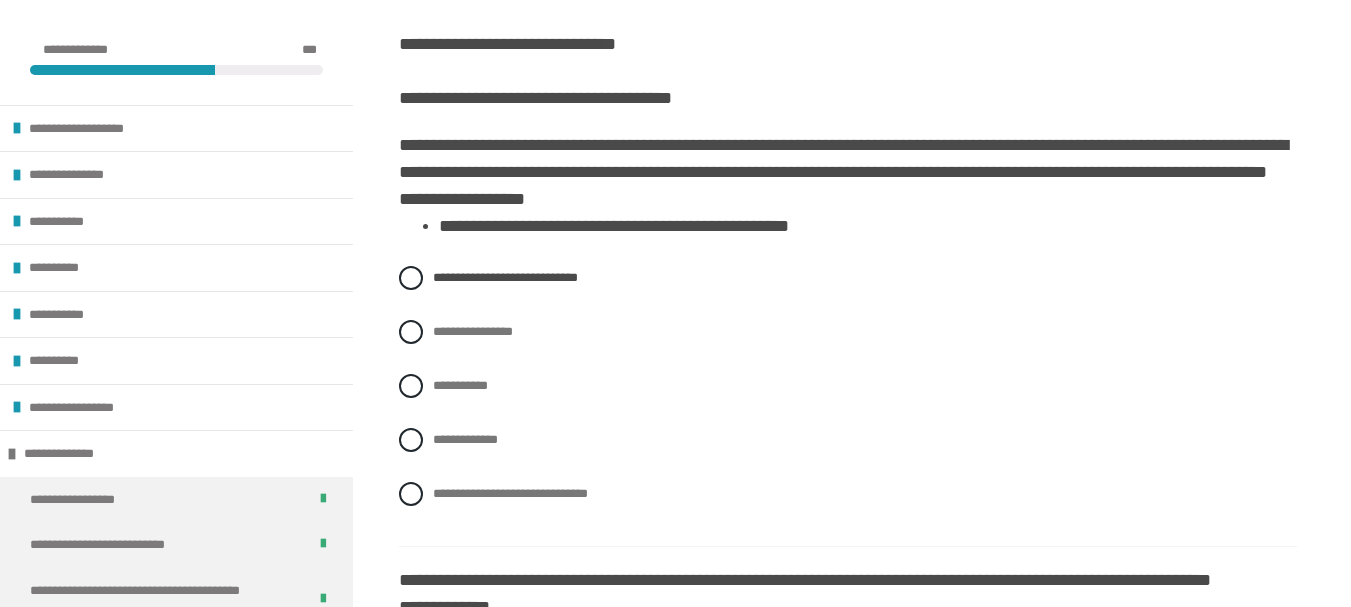 scroll, scrollTop: 491, scrollLeft: 0, axis: vertical 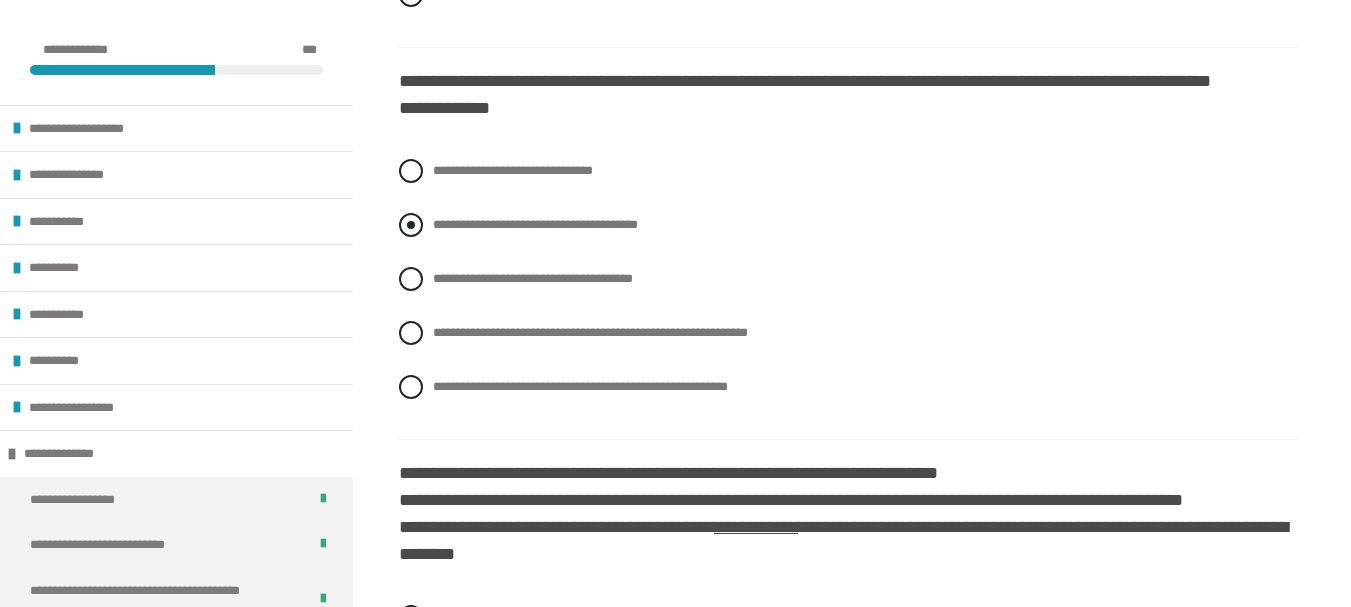 click on "**********" at bounding box center [535, 224] 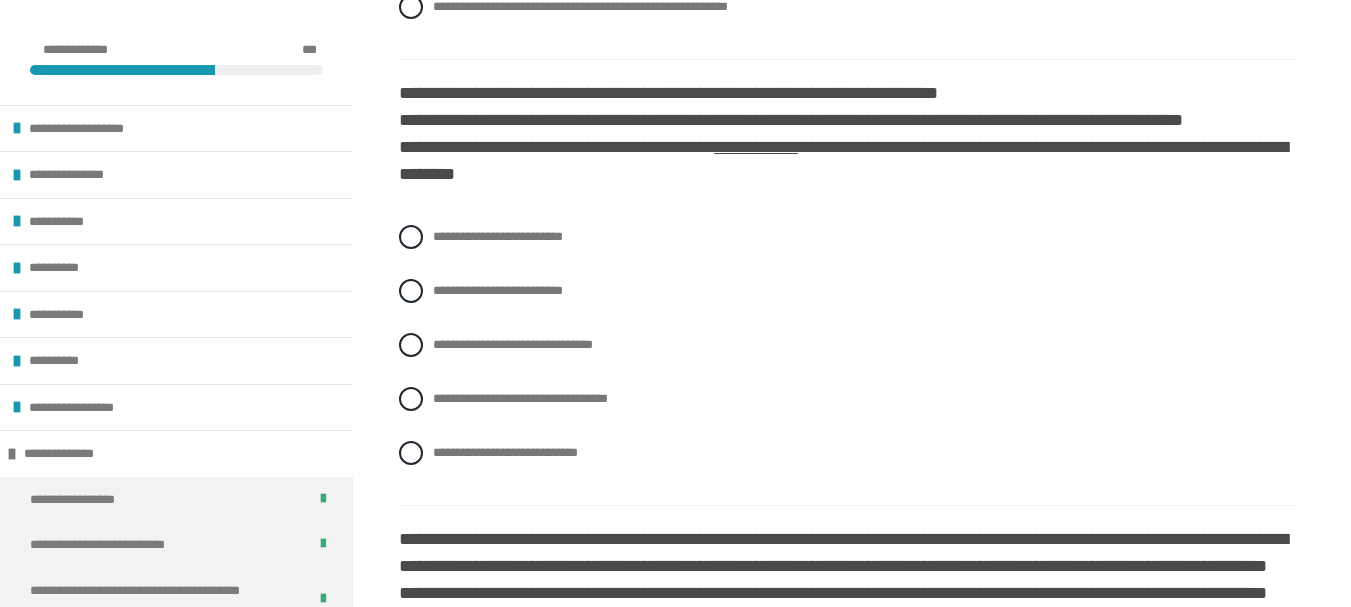 scroll, scrollTop: 1358, scrollLeft: 0, axis: vertical 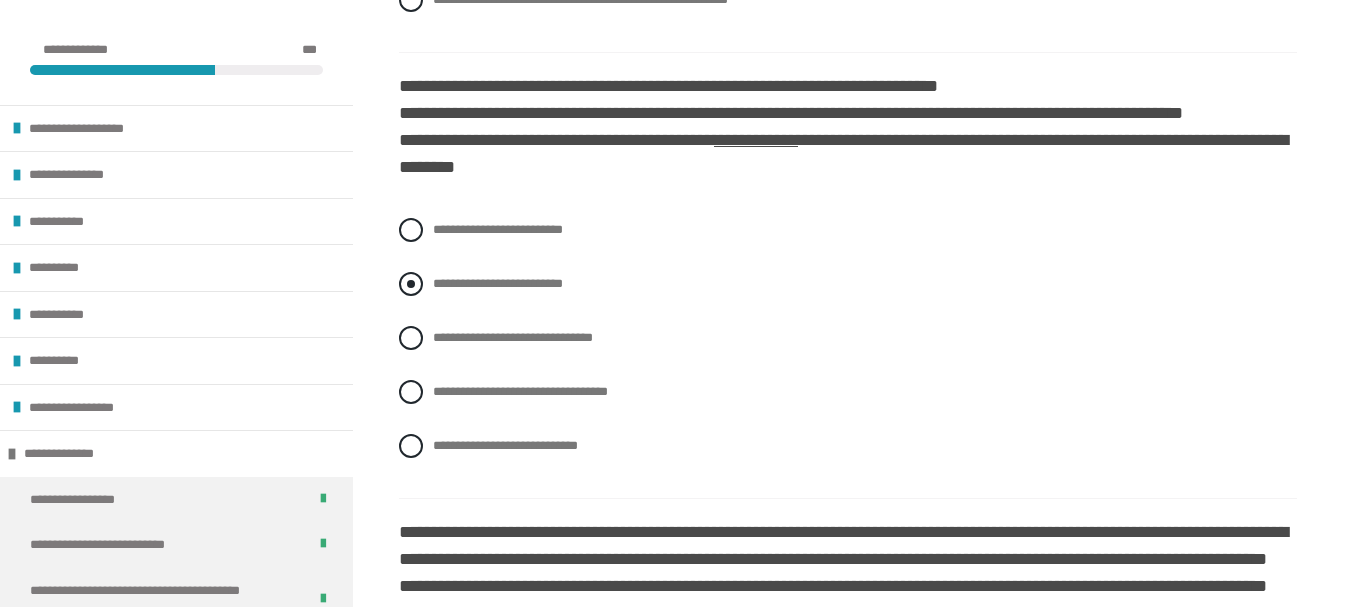 click on "**********" at bounding box center (498, 283) 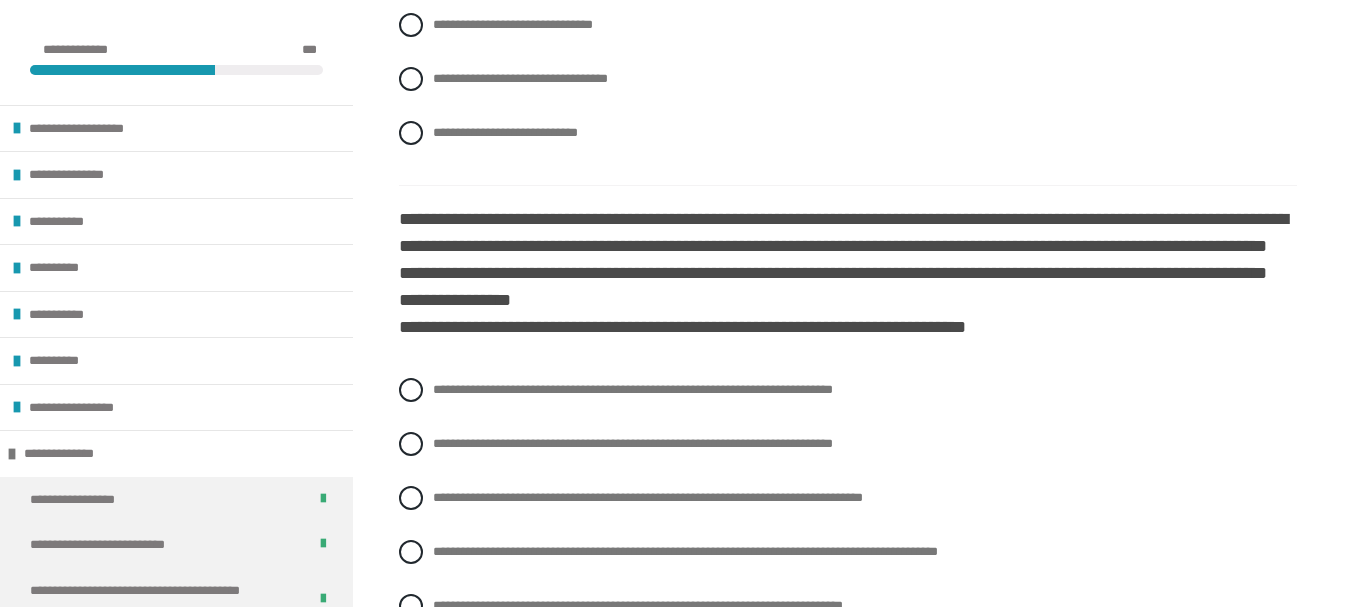 scroll, scrollTop: 1691, scrollLeft: 0, axis: vertical 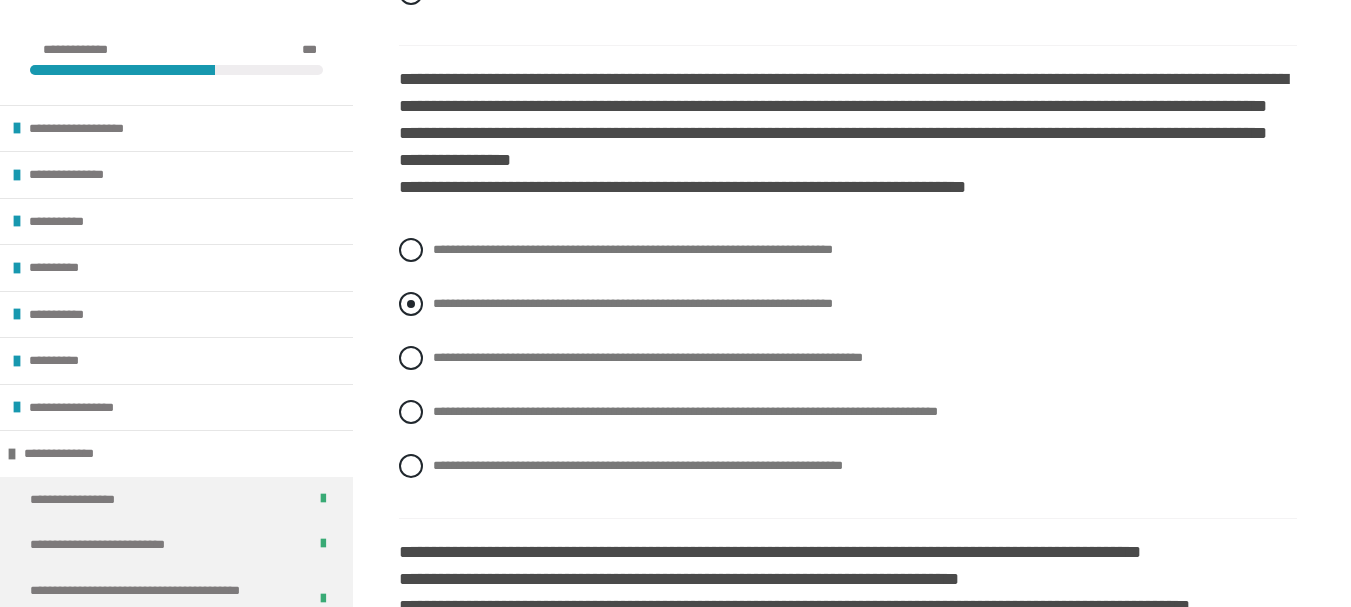 click on "**********" at bounding box center (633, 303) 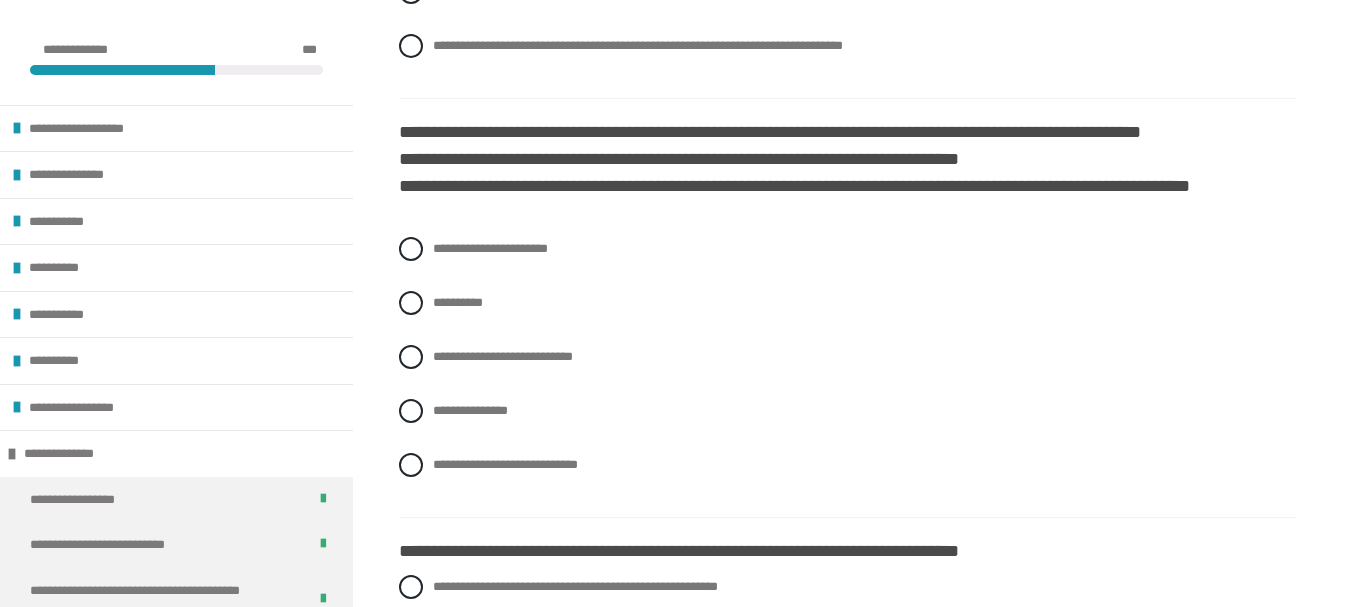 scroll, scrollTop: 2251, scrollLeft: 0, axis: vertical 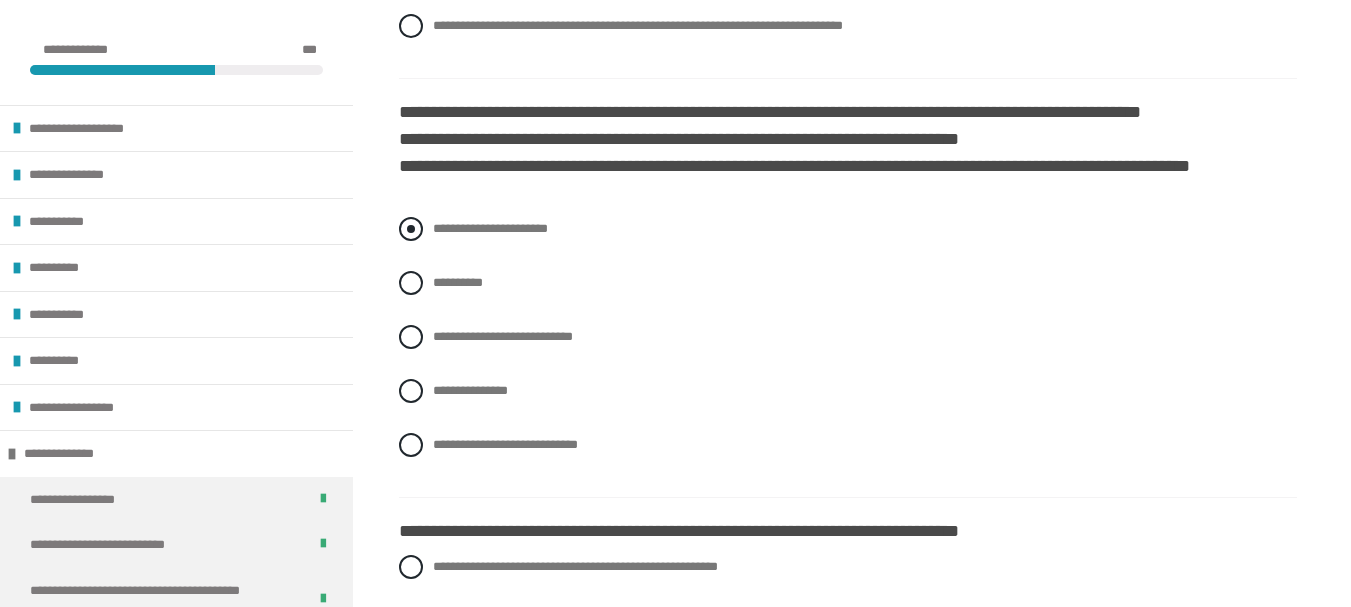 click on "**********" at bounding box center (848, 229) 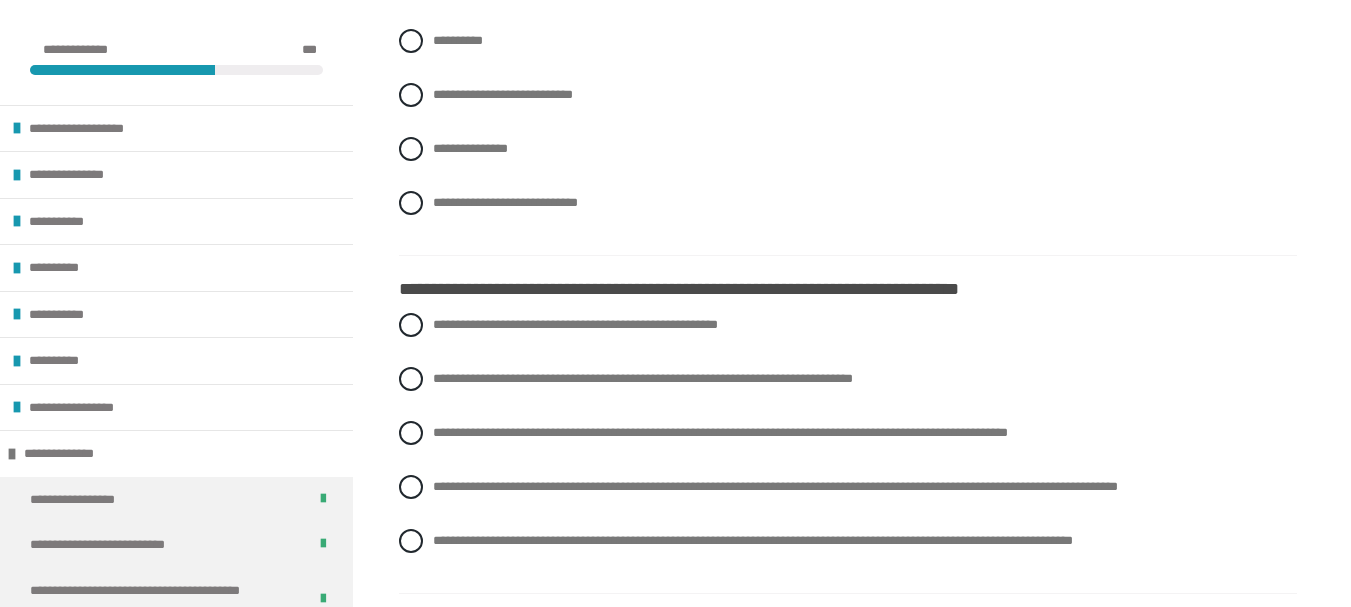 scroll, scrollTop: 2531, scrollLeft: 0, axis: vertical 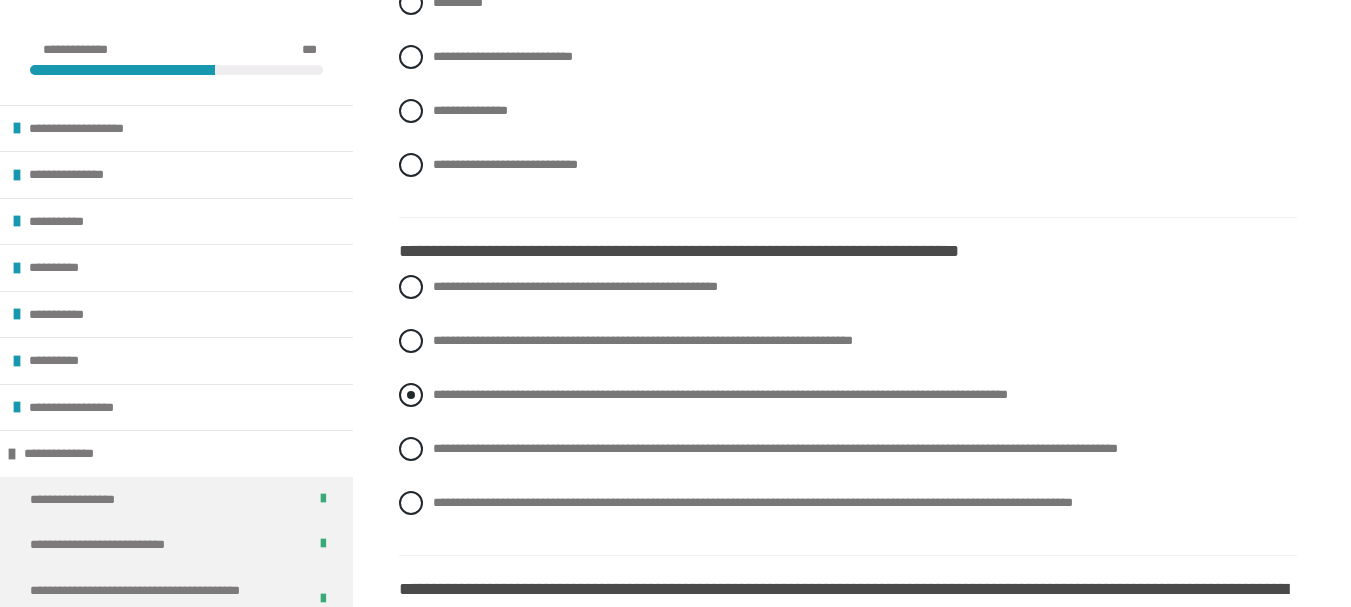 click on "**********" at bounding box center (720, 394) 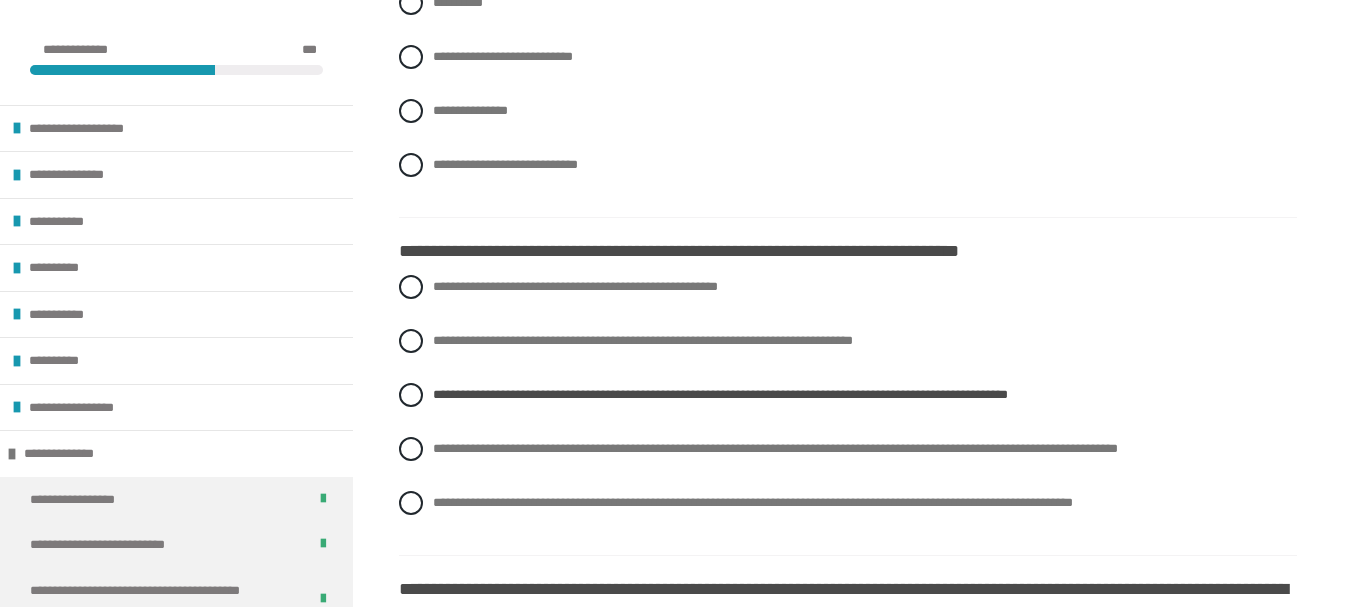 click on "**********" at bounding box center [848, 410] 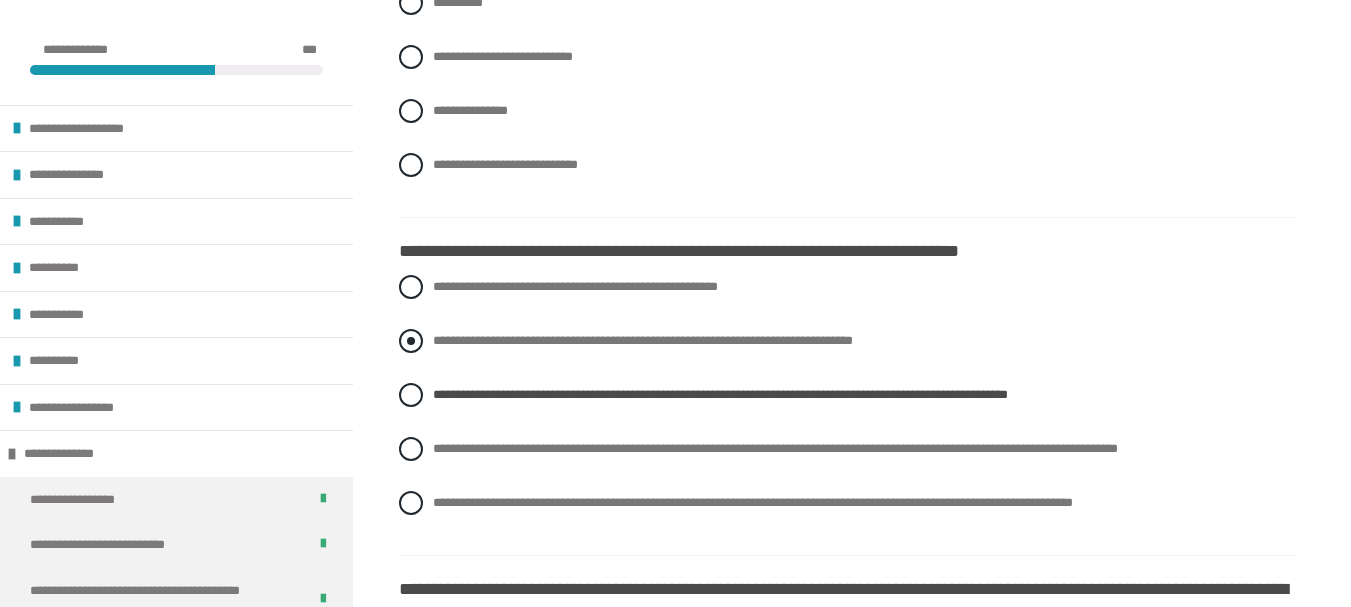 click on "**********" at bounding box center [643, 340] 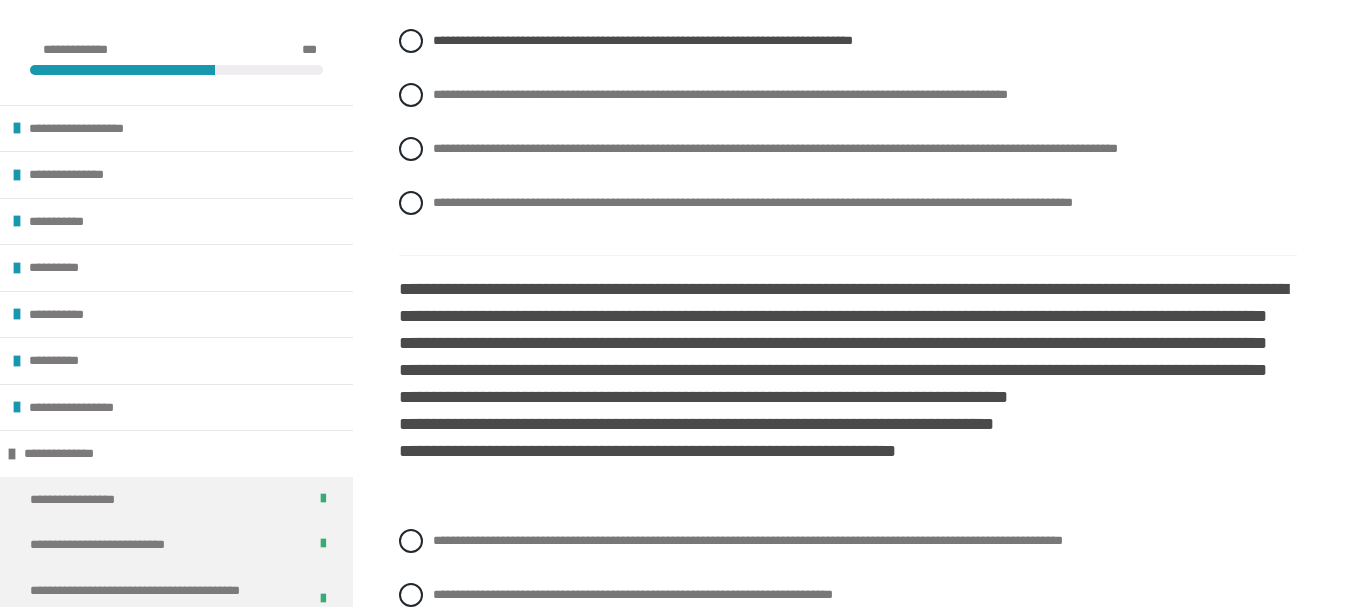 scroll, scrollTop: 2838, scrollLeft: 0, axis: vertical 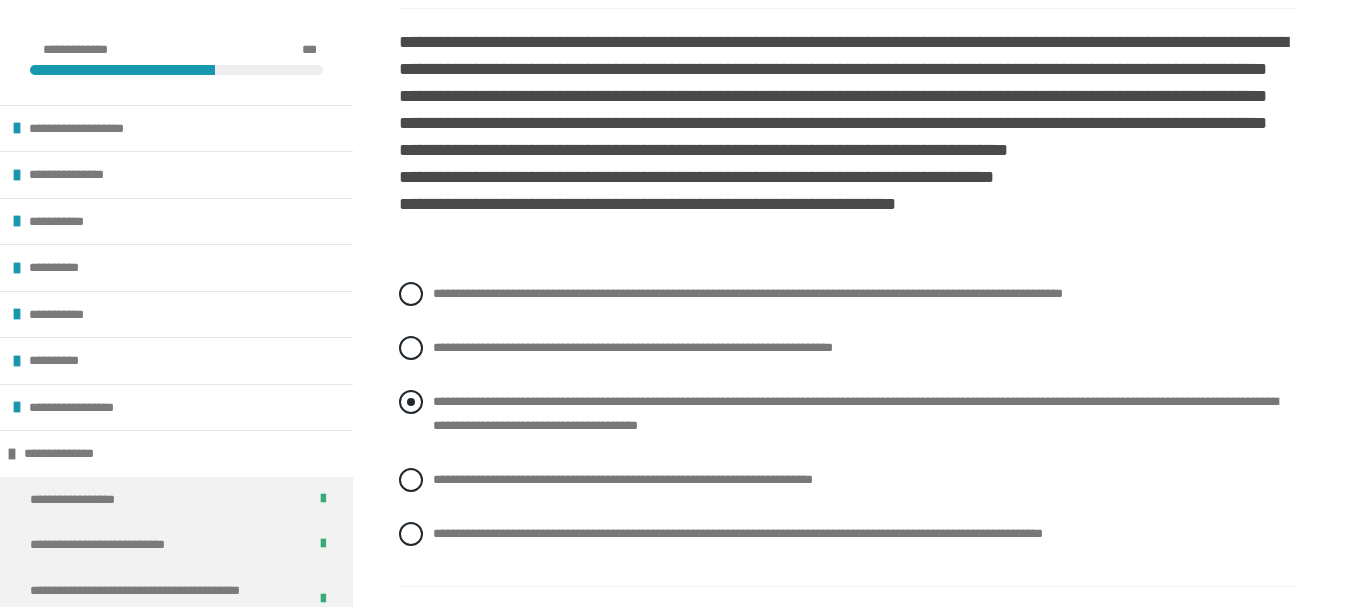 click at bounding box center (411, 402) 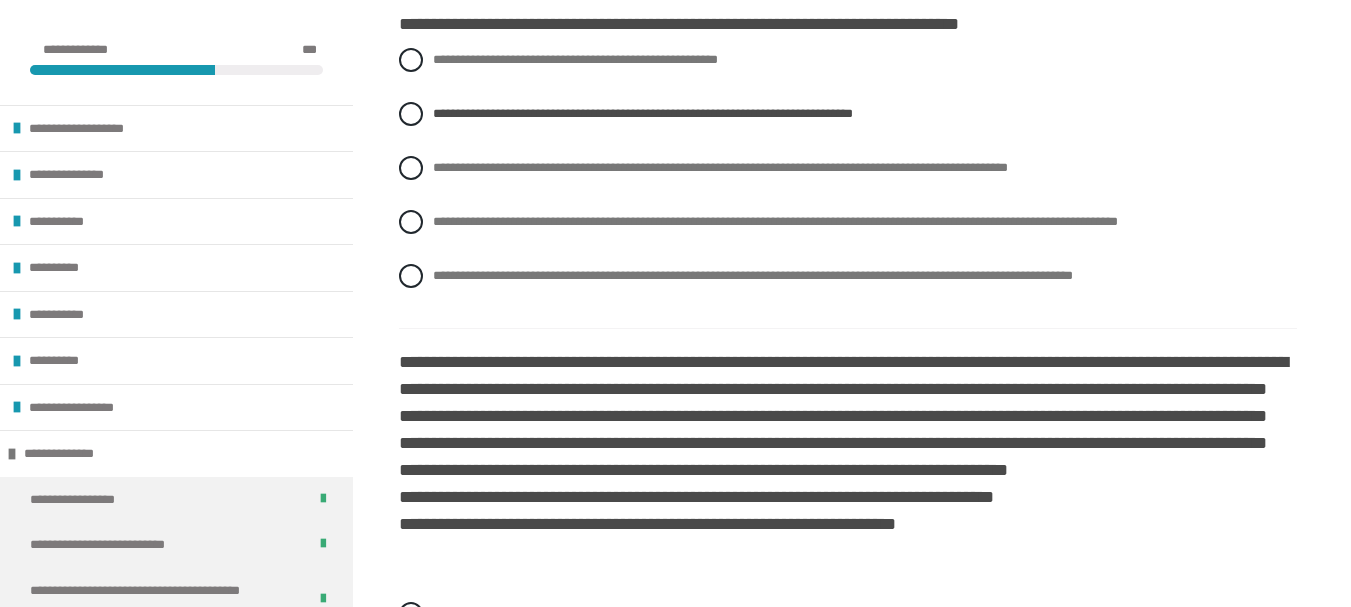 scroll, scrollTop: 2718, scrollLeft: 0, axis: vertical 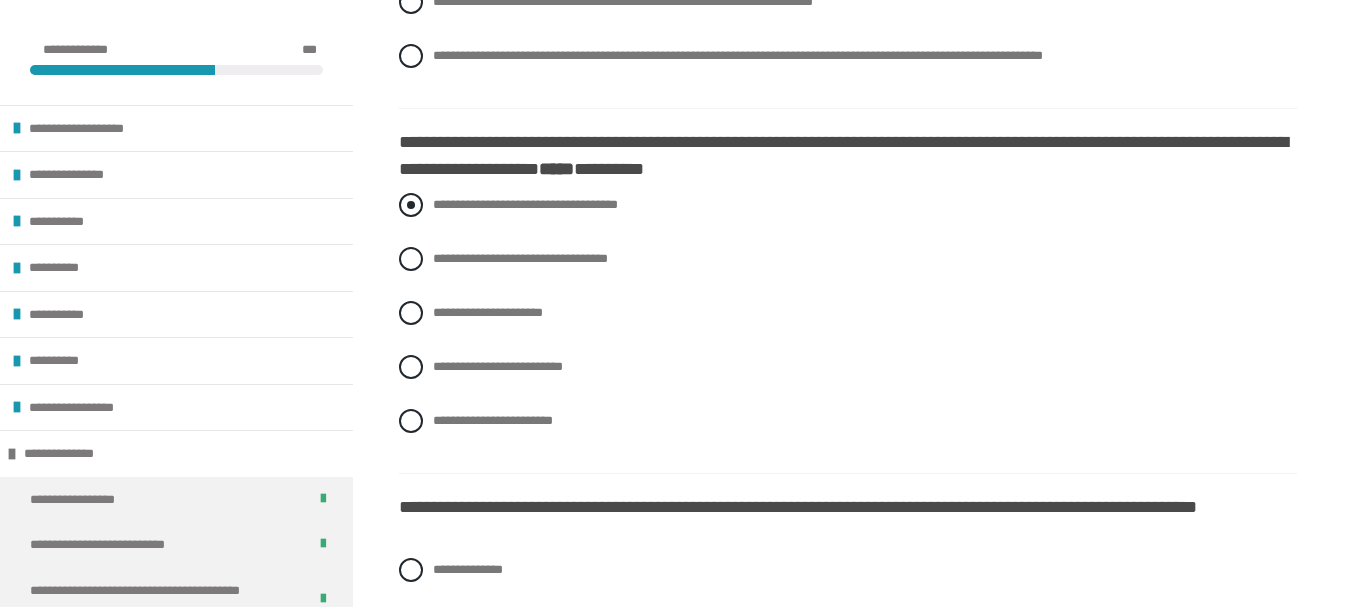 click on "**********" at bounding box center (525, 204) 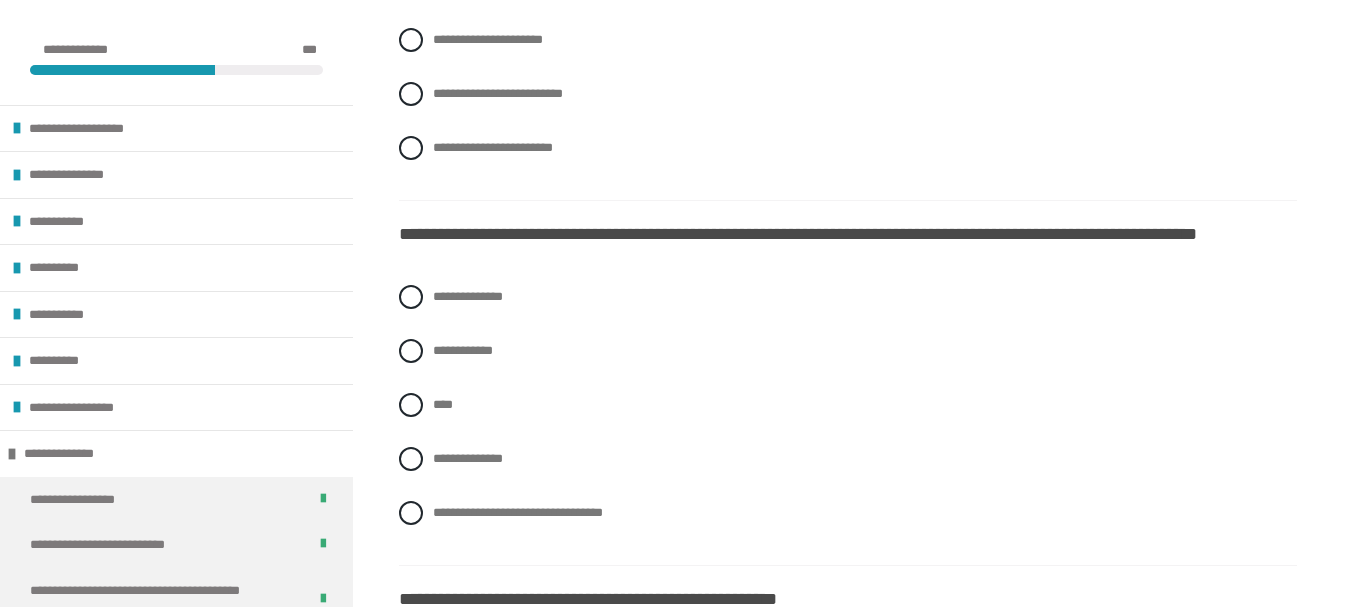 scroll, scrollTop: 3836, scrollLeft: 0, axis: vertical 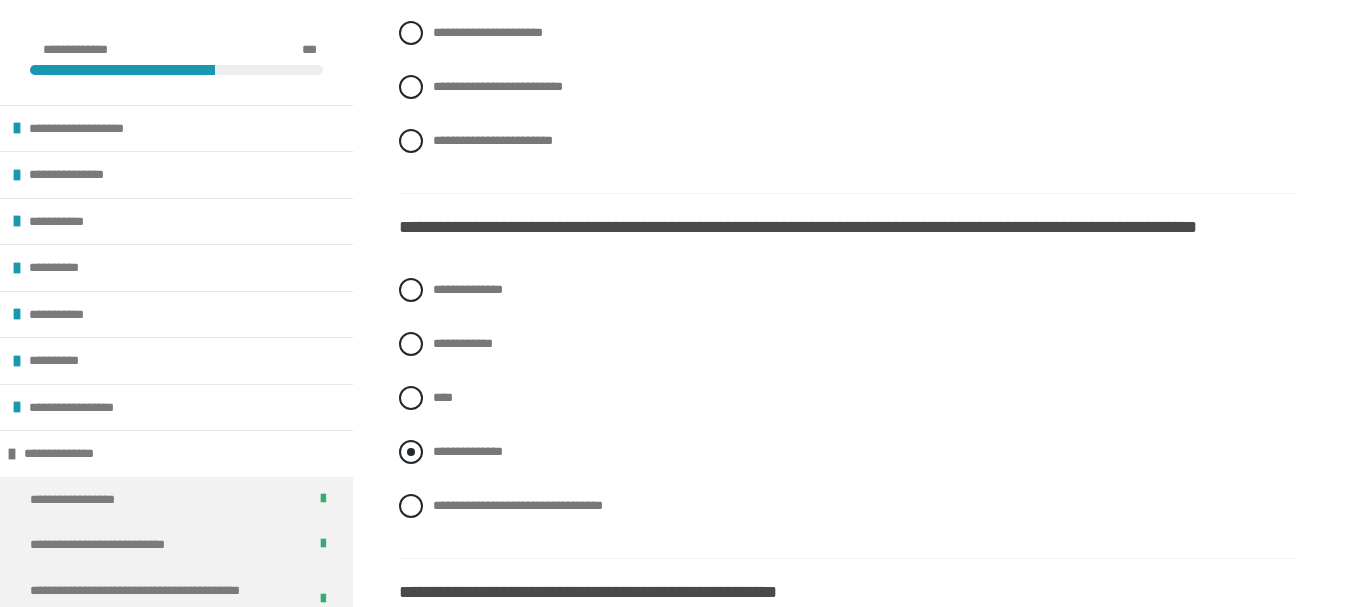 click on "**********" at bounding box center [848, 452] 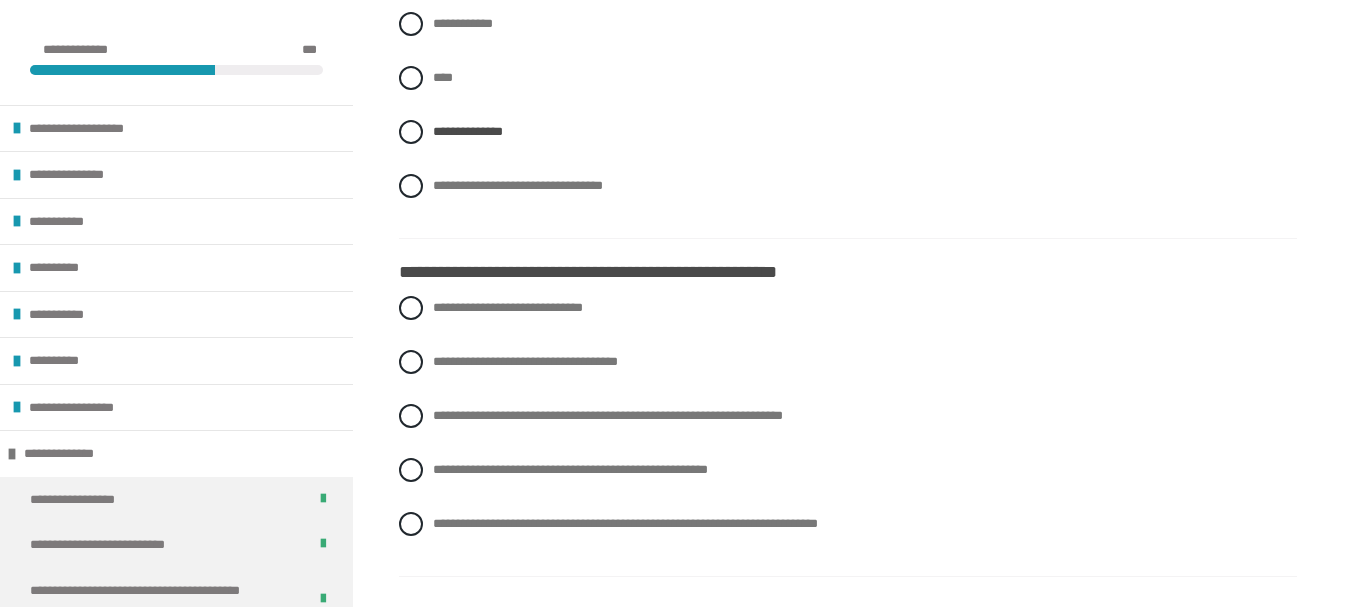 scroll, scrollTop: 4196, scrollLeft: 0, axis: vertical 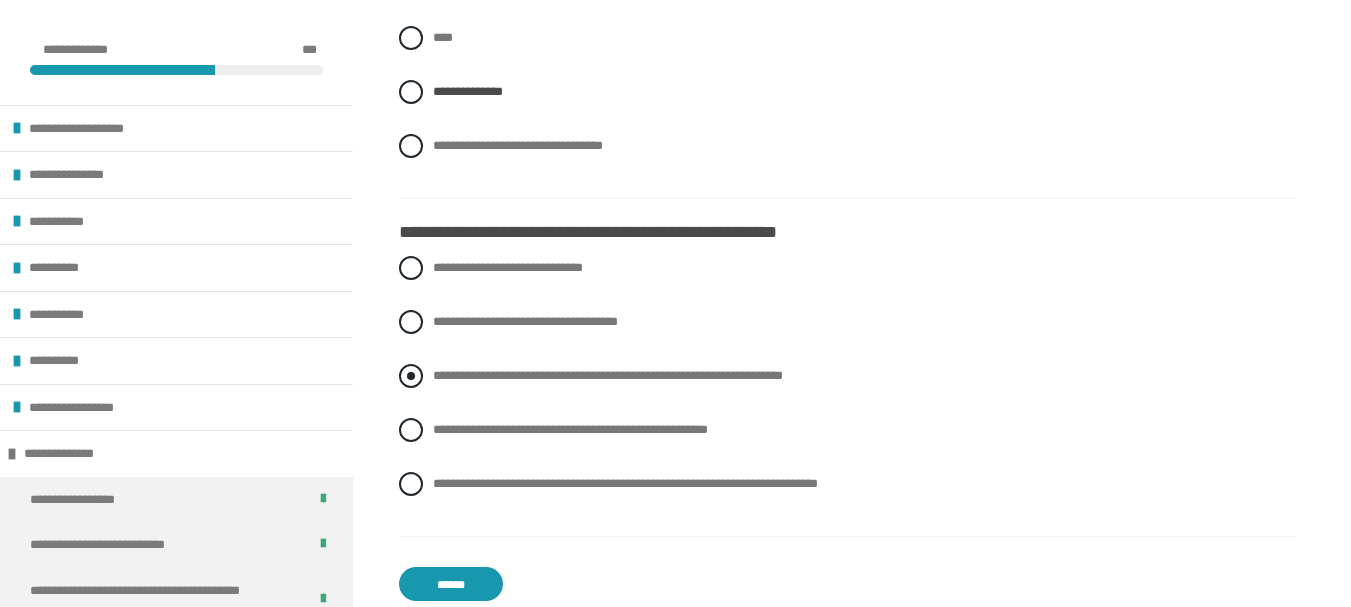 click on "**********" at bounding box center [608, 375] 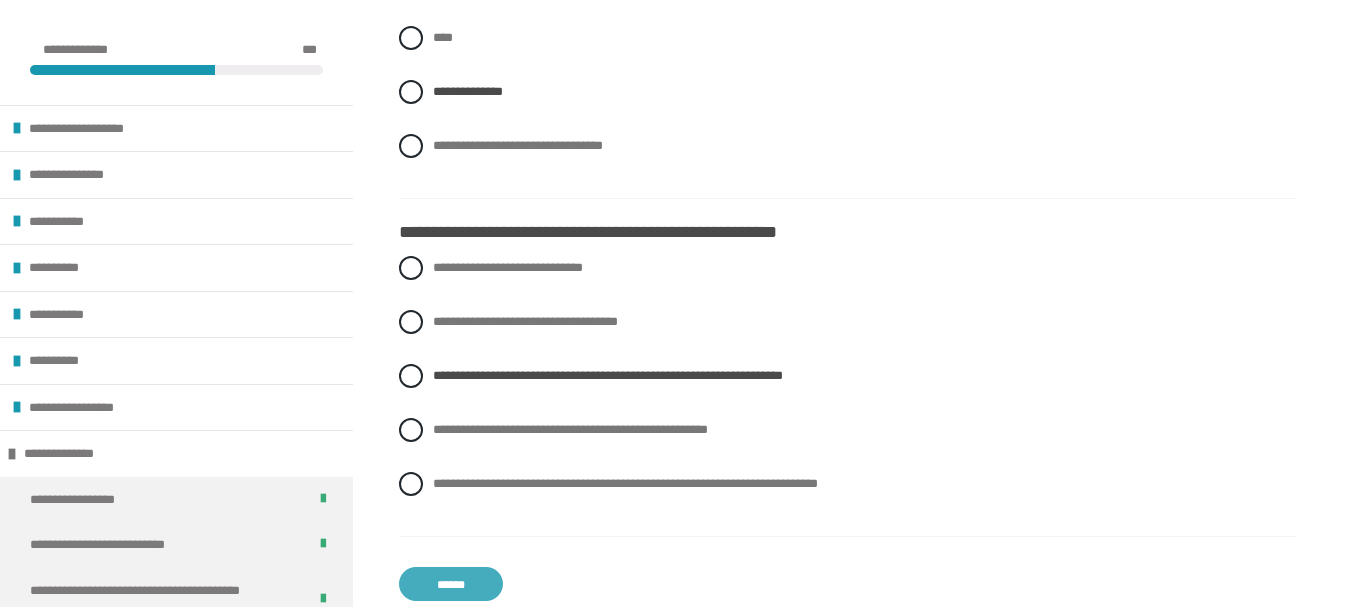 click on "******" at bounding box center [451, 584] 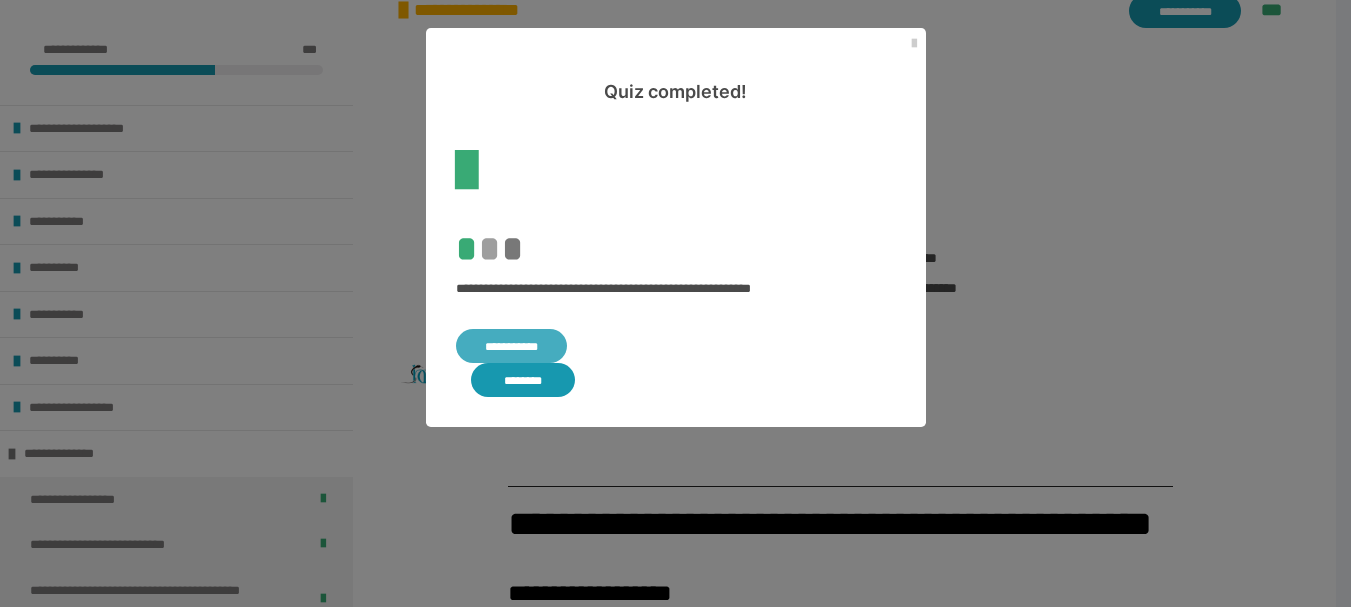 scroll, scrollTop: 2851, scrollLeft: 0, axis: vertical 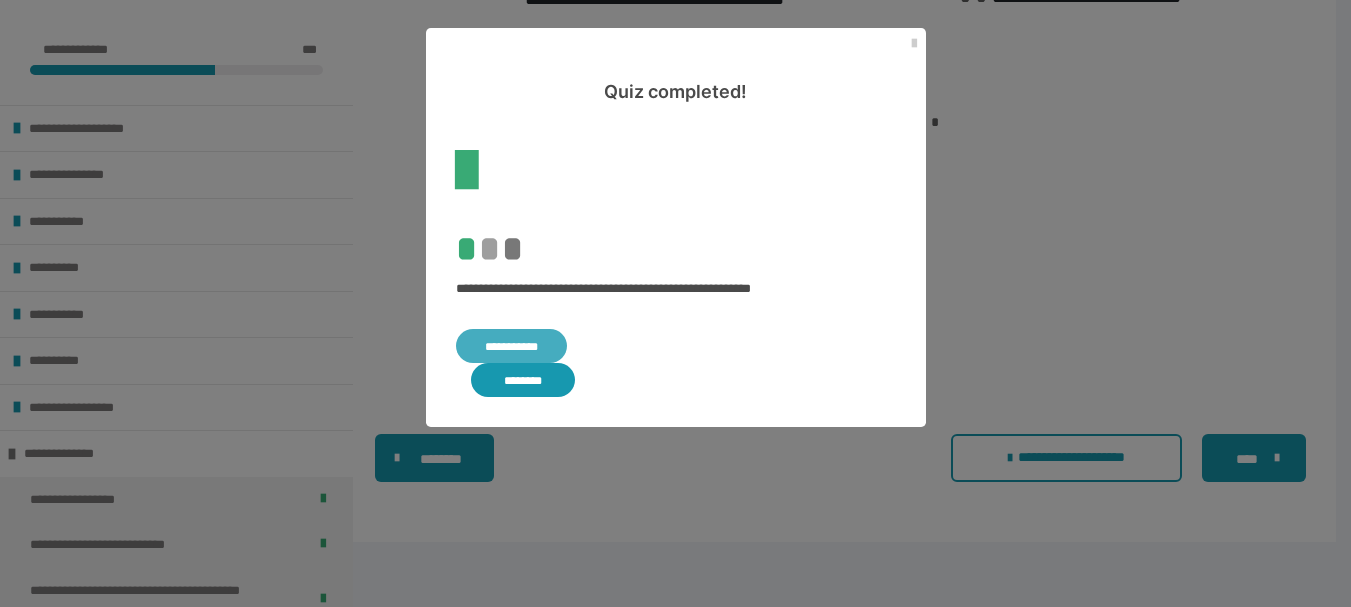 click on "**********" at bounding box center [512, 346] 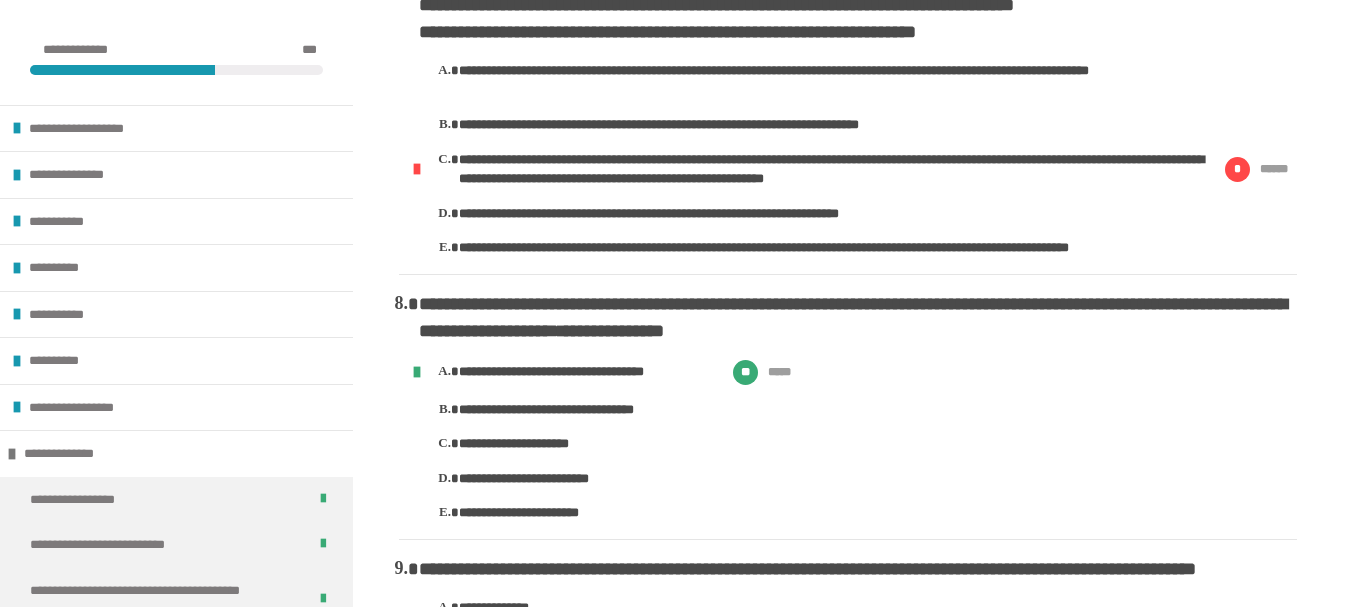 scroll, scrollTop: 2351, scrollLeft: 0, axis: vertical 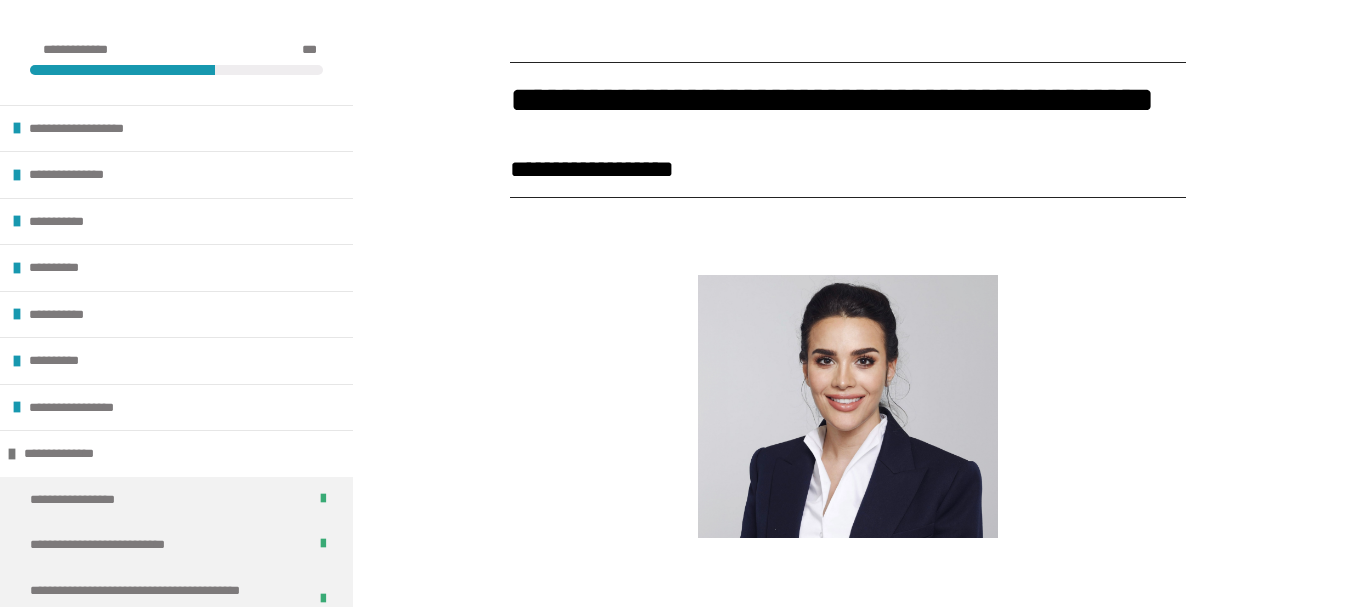click on "********" at bounding box center (451, -49) 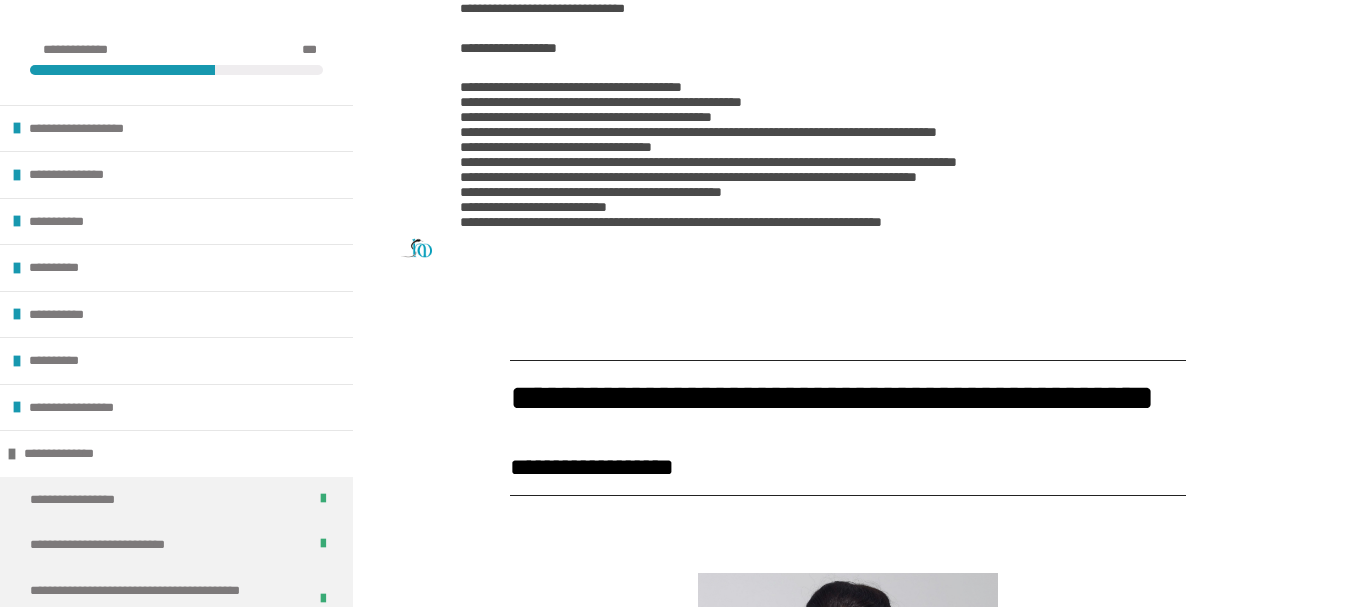 scroll, scrollTop: 595, scrollLeft: 0, axis: vertical 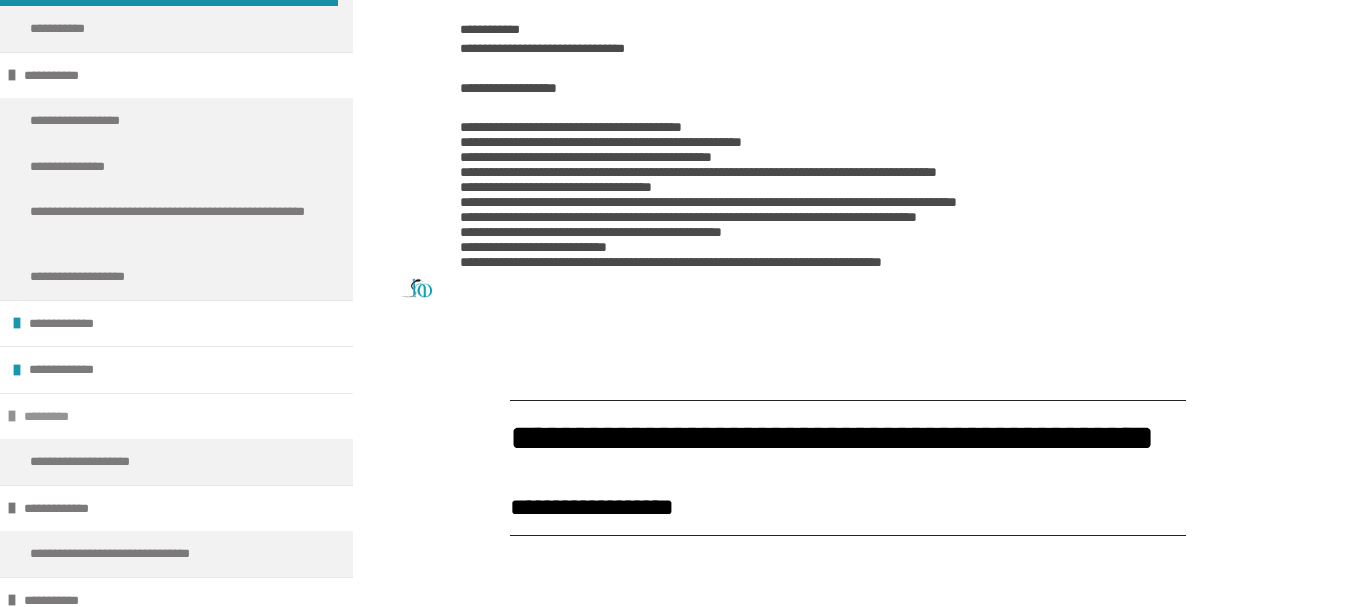 click at bounding box center [12, 416] 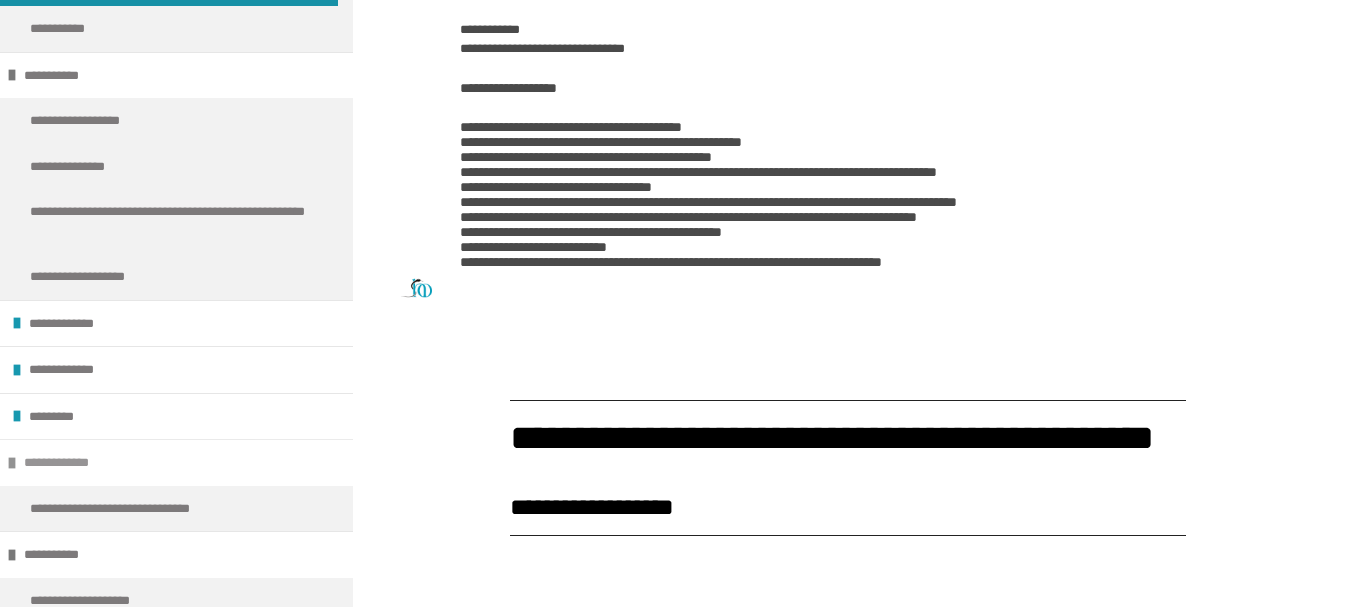 click at bounding box center (12, 463) 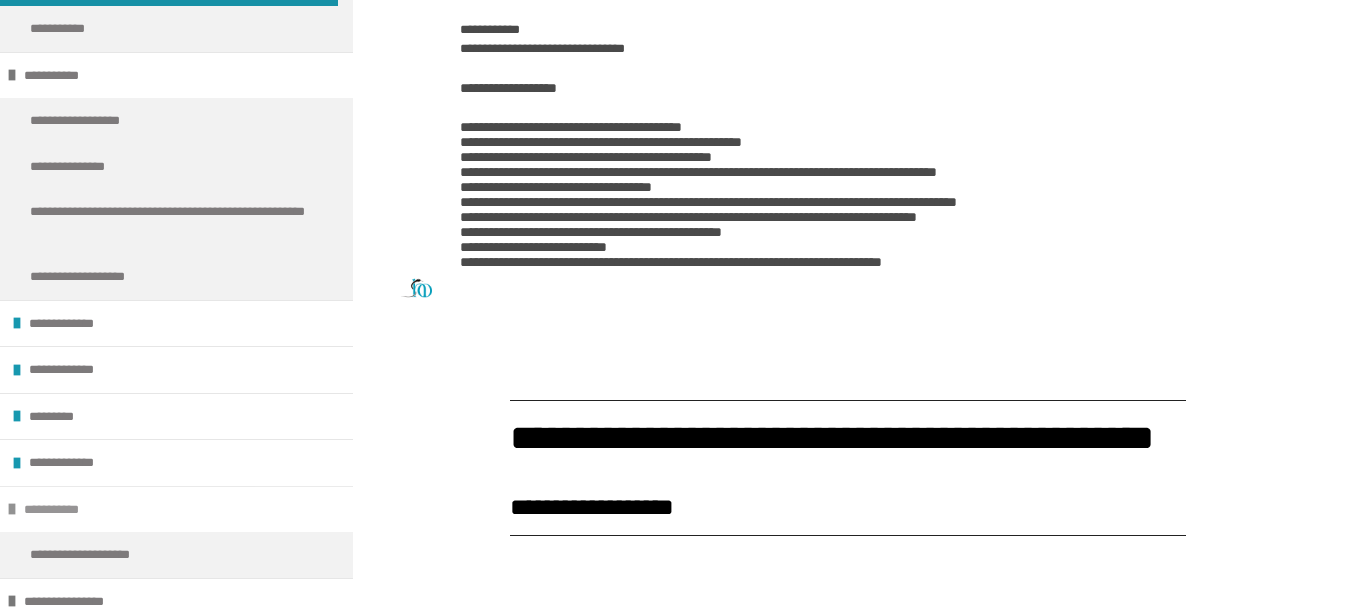 click at bounding box center (12, 509) 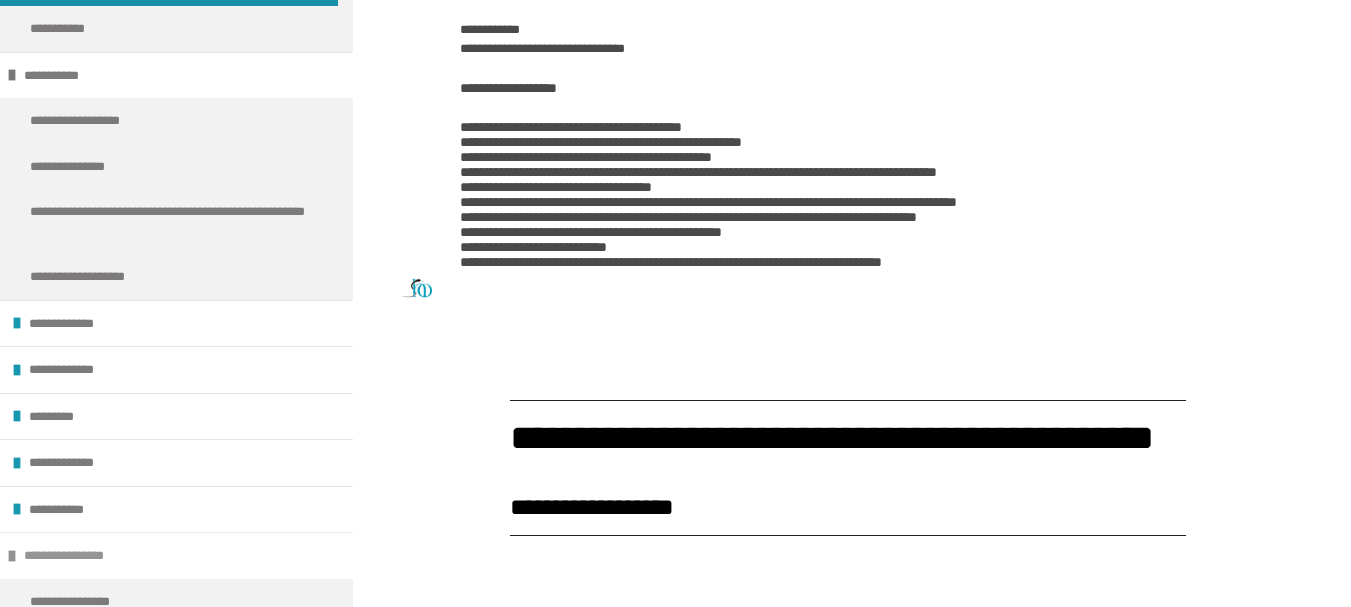 click at bounding box center [12, 556] 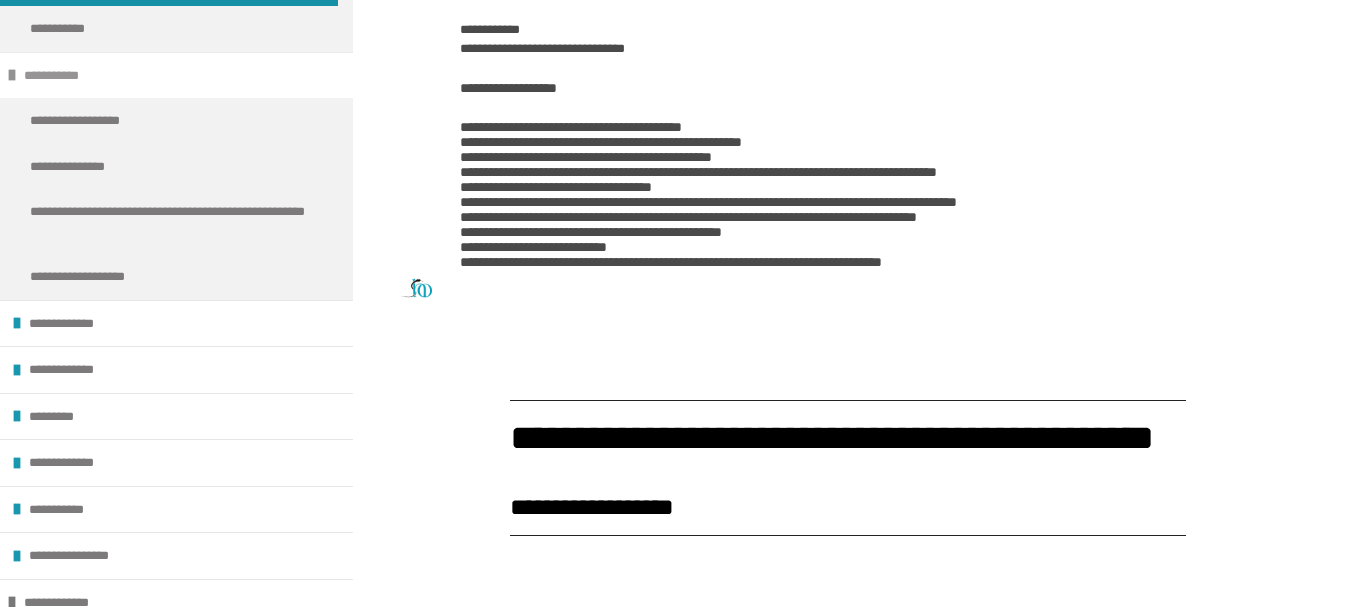 click at bounding box center (12, 75) 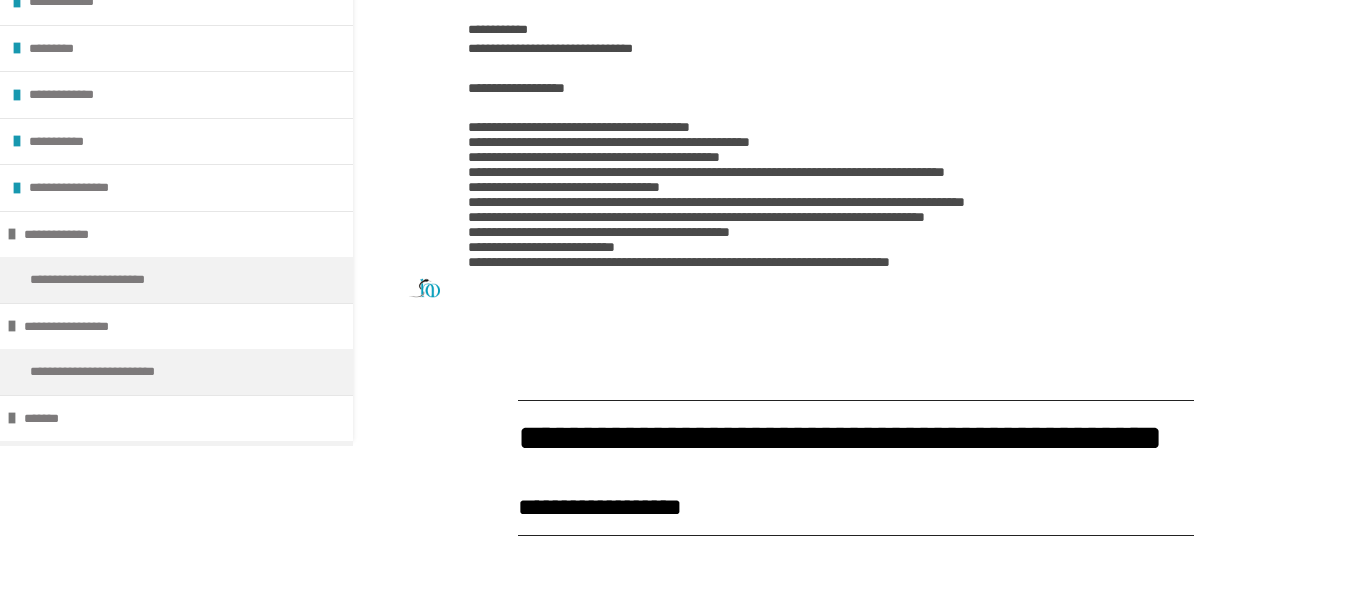 scroll, scrollTop: 1, scrollLeft: 0, axis: vertical 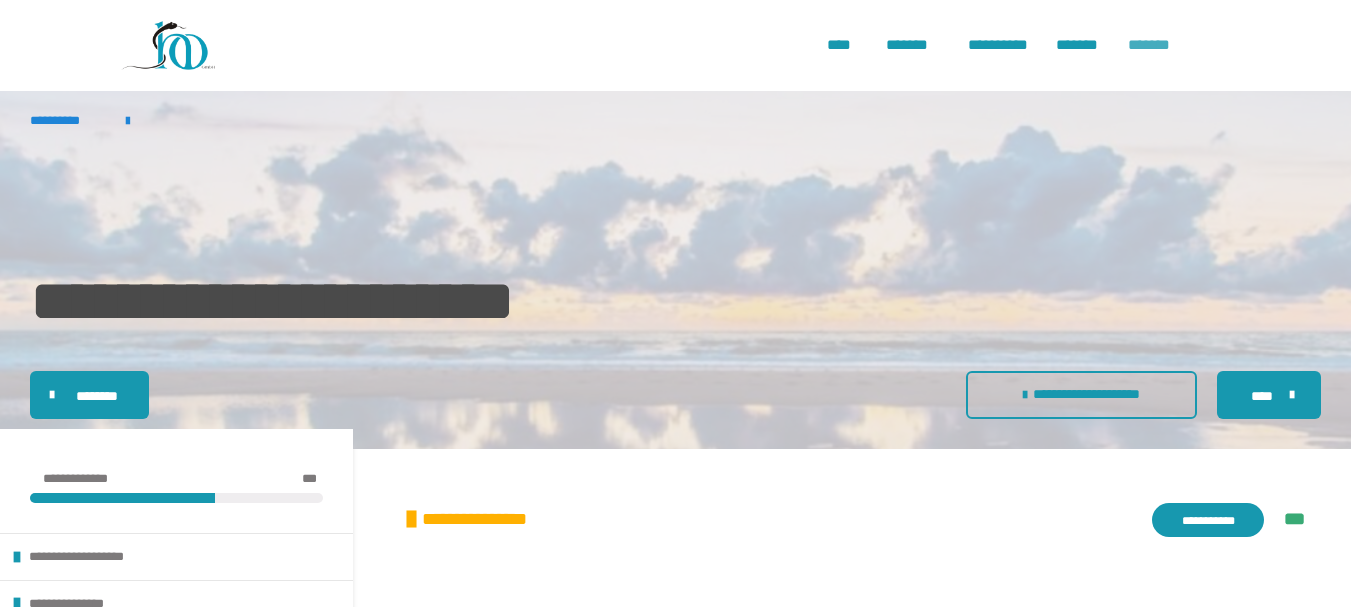 click on "*******" at bounding box center (1153, 45) 